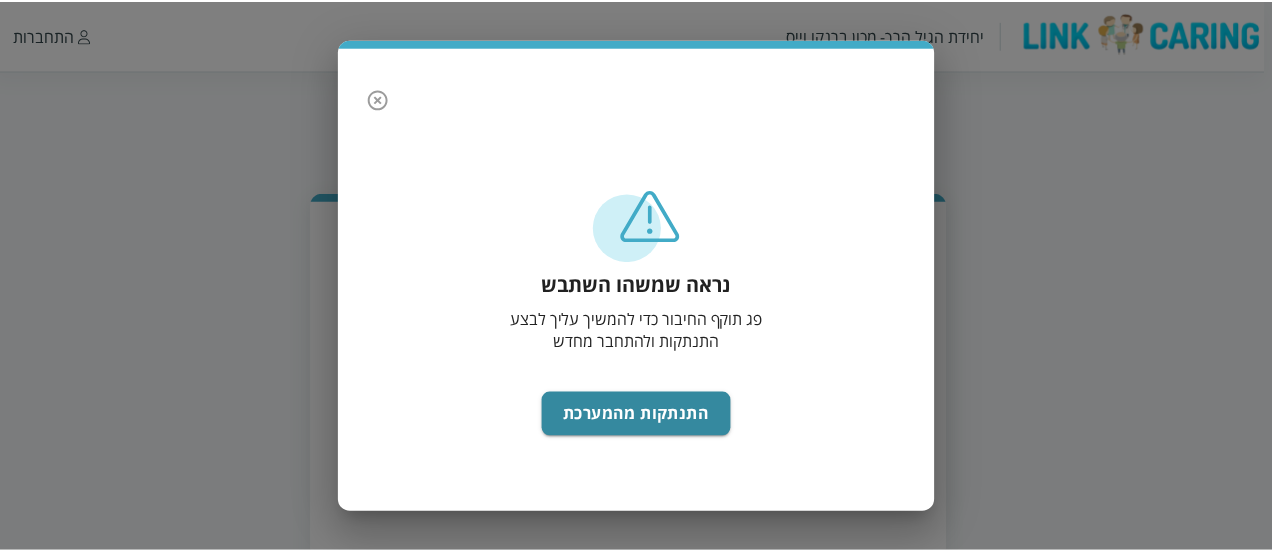 scroll, scrollTop: 0, scrollLeft: 0, axis: both 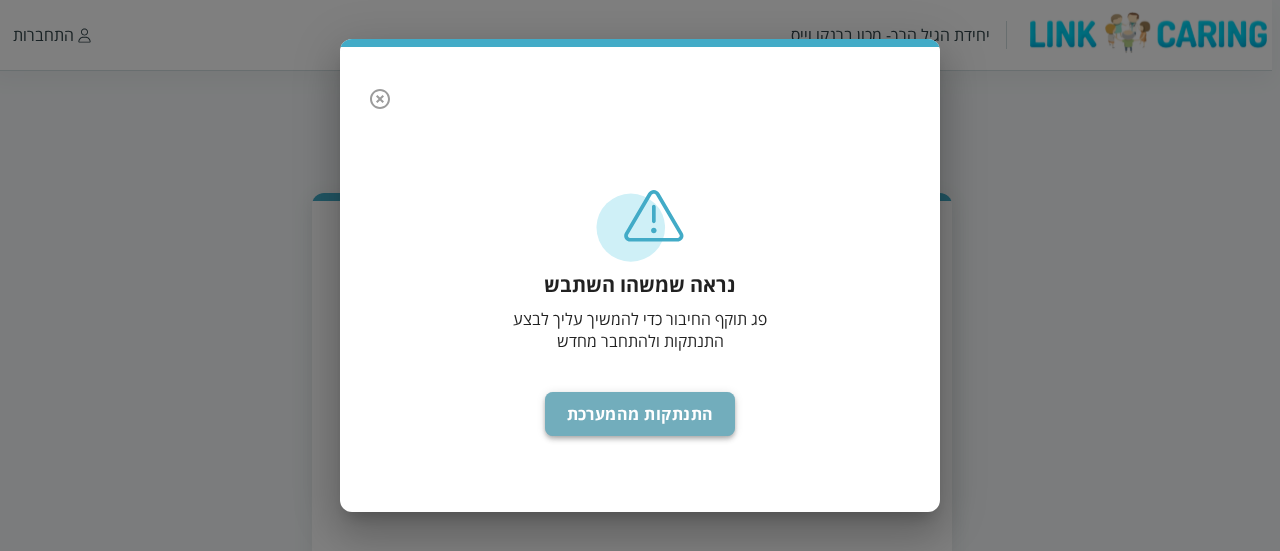 click on "התנתקות מהמערכת" at bounding box center [640, 414] 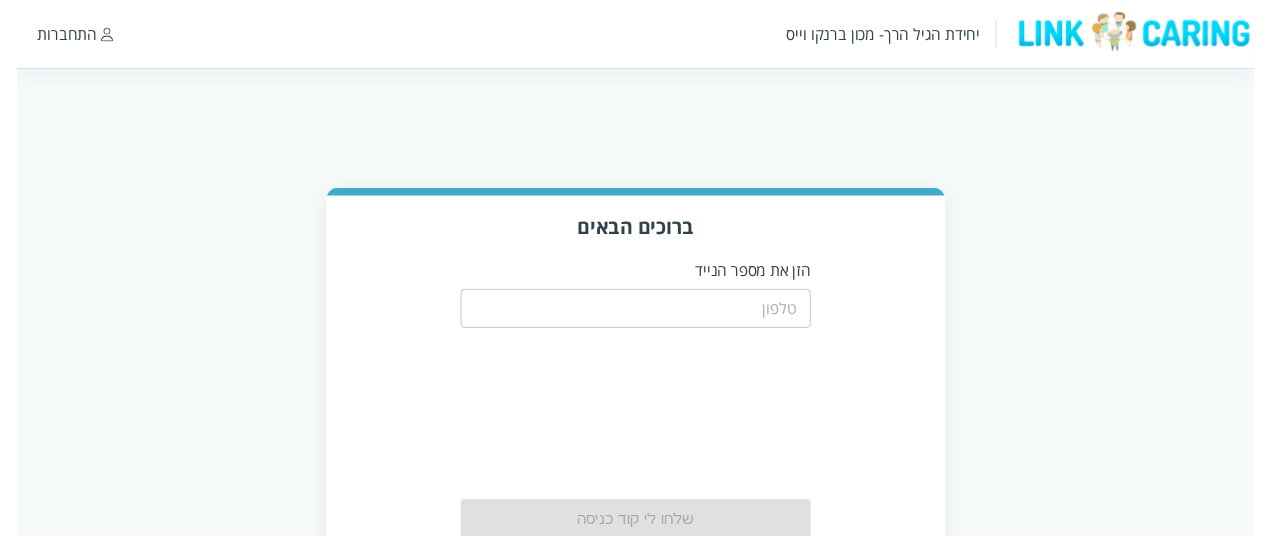 scroll, scrollTop: 0, scrollLeft: 0, axis: both 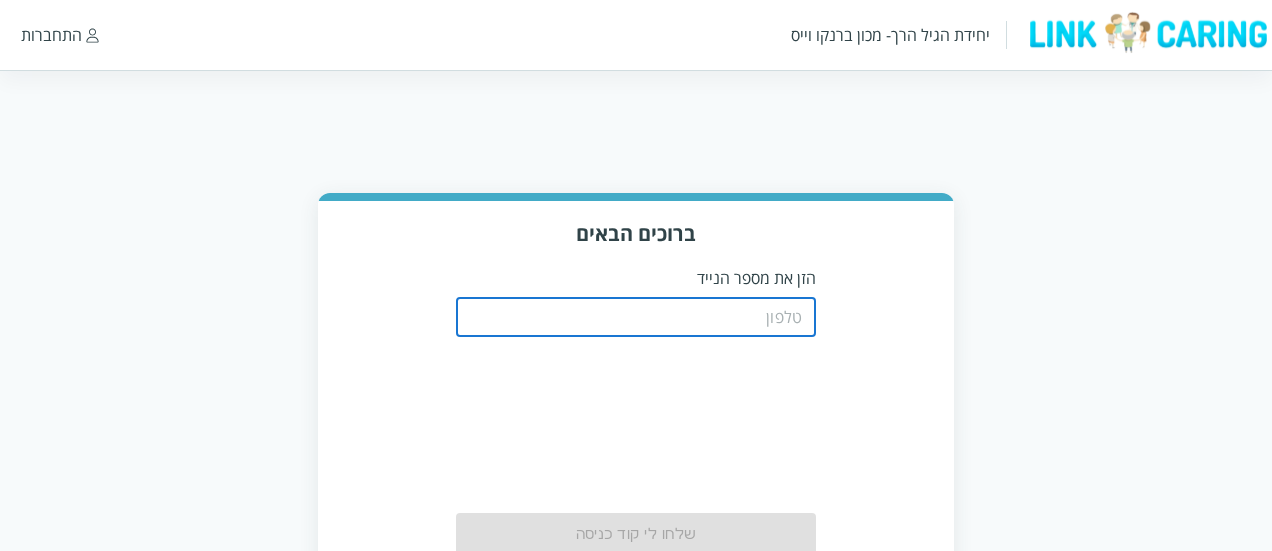 click at bounding box center [636, 317] 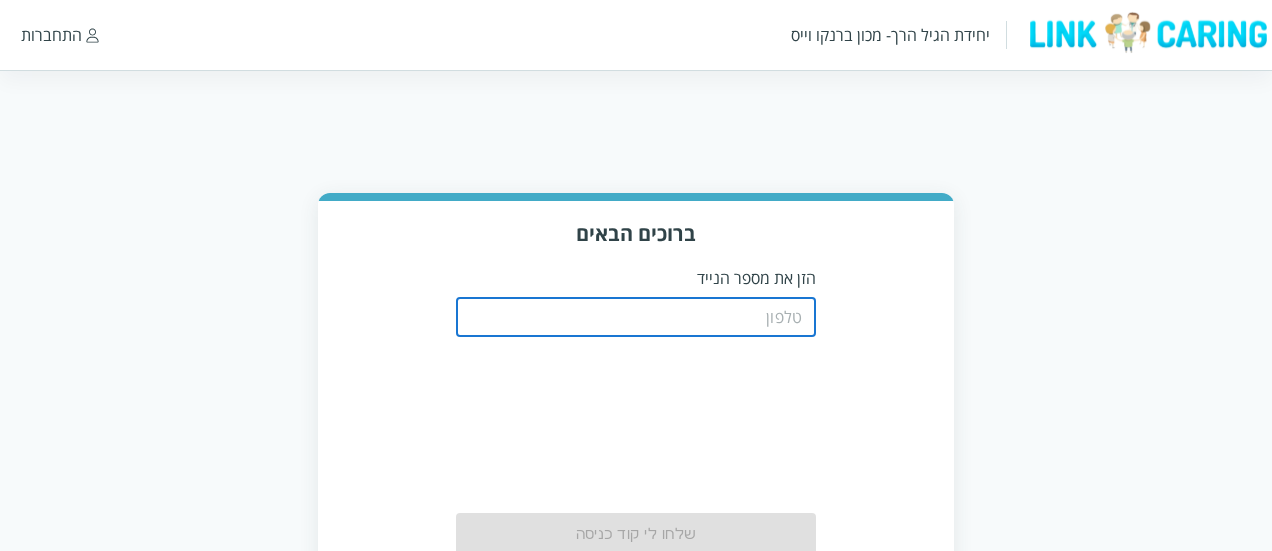 type on "0508805134" 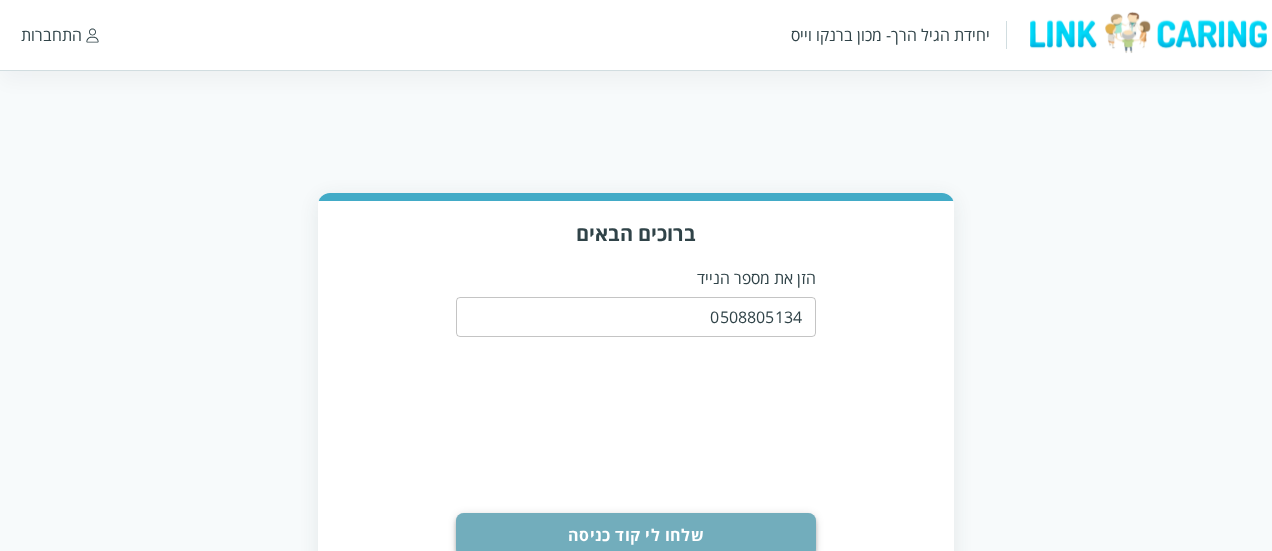 click on "שלחו לי קוד כניסה" at bounding box center (636, 535) 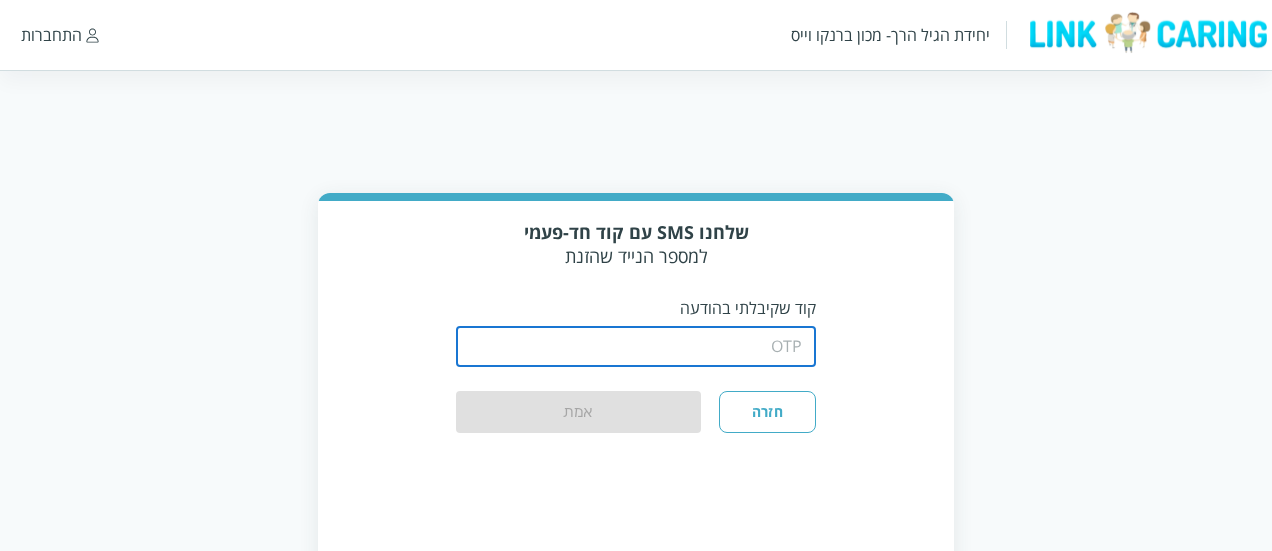 click at bounding box center (636, 347) 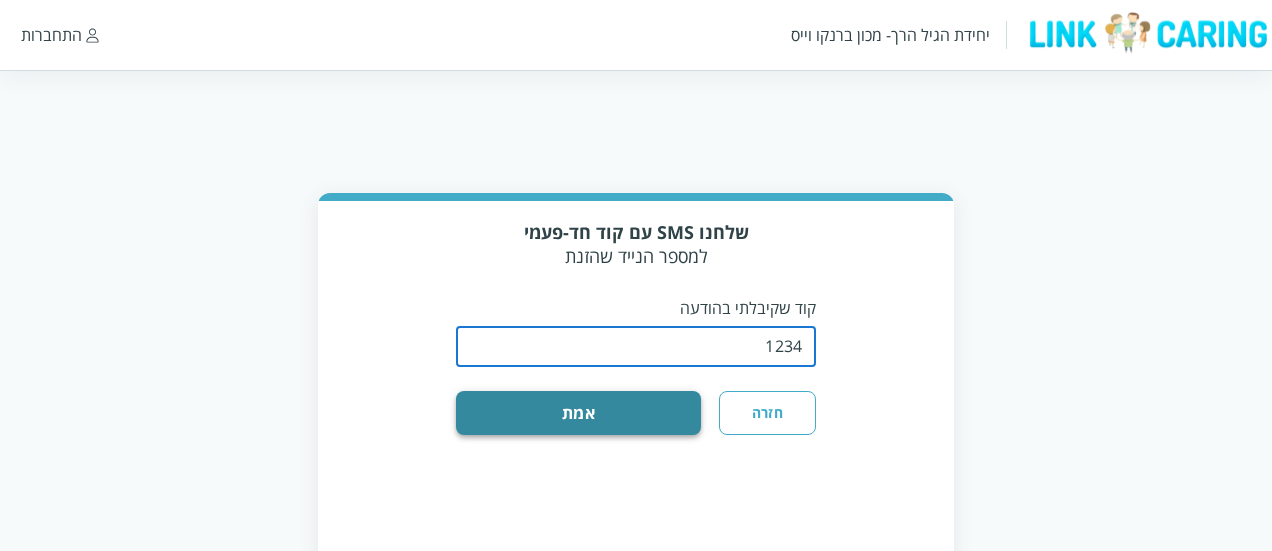 type on "1234" 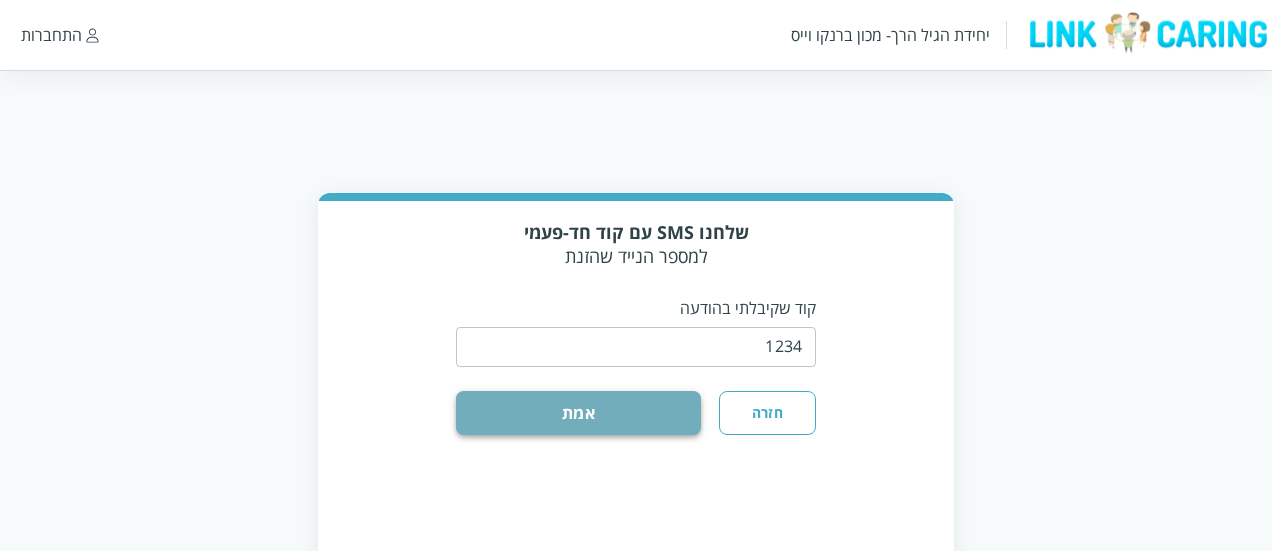 click on "אמת" at bounding box center (578, 413) 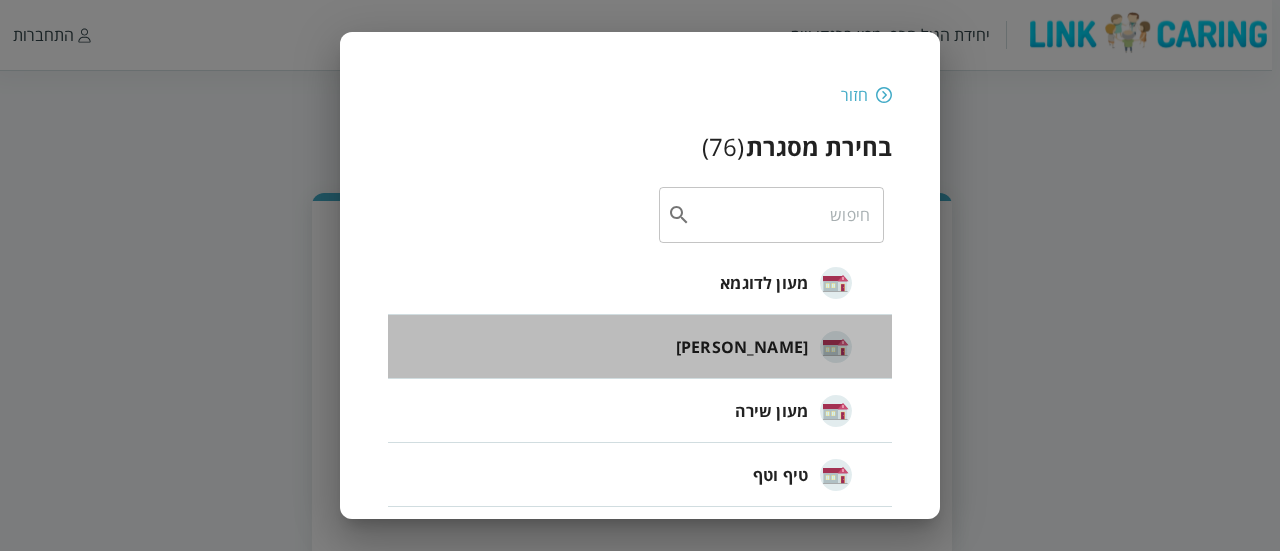 click on "[PERSON_NAME]" at bounding box center [742, 347] 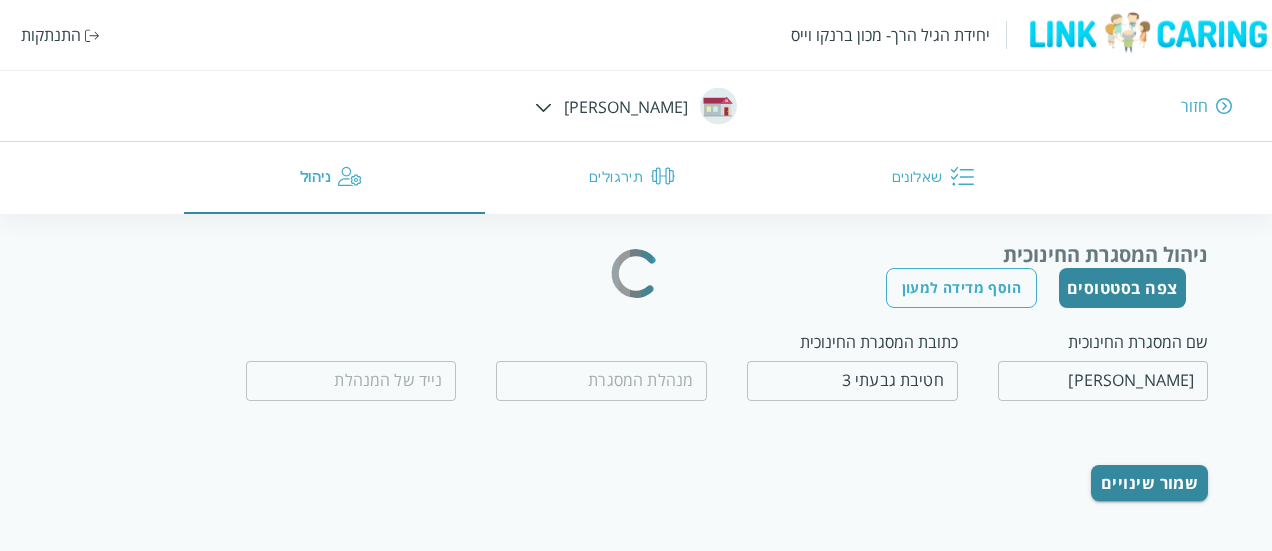 type on "0509560658" 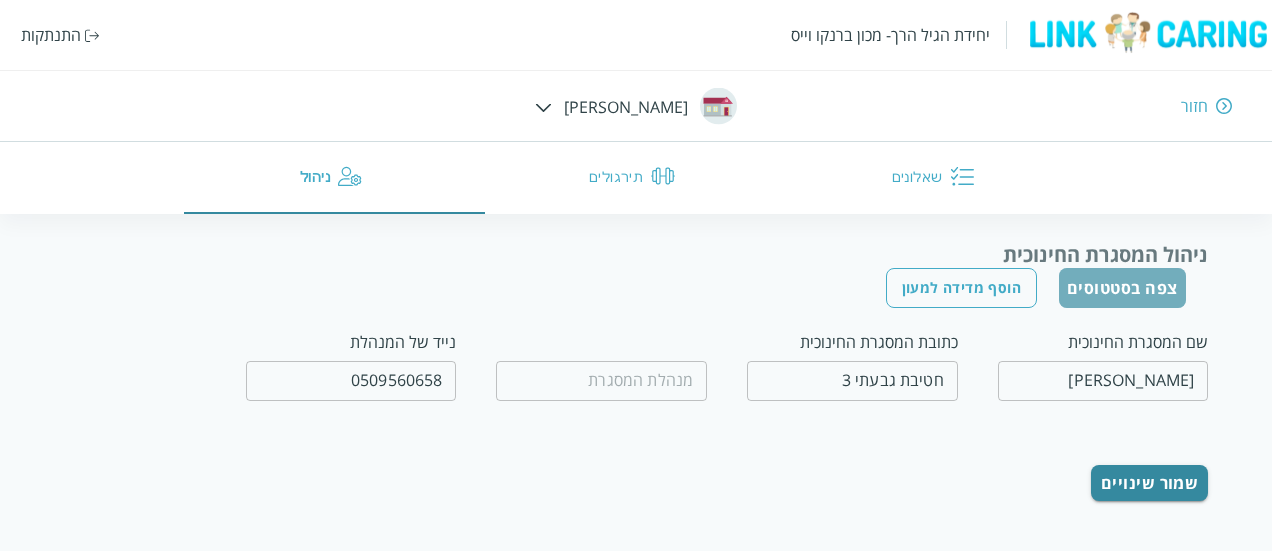 click on "צפה בסטטוסים" at bounding box center (1122, 288) 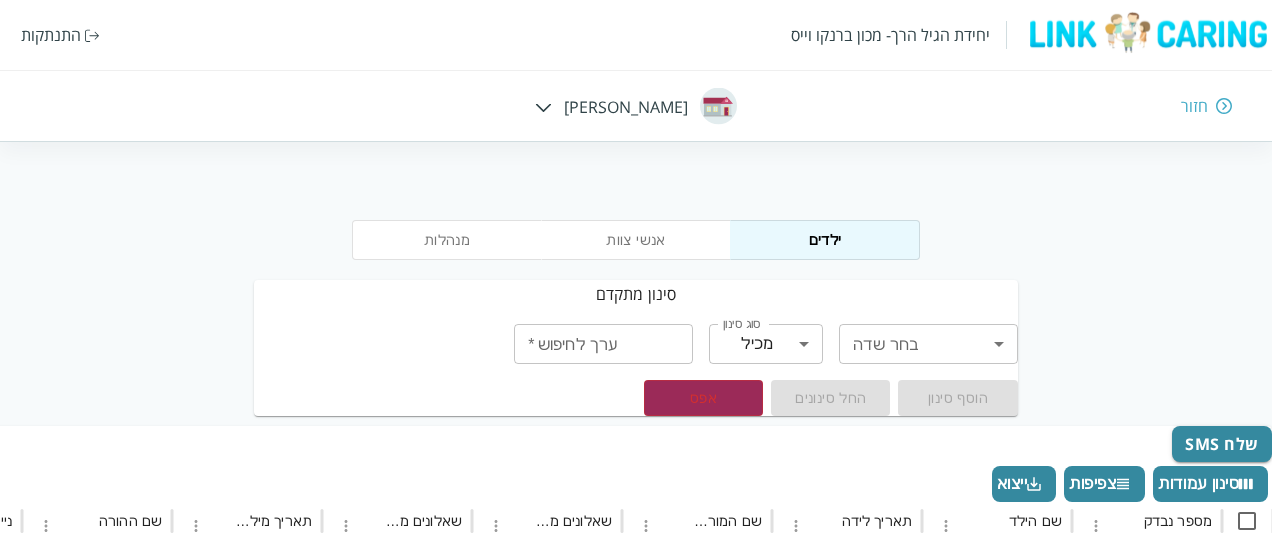click on "מנהלות אנשי צוות ילדים" at bounding box center (636, 236) 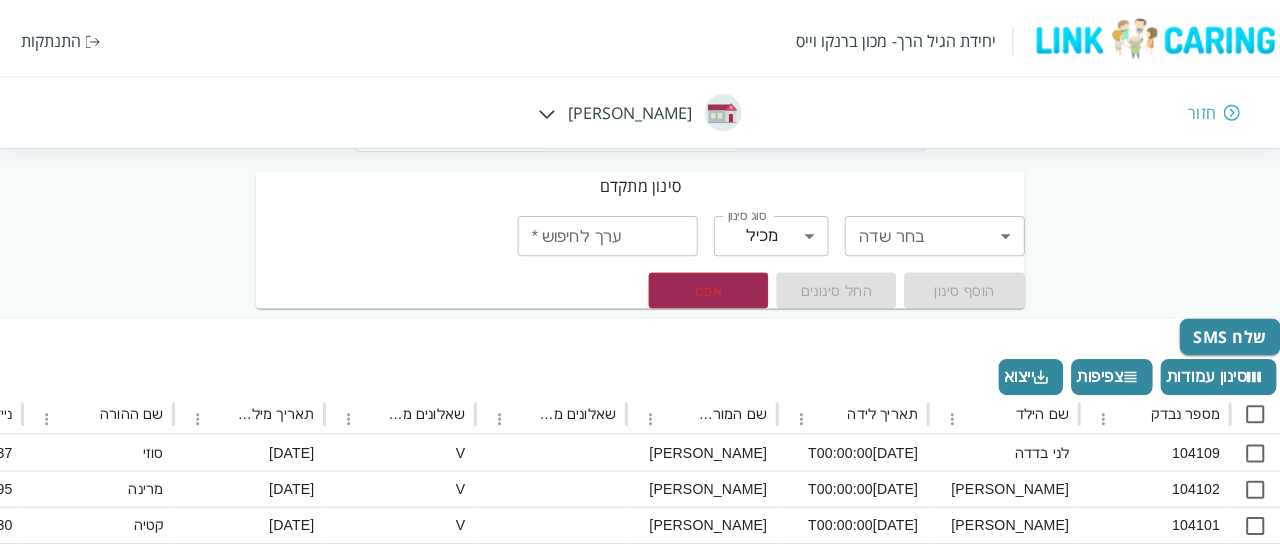scroll, scrollTop: 113, scrollLeft: 0, axis: vertical 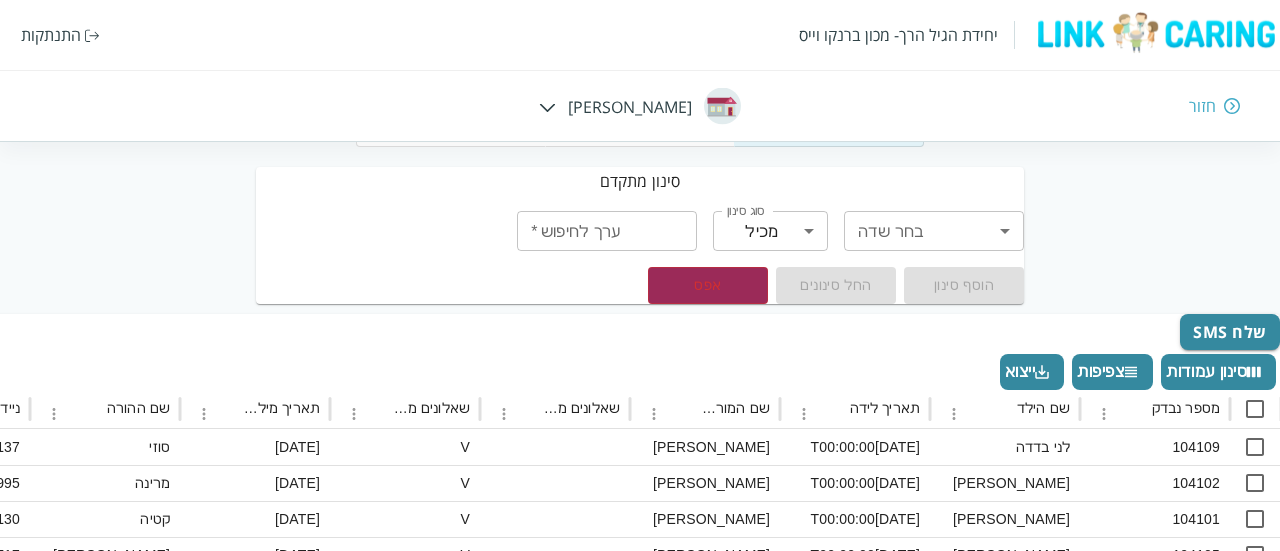 click on "יחידת הגיל הרך- מכון ברנקו וייס התנתקות חזור חיה חבד מנהלות אנשי צוות ילדים סינון מתקדם בחר שדה ​ בחר שדה סוג סינון מכיל contains סוג סינון ערך לחיפוש   * ערך לחיפוש   * הוסף סינון החל סינונים אפס שלח SMS   סינון עמודות  צפיפות ייצוא מספר נבדק שם הילד תאריך לידה שם המורה במסגרת שאלונים מלאים חלקיים שאלונים מלאים תאריך מילוי שאלונים שם ההורה נייד אימייל ההורה ParentChildQstFull שאלונים אישיים מלאים שאלונים מלאים חלקיים תאריך מילוי שאלונים GiftCard שם הכיתה שם המסגרת 104109 לני בדדה    2022-07-19T00:00:00 זוהר מדמון V 30-06-2025 סוזי 0548327137 V V 2025-02-12T08:28:48.463 V בוגרים אקליפטוס 104102 אוריאן דוידוב    V 30-06-2025" at bounding box center (640, 551) 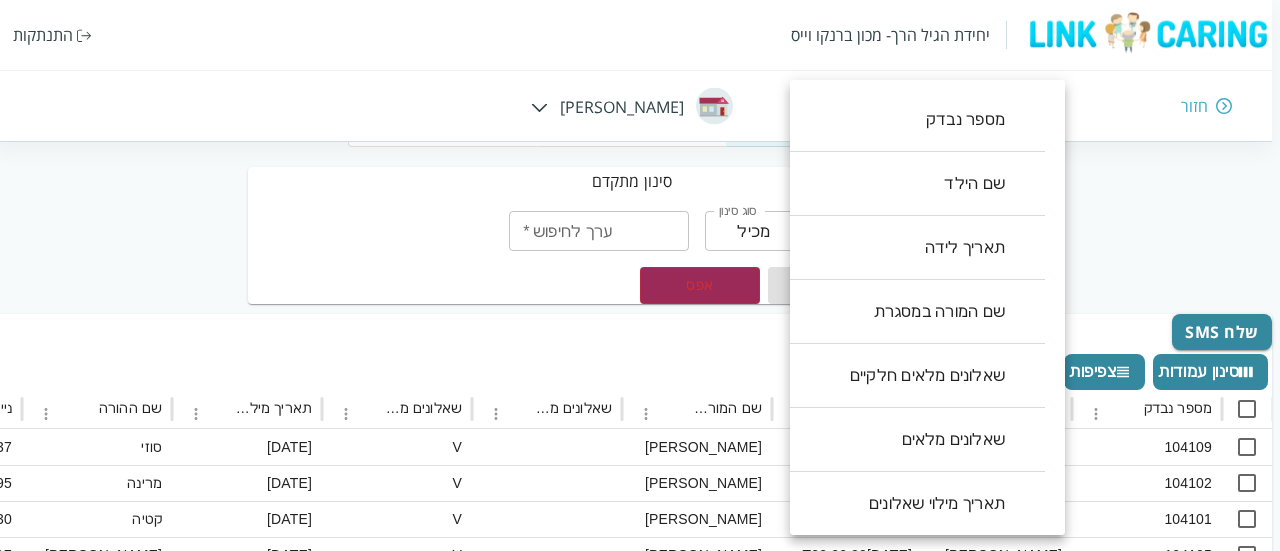 scroll, scrollTop: 640, scrollLeft: 0, axis: vertical 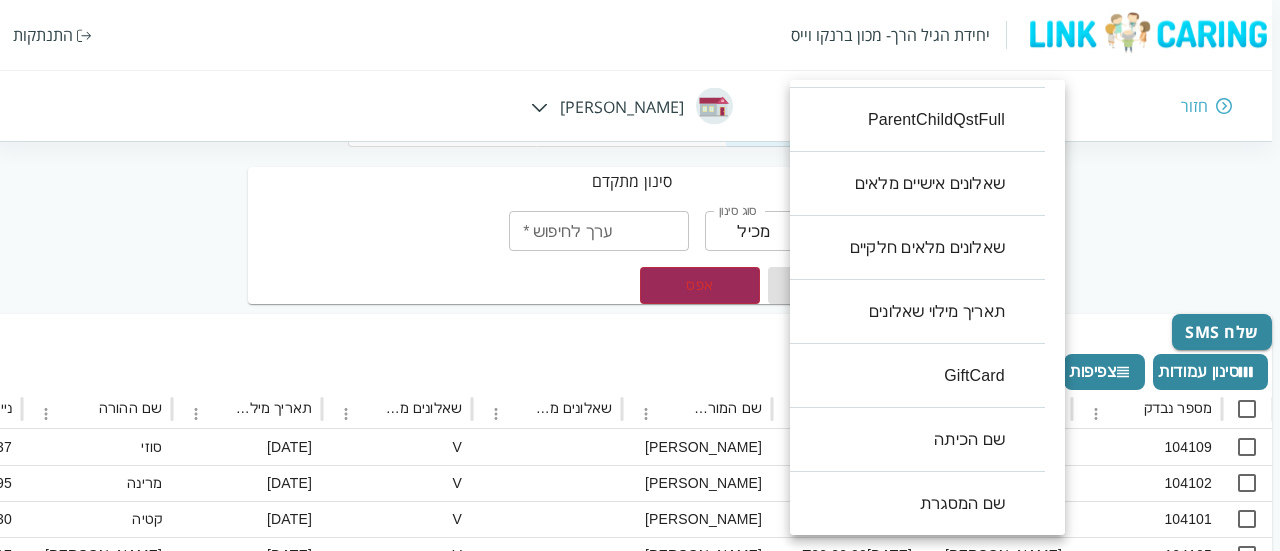 click on "שאלונים אישיים מלאים" at bounding box center (907, 184) 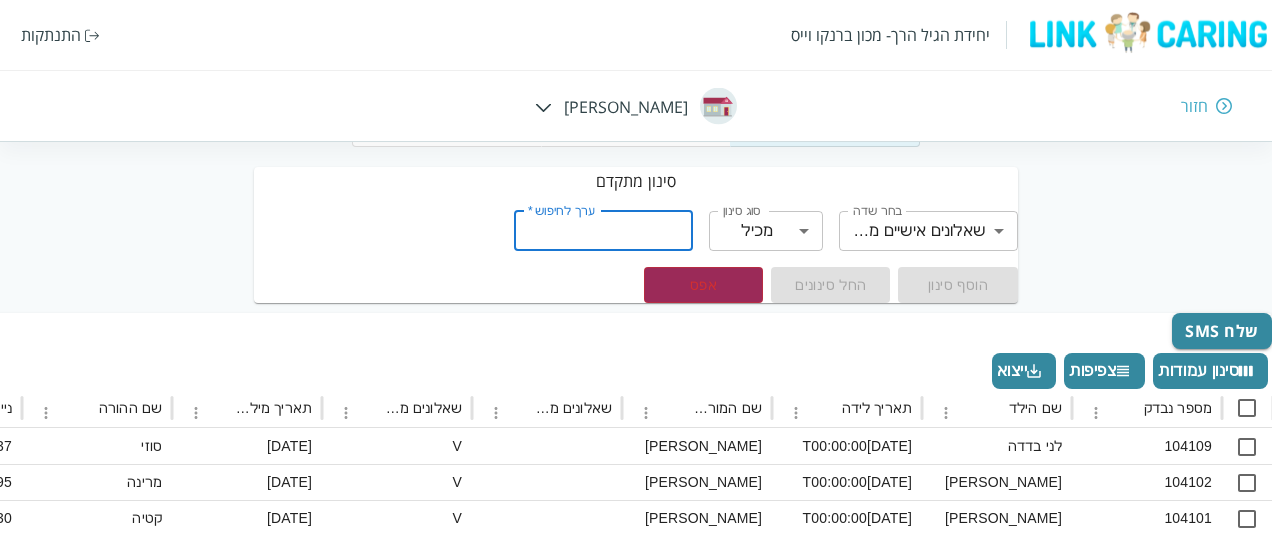 click on "ערך לחיפוש   *" at bounding box center [603, 231] 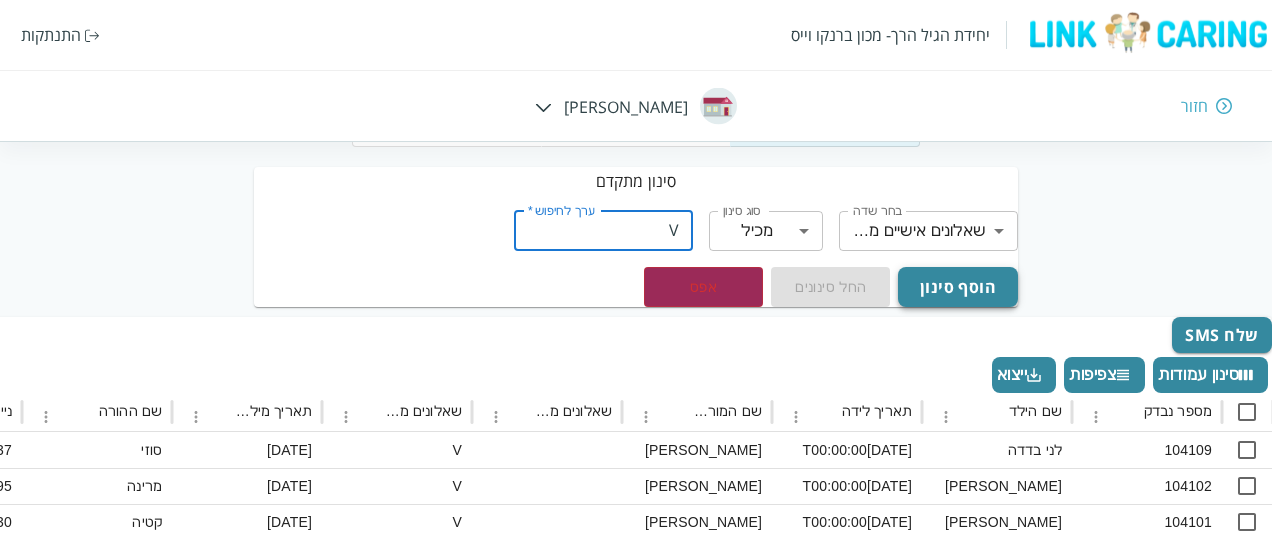 type on "V" 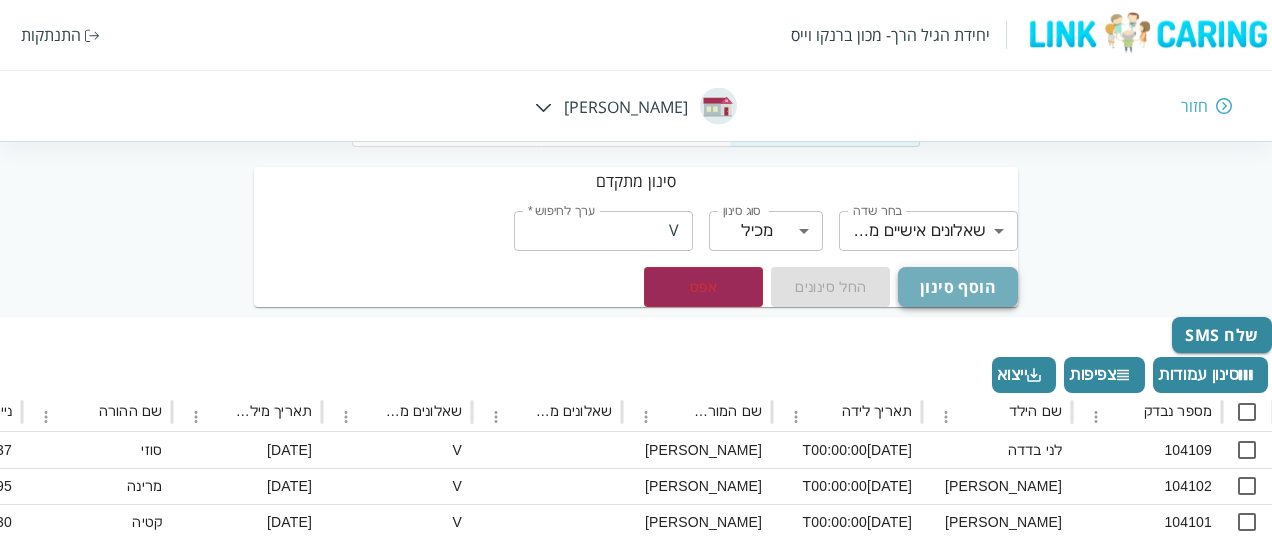 click on "הוסף סינון" at bounding box center [957, 287] 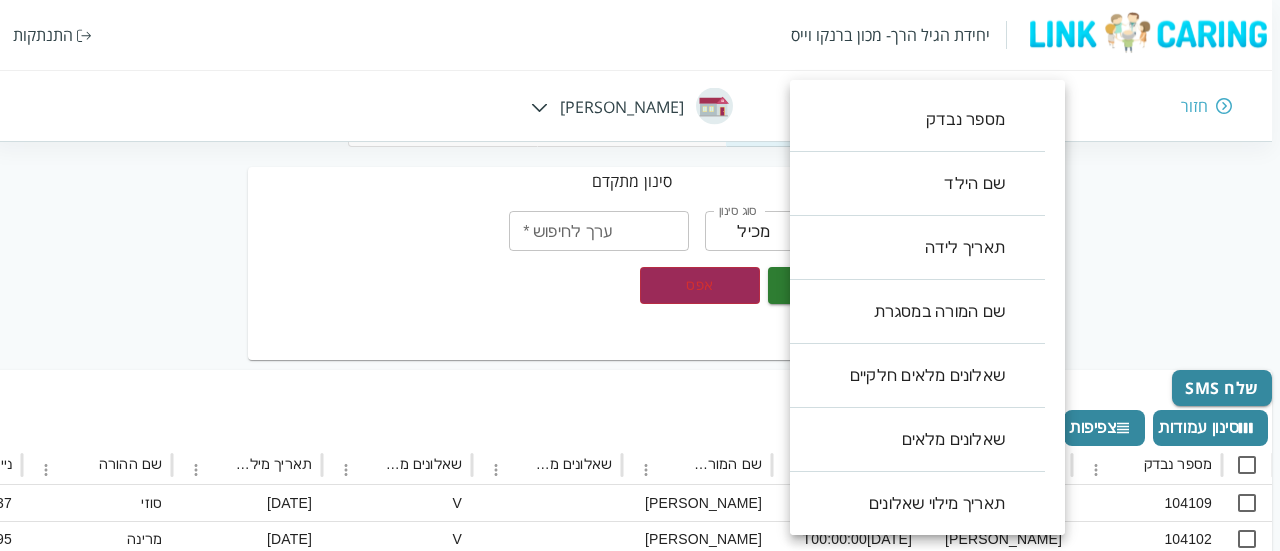click on "יחידת הגיל הרך- מכון ברנקו וייס התנתקות חזור חיה חבד מנהלות אנשי צוות ילדים סינון מתקדם בחר שדה ​ בחר שדה סוג סינון מכיל contains סוג סינון ערך לחיפוש   * ערך לחיפוש   * הוסף סינון החל סינונים אפס שאלונים אישיים מלאים מכיל V שלח SMS   סינון עמודות  צפיפות ייצוא מספר נבדק שם הילד תאריך לידה שם המורה במסגרת שאלונים מלאים חלקיים שאלונים מלאים תאריך מילוי שאלונים שם ההורה נייד אימייל ההורה ParentChildQstFull שאלונים אישיים מלאים שאלונים מלאים חלקיים תאריך מילוי שאלונים GiftCard שם הכיתה שם המסגרת 104109 לני בדדה    2022-07-19T00:00:00 זוהר מדמון V 30-06-2025 סוזי 0548327137 V V 2025-02-12T08:28:48.463 V בוגרים 104102 V V V V" at bounding box center (636, 579) 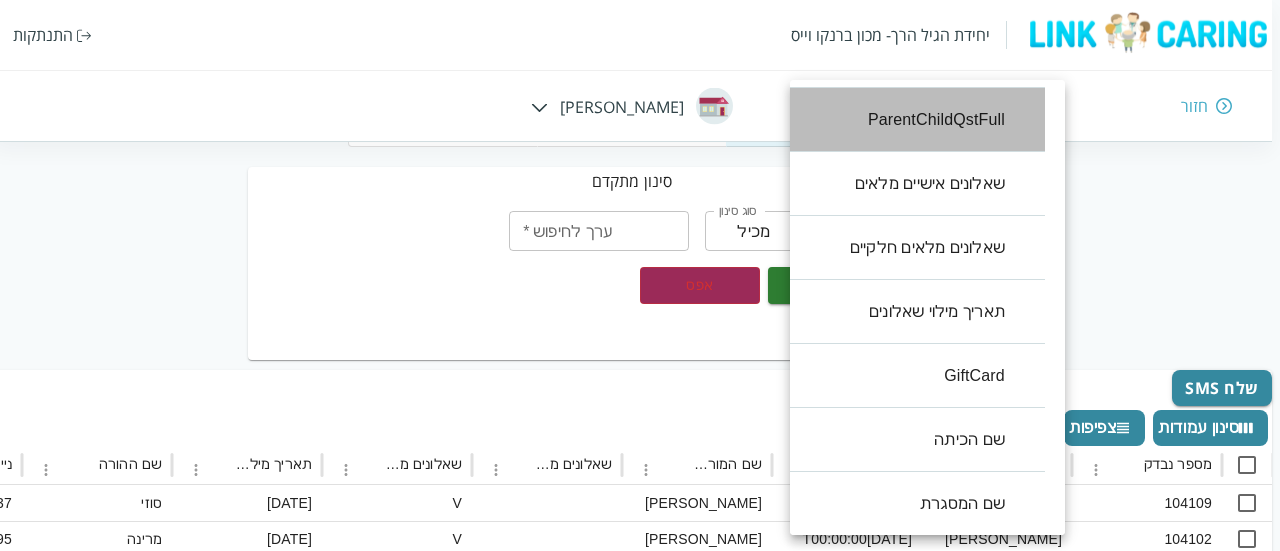 click on "ParentChildQstFull" at bounding box center [907, 120] 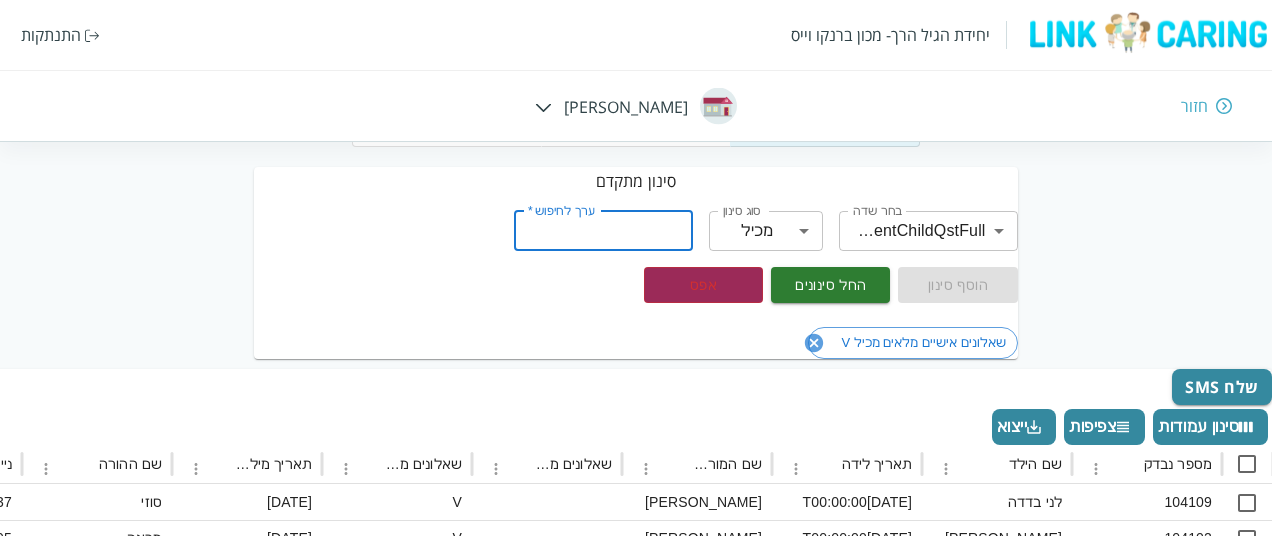 click on "ערך לחיפוש   *" at bounding box center (603, 231) 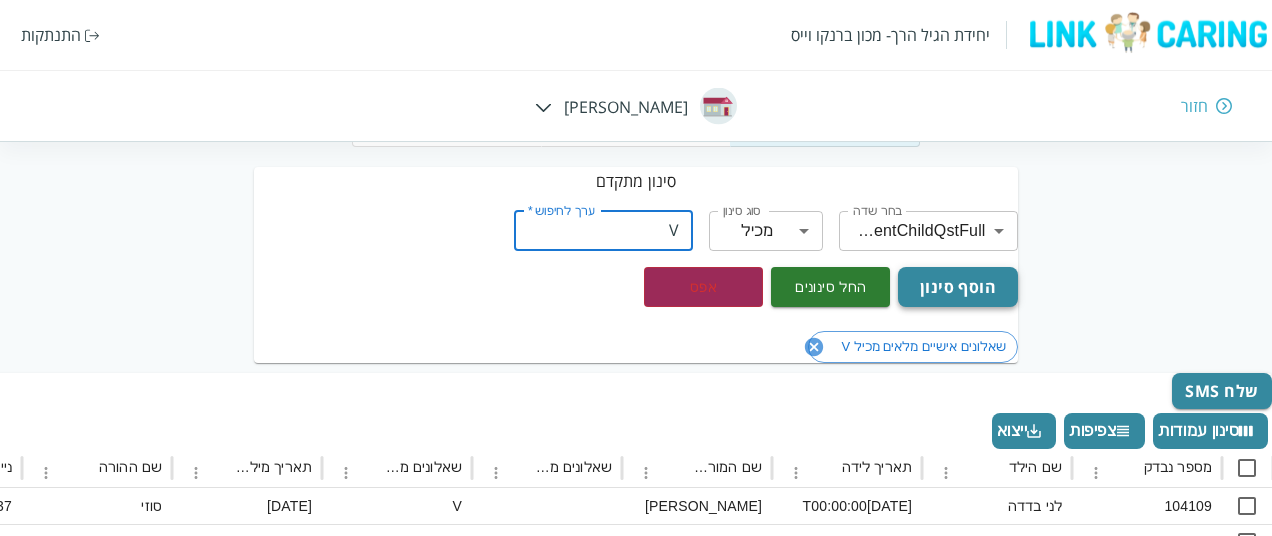 type on "V" 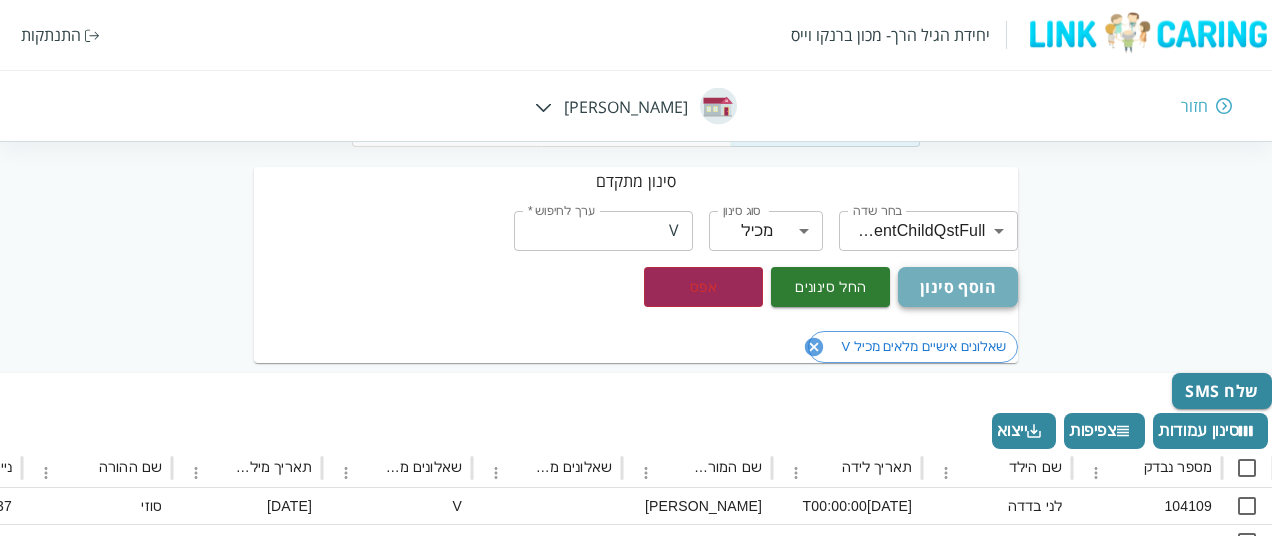 click on "הוסף סינון" at bounding box center (957, 287) 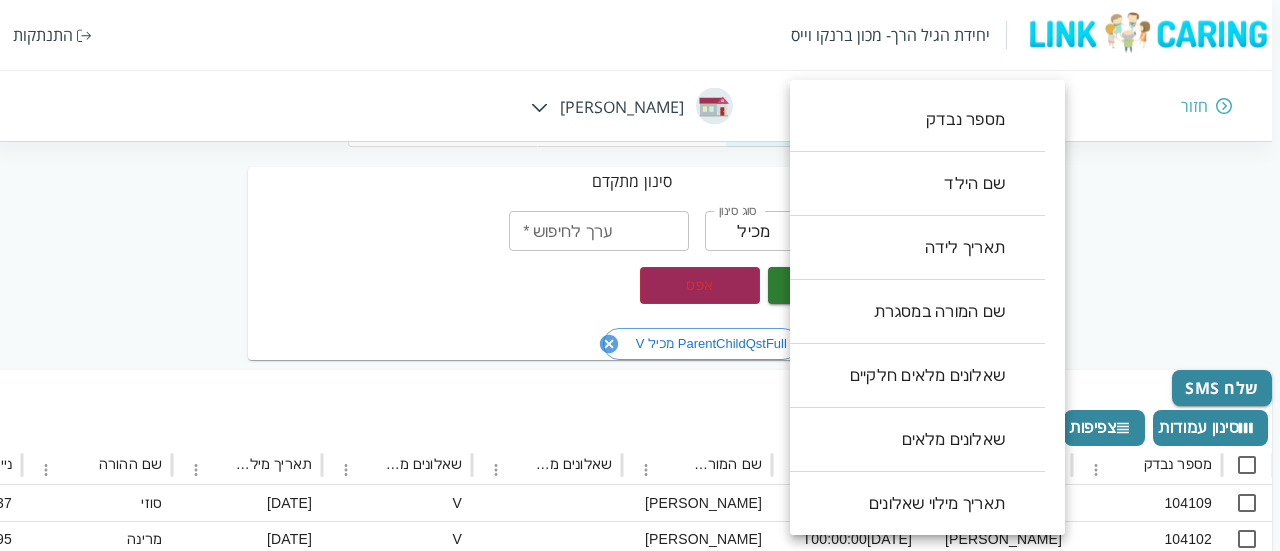 click on "יחידת הגיל הרך- מכון ברנקו וייס התנתקות חזור חיה חבד מנהלות אנשי צוות ילדים סינון מתקדם בחר שדה ​ בחר שדה סוג סינון מכיל contains סוג סינון ערך לחיפוש   * ערך לחיפוש   * הוסף סינון החל סינונים אפס שאלונים אישיים מלאים מכיל V ParentChildQstFull מכיל V שלח SMS   סינון עמודות  צפיפות ייצוא מספר נבדק שם הילד תאריך לידה שם המורה במסגרת שאלונים מלאים חלקיים שאלונים מלאים תאריך מילוי שאלונים שם ההורה נייד אימייל ההורה ParentChildQstFull שאלונים אישיים מלאים שאלונים מלאים חלקיים תאריך מילוי שאלונים GiftCard שם הכיתה שם המסגרת 104109 לני בדדה    2022-07-19T00:00:00 זוהר מדמון V 30-06-2025 סוזי 0548327137 V V 2025-02-12T08:28:48.463" at bounding box center (636, 579) 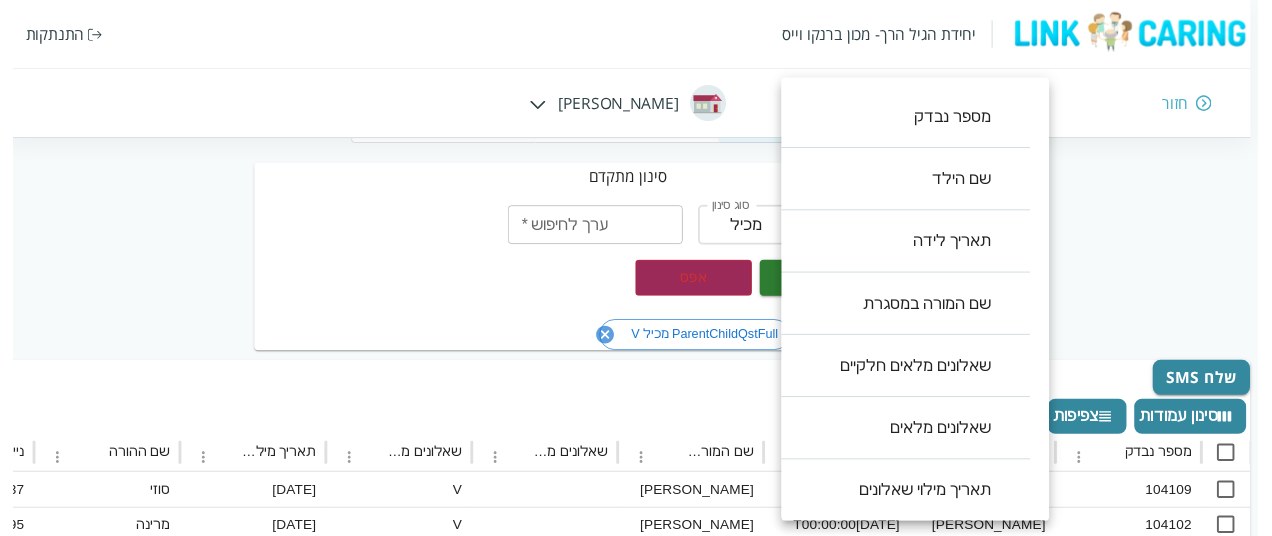 scroll, scrollTop: 640, scrollLeft: 0, axis: vertical 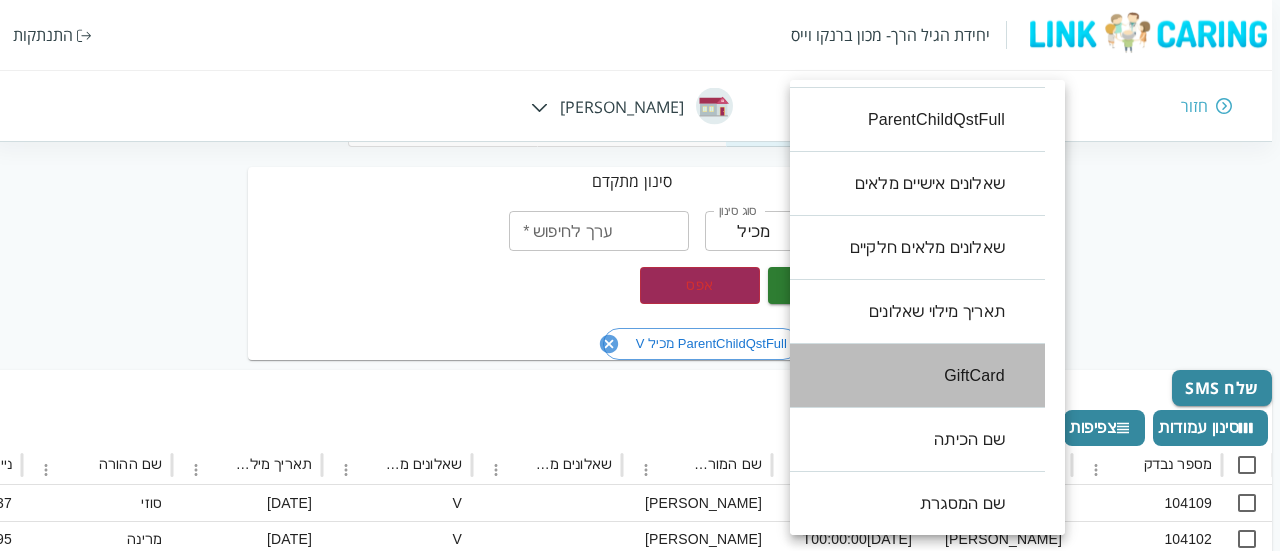 click on "GiftCard" at bounding box center [907, 376] 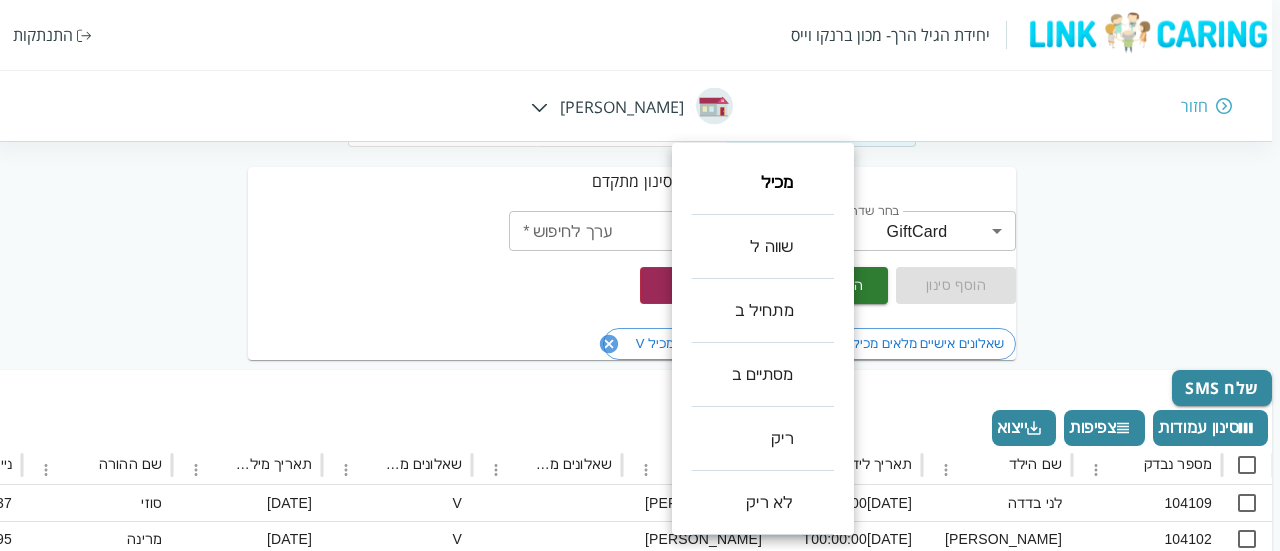 click on "יחידת הגיל הרך- מכון ברנקו וייס התנתקות חזור חיה חבד מנהלות אנשי צוות ילדים סינון מתקדם בחר שדה GiftCard GiftCard בחר שדה סוג סינון מכיל contains סוג סינון ערך לחיפוש   * ערך לחיפוש   * הוסף סינון החל סינונים אפס שאלונים אישיים מלאים מכיל V ParentChildQstFull מכיל V שלח SMS   סינון עמודות  צפיפות ייצוא מספר נבדק שם הילד תאריך לידה שם המורה במסגרת שאלונים מלאים חלקיים שאלונים מלאים תאריך מילוי שאלונים שם ההורה נייד אימייל ההורה ParentChildQstFull שאלונים אישיים מלאים שאלונים מלאים חלקיים תאריך מילוי שאלונים GiftCard שם הכיתה שם המסגרת 104109 לני בדדה    2022-07-19T00:00:00 זוהר מדמון V 30-06-2025 סוזי 0548327137 V V V 104102 V" at bounding box center [636, 579] 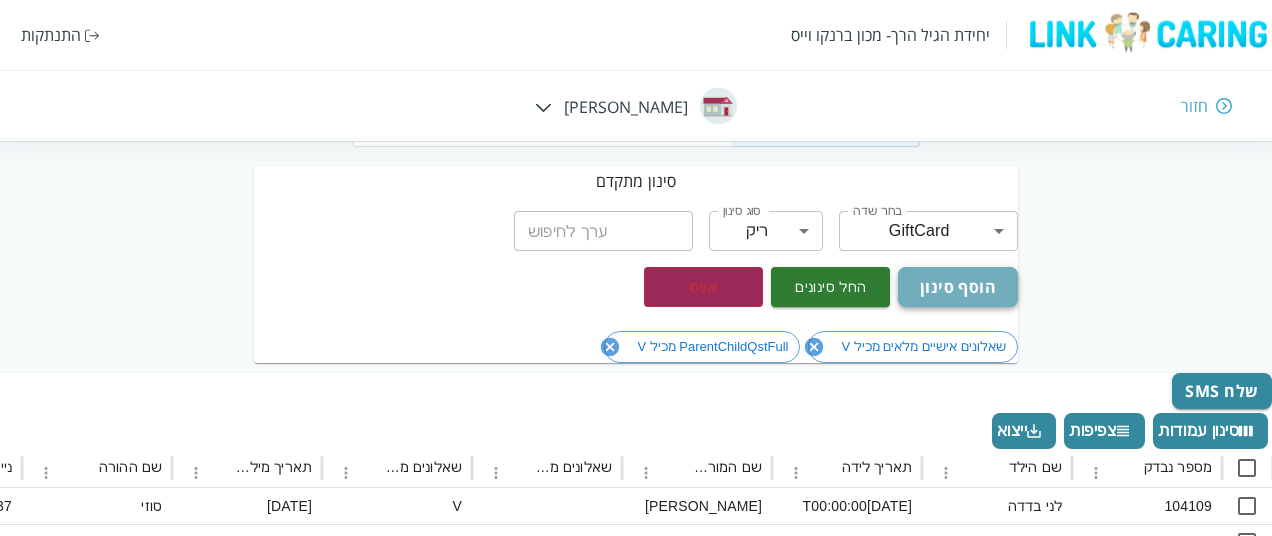 click on "הוסף סינון" at bounding box center [957, 287] 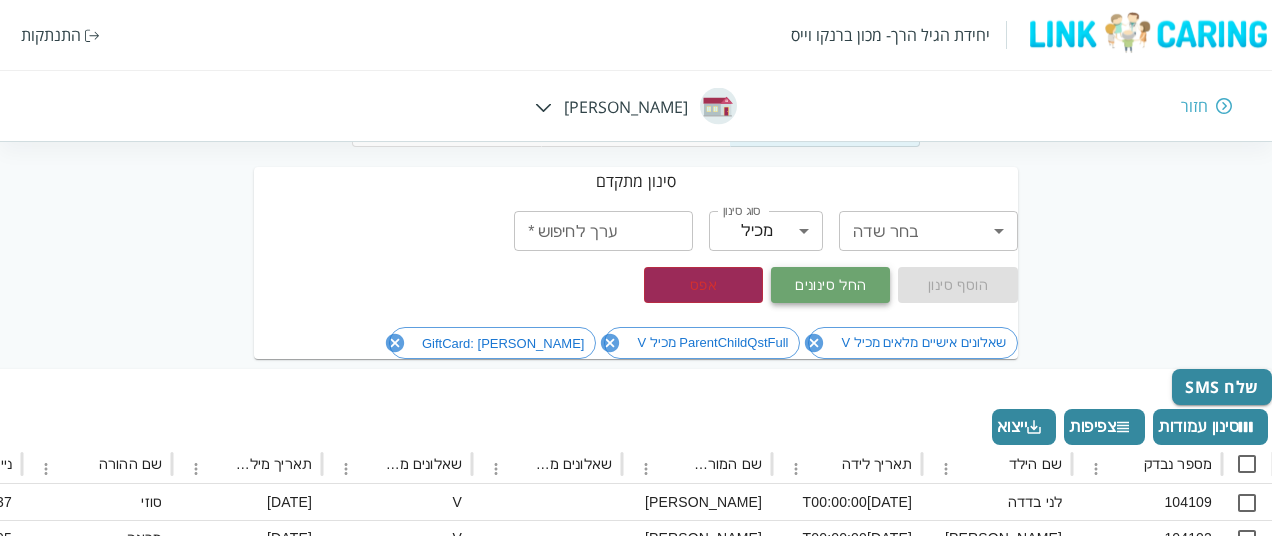 click on "החל סינונים" at bounding box center (830, 285) 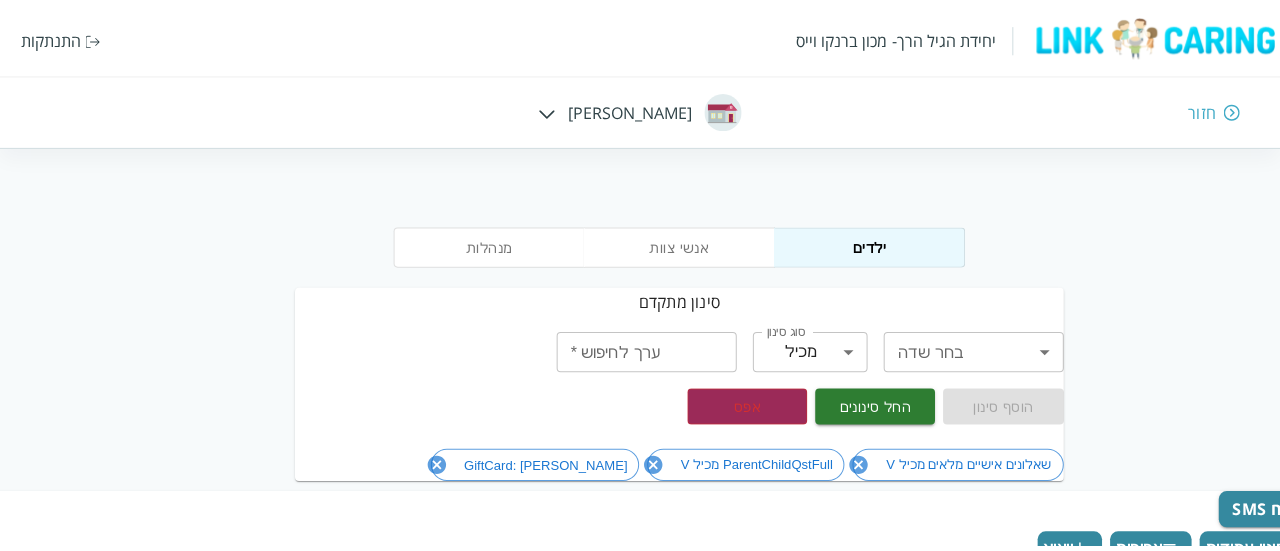 scroll, scrollTop: 0, scrollLeft: 0, axis: both 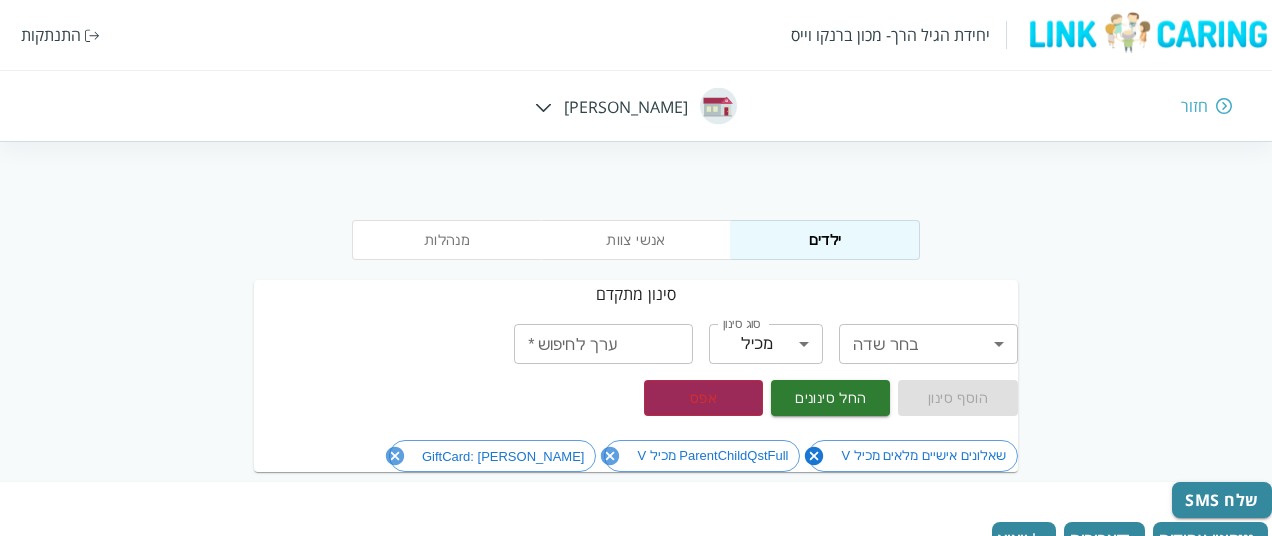 click 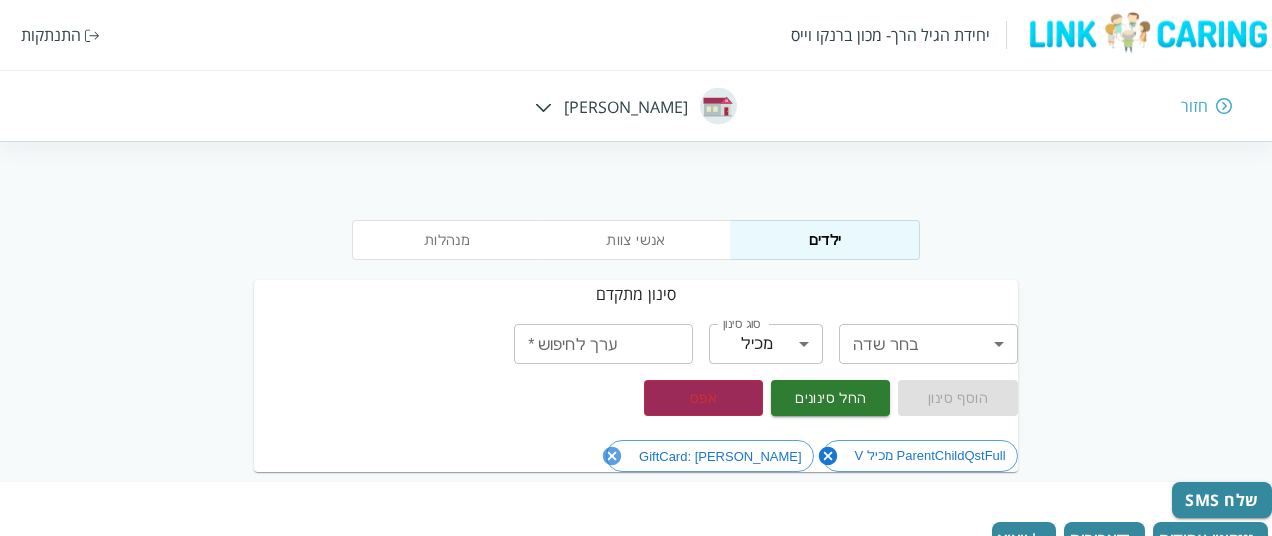 click 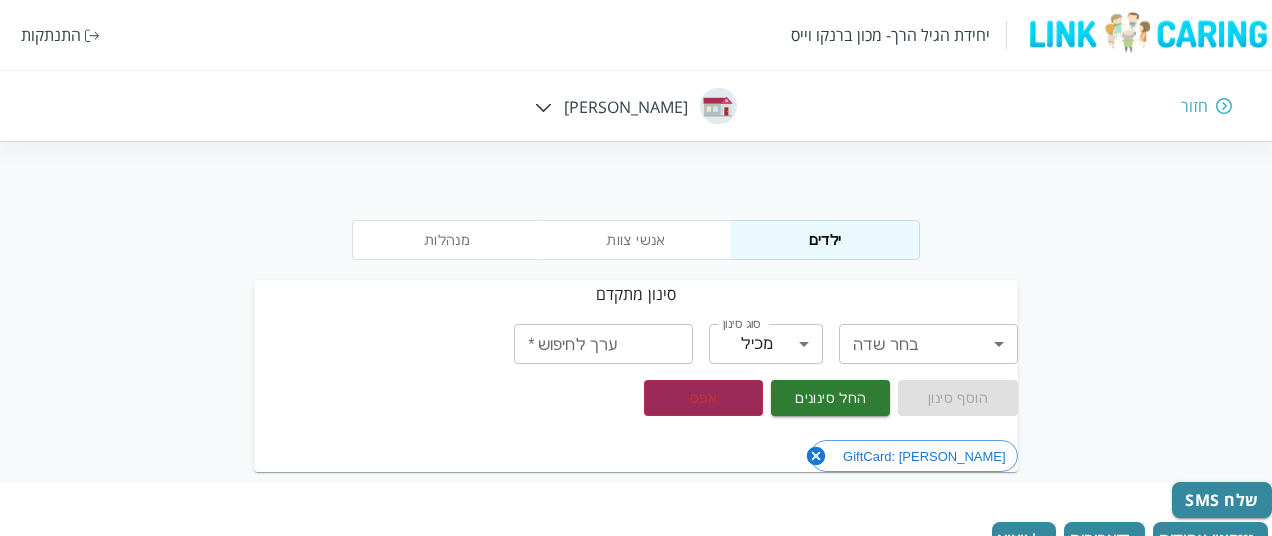click on "GiftCard: ריק" at bounding box center (635, 456) 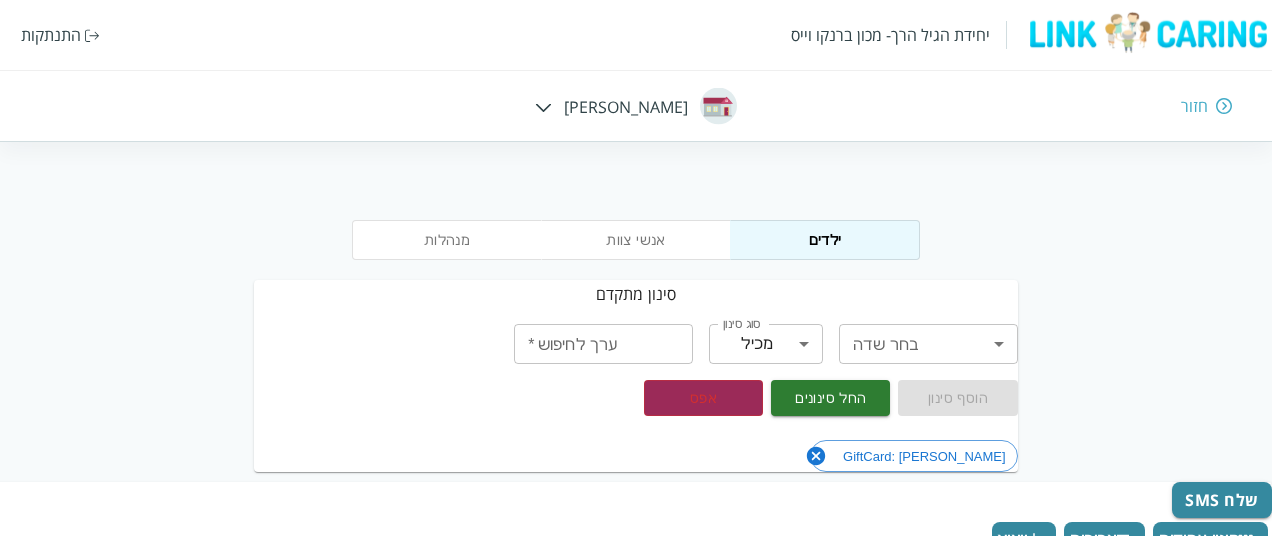 click 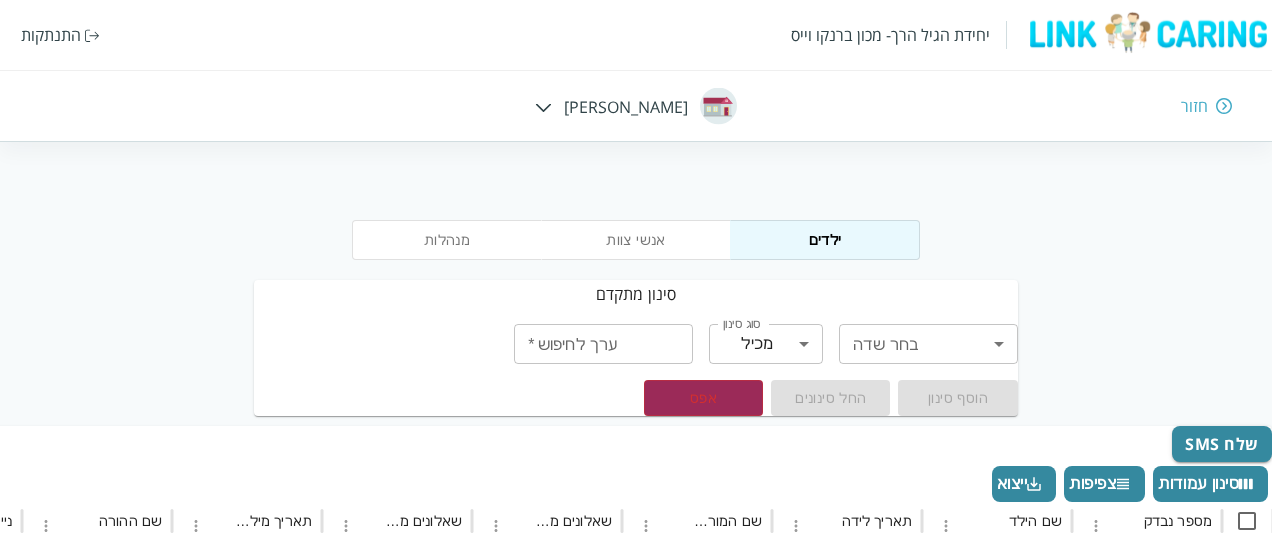 click on "יחידת הגיל הרך- מכון ברנקו וייס התנתקות חזור חיה חבד מנהלות אנשי צוות ילדים סינון מתקדם בחר שדה ​ בחר שדה סוג סינון מכיל contains סוג סינון ערך לחיפוש   * ערך לחיפוש   * הוסף סינון החל סינונים אפס שלח SMS   סינון עמודות  צפיפות ייצוא מספר נבדק שם הילד תאריך לידה שם המורה במסגרת שאלונים מלאים חלקיים שאלונים מלאים תאריך מילוי שאלונים שם ההורה נייד אימייל ההורה ParentChildQstFull שאלונים אישיים מלאים שאלונים מלאים חלקיים תאריך מילוי שאלונים GiftCard שם הכיתה שם המסגרת 201126 קמה-דור בן-ברוך    2022-06-09T00:00:00 שמחה ישעיהו דנה 0547859582   V V 2025-05-18T09:52:14.013 בוגרים ברקת 201169 רעי-שילה בן-ברוך      דנה V V V V" at bounding box center [636, 664] 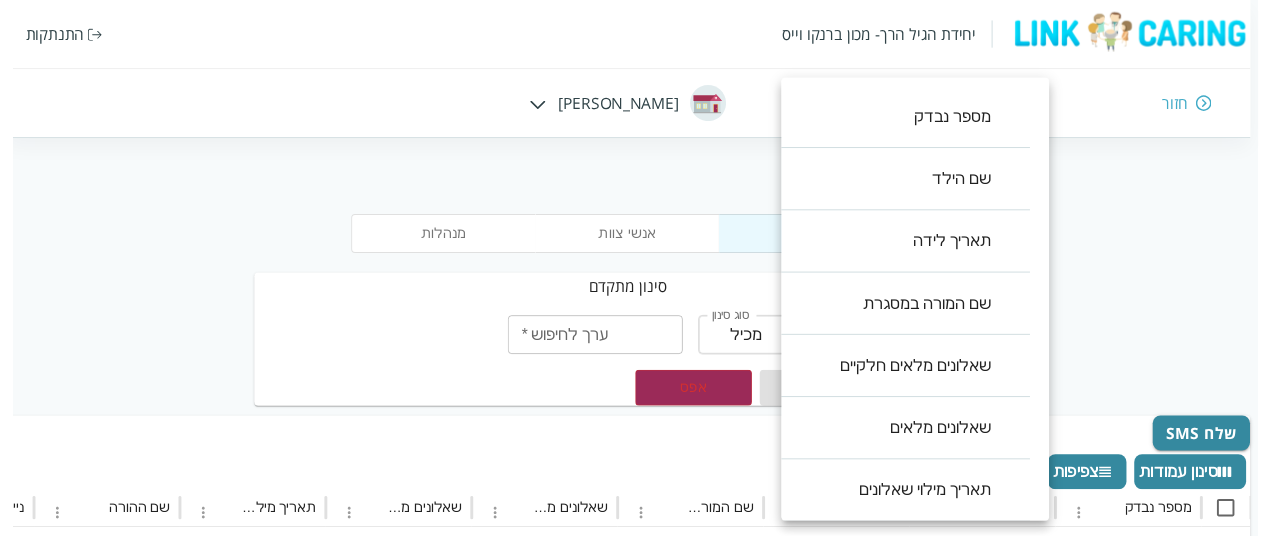 scroll, scrollTop: 640, scrollLeft: 0, axis: vertical 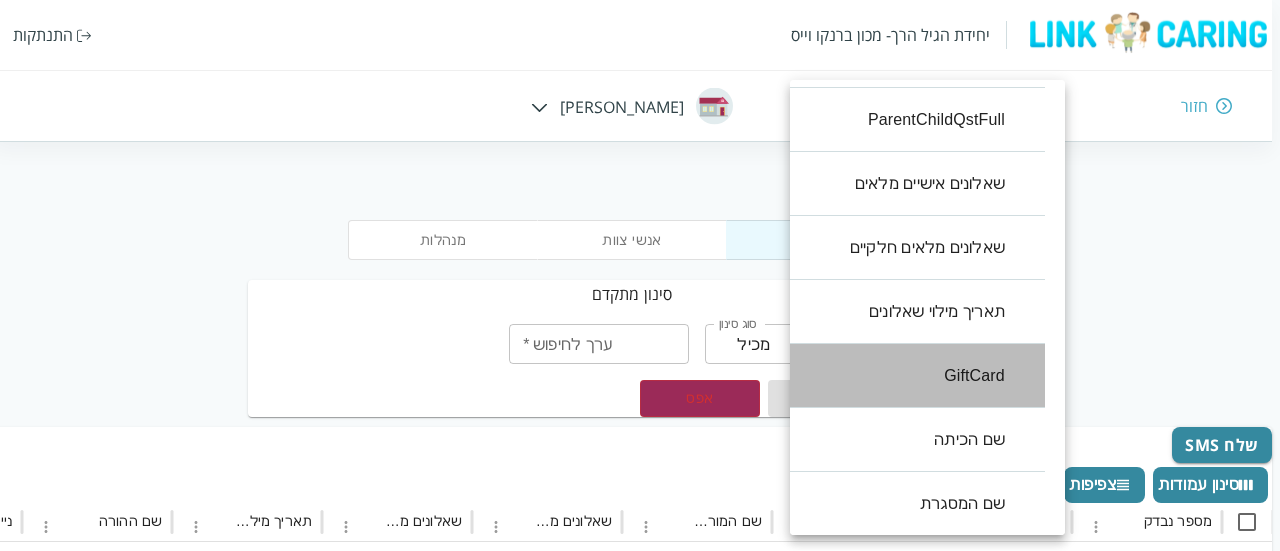 click on "GiftCard" at bounding box center [907, 376] 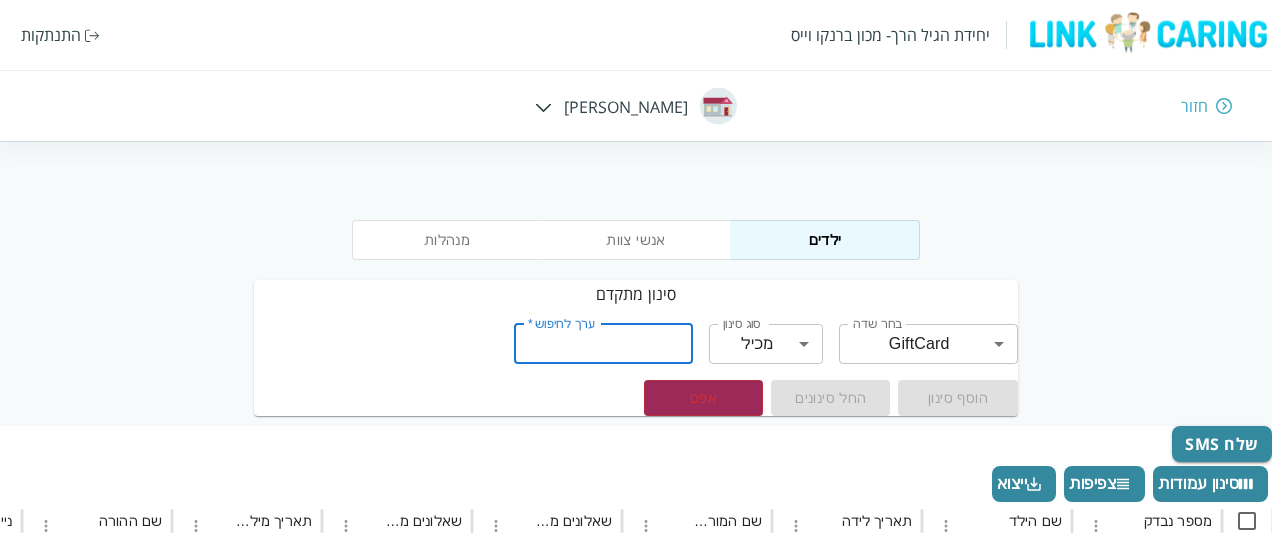 click on "ערך לחיפוש   *" at bounding box center (603, 344) 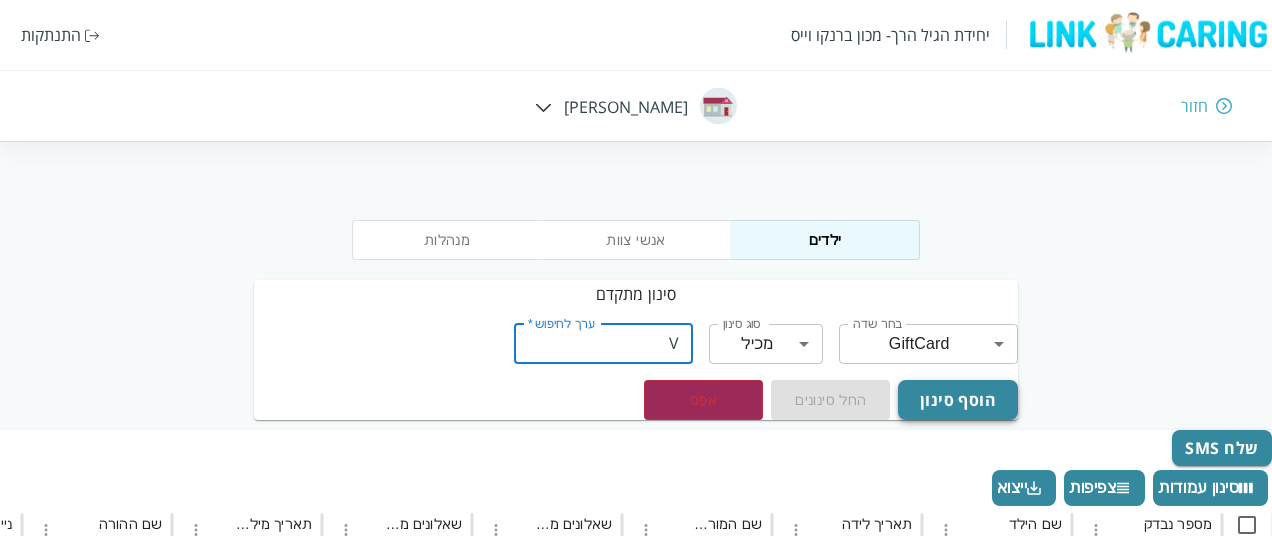 type on "V" 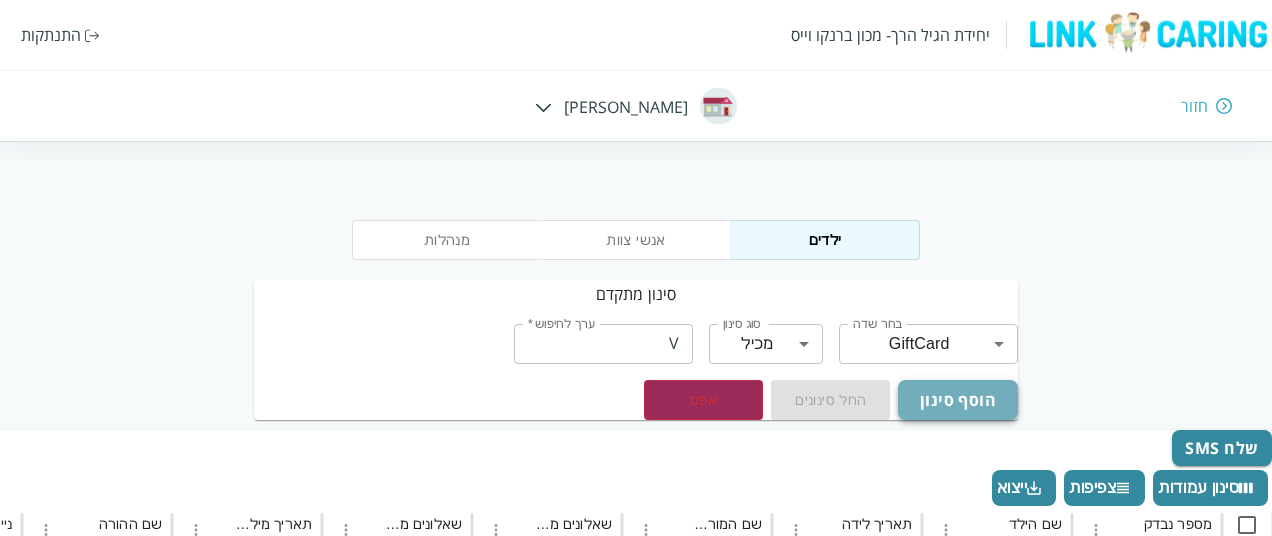 click on "הוסף סינון" at bounding box center [957, 400] 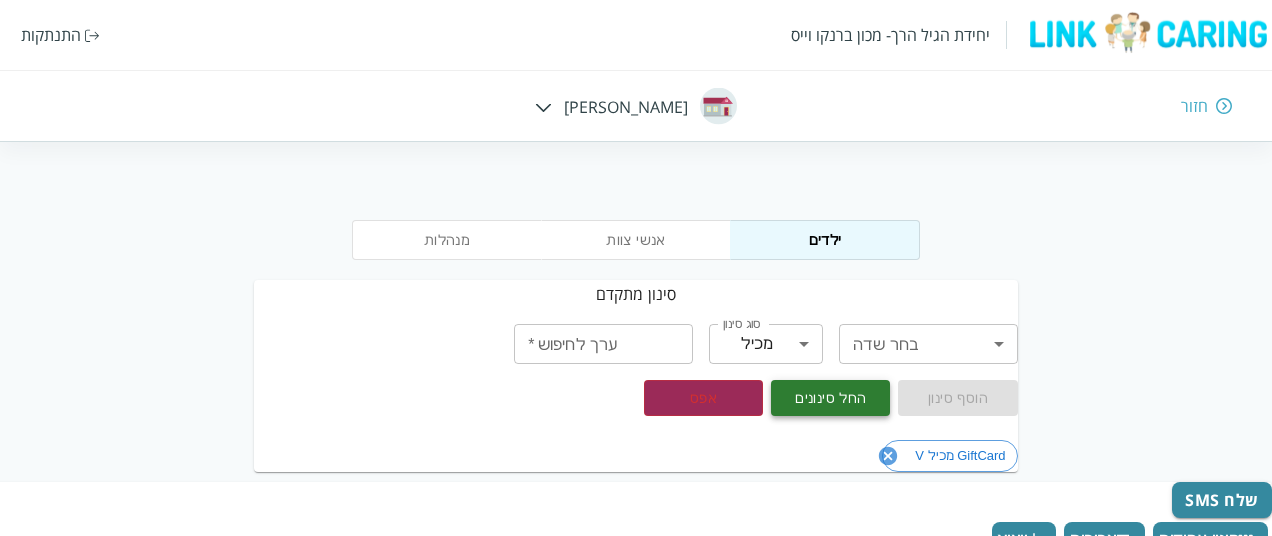 click on "החל סינונים" at bounding box center [830, 398] 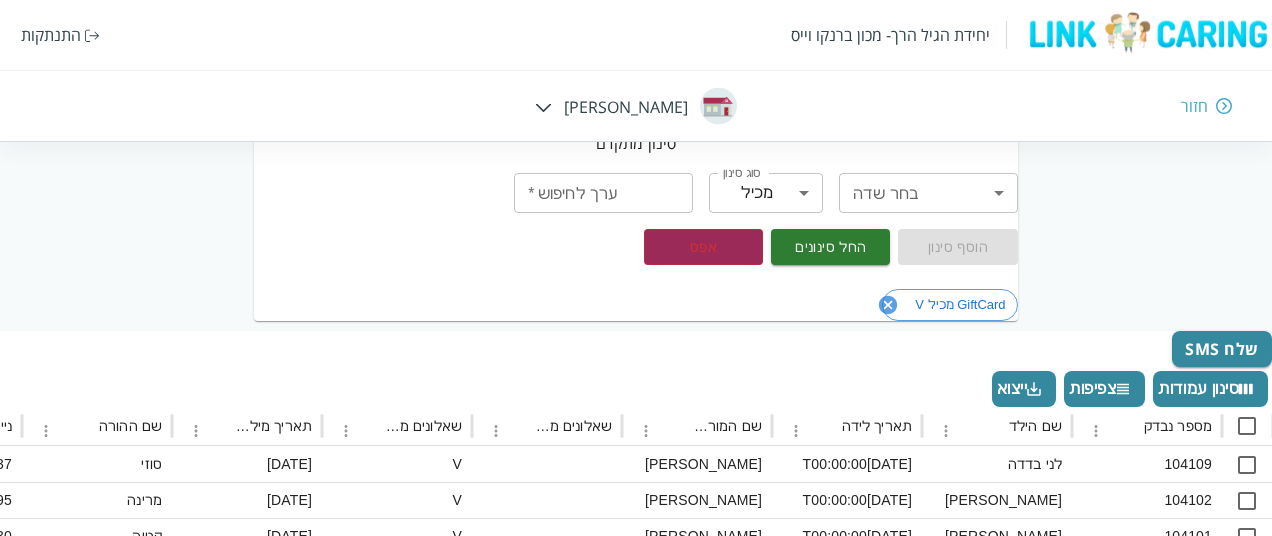 scroll, scrollTop: 200, scrollLeft: 0, axis: vertical 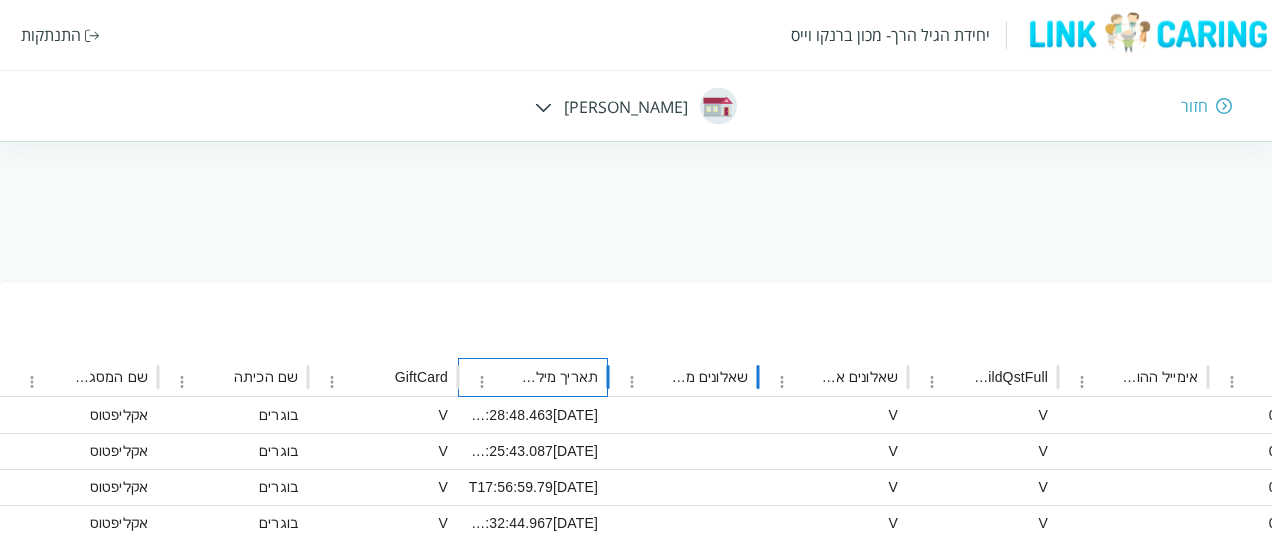 click on "תאריך מילוי שאלונים" at bounding box center (544, 377) 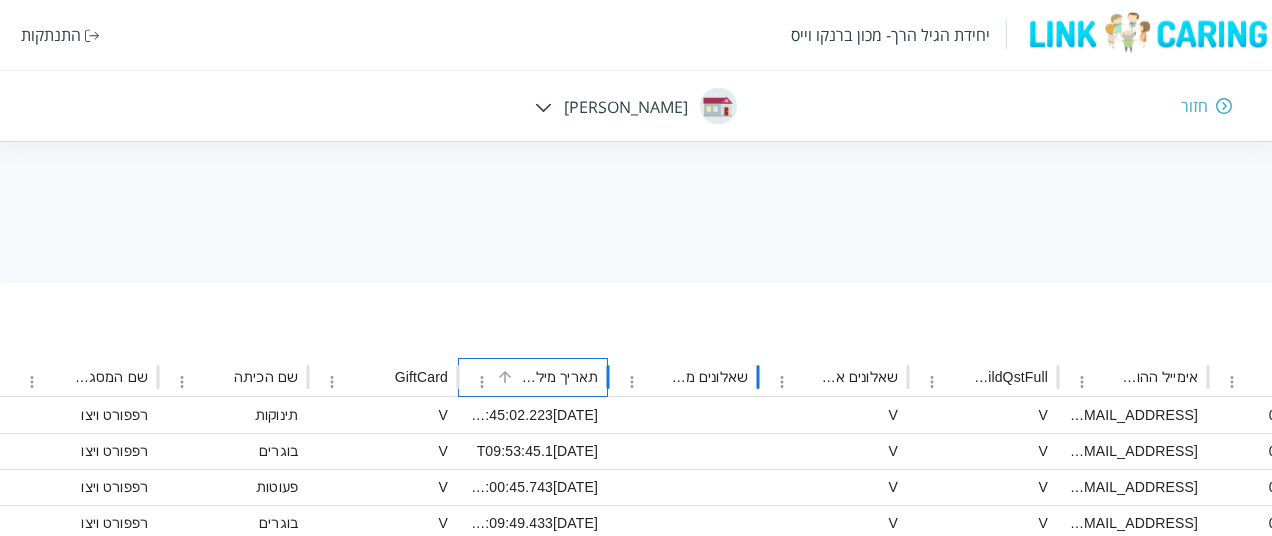click on "תאריך מילוי שאלונים" at bounding box center [544, 377] 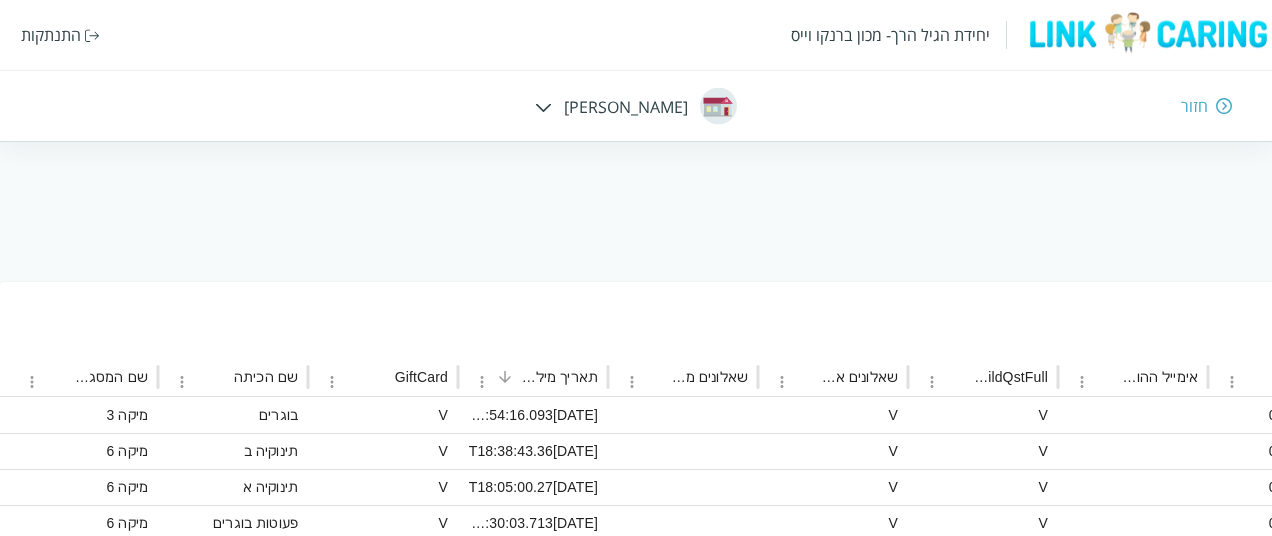 click on "יחידת הגיל הרך- מכון ברנקו וייס התנתקות חזור חיה חבד מנהלות אנשי צוות ילדים סינון מתקדם בחר שדה ​ בחר שדה סוג סינון מכיל contains סוג סינון ערך לחיפוש   * ערך לחיפוש   * הוסף סינון החל סינונים אפס GiftCard מכיל V שלח SMS   סינון עמודות  צפיפות ייצוא מספר נבדק שם הילד תאריך לידה שם המורה במסגרת שאלונים מלאים חלקיים שאלונים מלאים תאריך מילוי שאלונים שם ההורה נייד אימייל ההורה ParentChildQstFull שאלונים אישיים מלאים שאלונים מלאים חלקיים תאריך מילוי שאלונים GiftCard שם הכיתה שם המסגרת 205146 נווה-מאיר רביבו  2022-04-25T00:00:00 מלכה בנג'ו נוי 0548336259 V V 2025-06-12T05:54:16.093 V בוגרים מיקה 3 208122 ארי ליזמי  איילה V" at bounding box center (1972, 415) 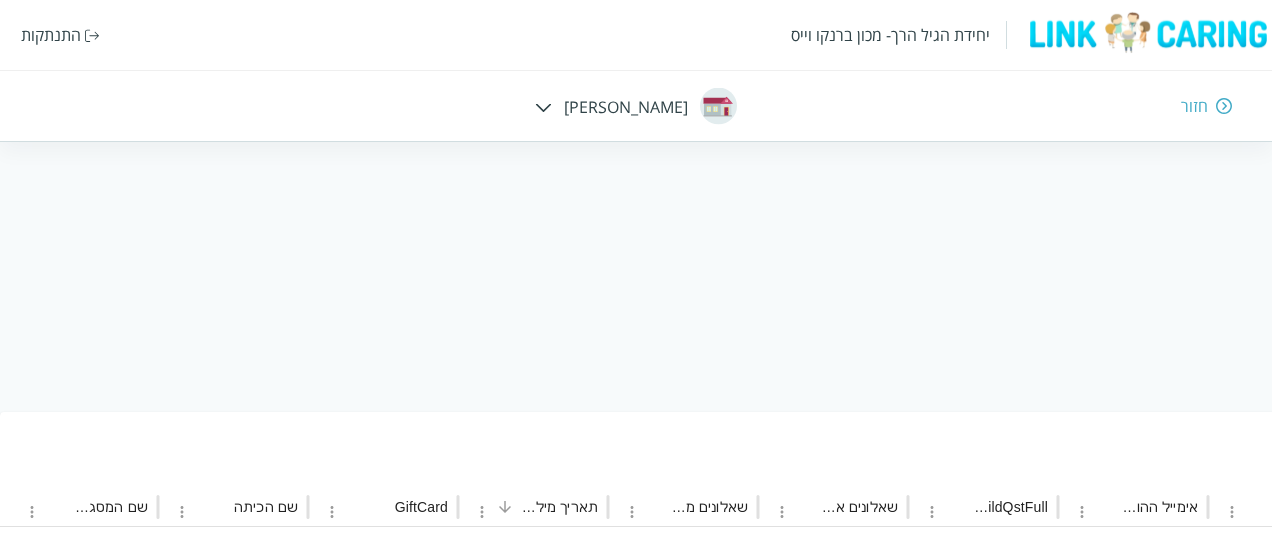 scroll, scrollTop: 0, scrollLeft: -1336, axis: horizontal 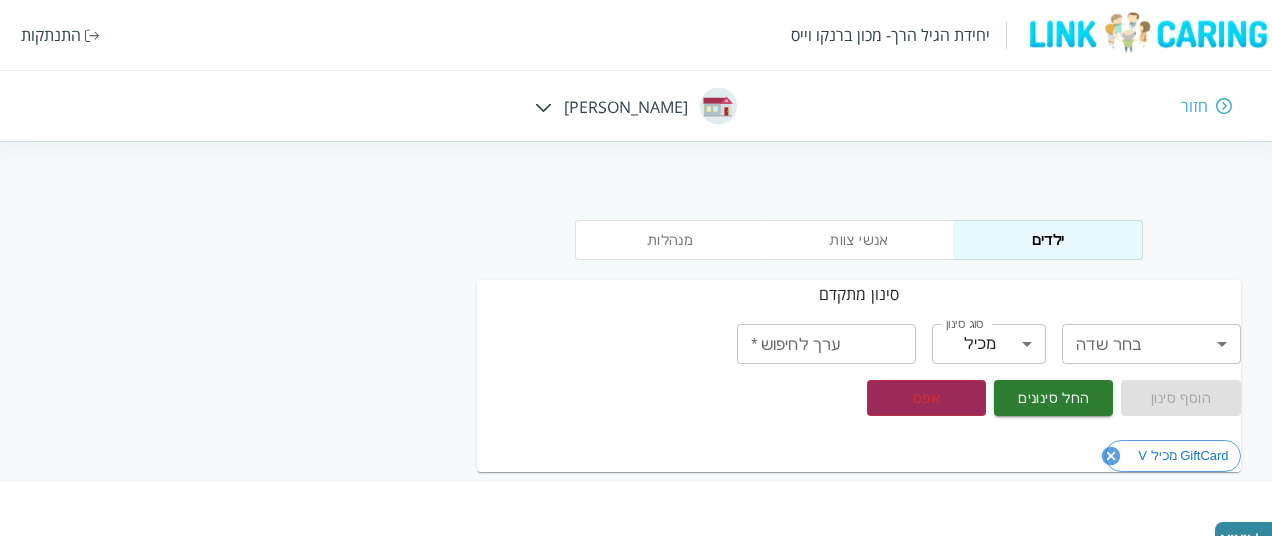 click on "יחידת הגיל הרך- מכון ברנקו וייס התנתקות חזור חיה חבד מנהלות אנשי צוות ילדים סינון מתקדם בחר שדה ​ בחר שדה סוג סינון מכיל contains סוג סינון ערך לחיפוש   * ערך לחיפוש   * הוסף סינון החל סינונים אפס GiftCard מכיל V שלח SMS   סינון עמודות  צפיפות ייצוא מספר נבדק שם הילד תאריך לידה שם המורה במסגרת שאלונים מלאים חלקיים שאלונים מלאים תאריך מילוי שאלונים שם ההורה נייד אימייל ההורה ParentChildQstFull שאלונים אישיים מלאים שאלונים מלאים חלקיים תאריך מילוי שאלונים GiftCard שם הכיתה שם המסגרת 205146 נווה-מאיר רביבו  2022-04-25T00:00:00 מלכה בנג'ו נוי 0548336259 V V 2025-06-12T05:54:16.093 V בוגרים מיקה 3 208122 ארי ליזמי  איילה V" at bounding box center (859, 692) 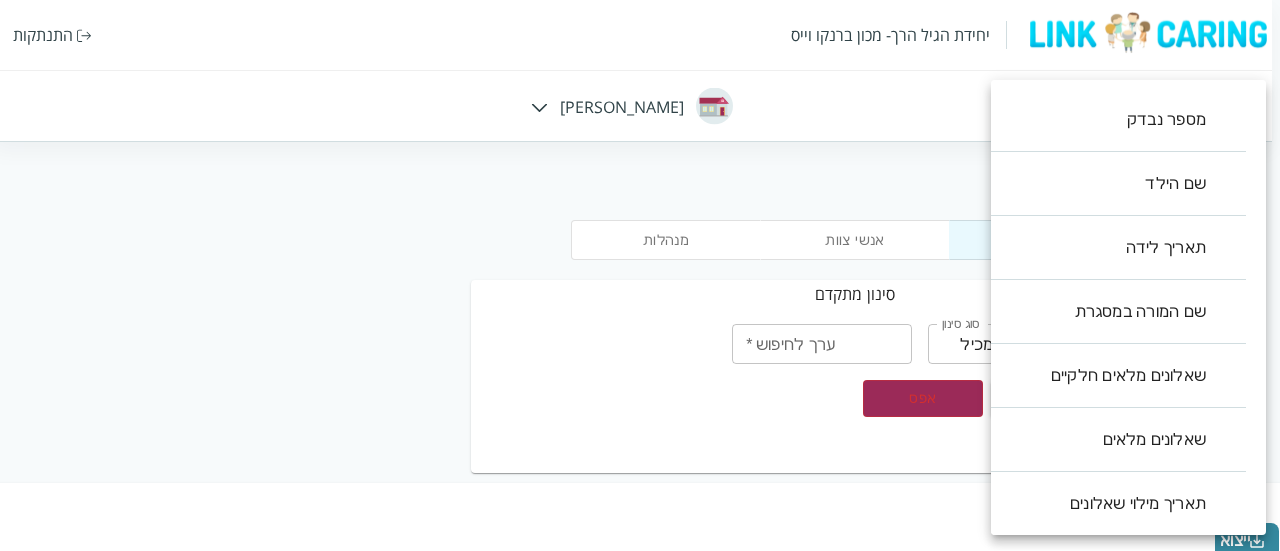 click at bounding box center [640, 275] 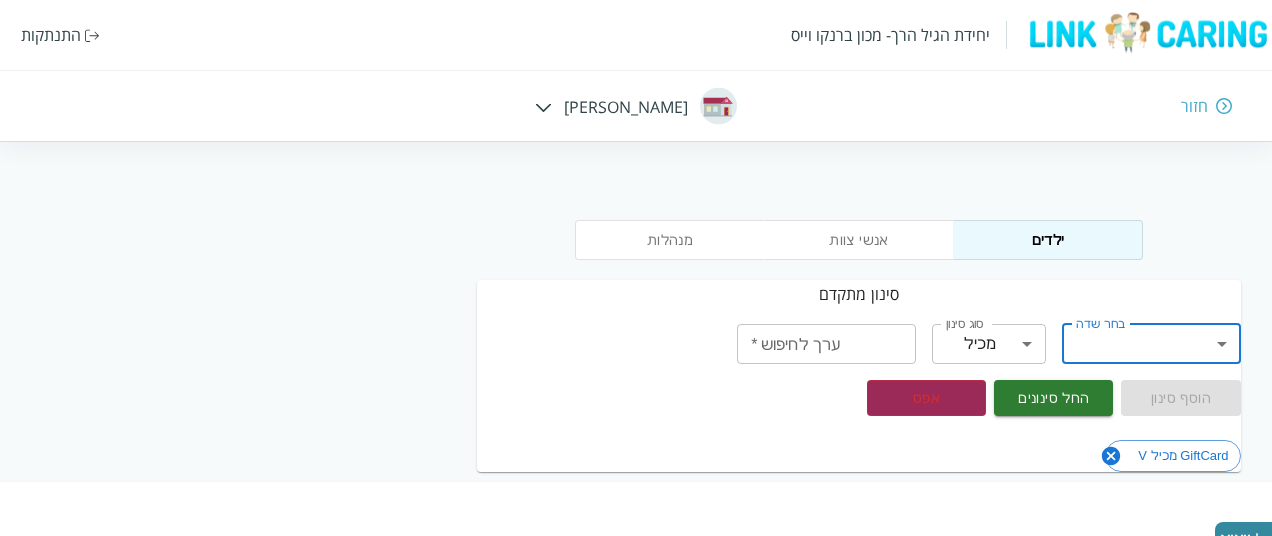 click 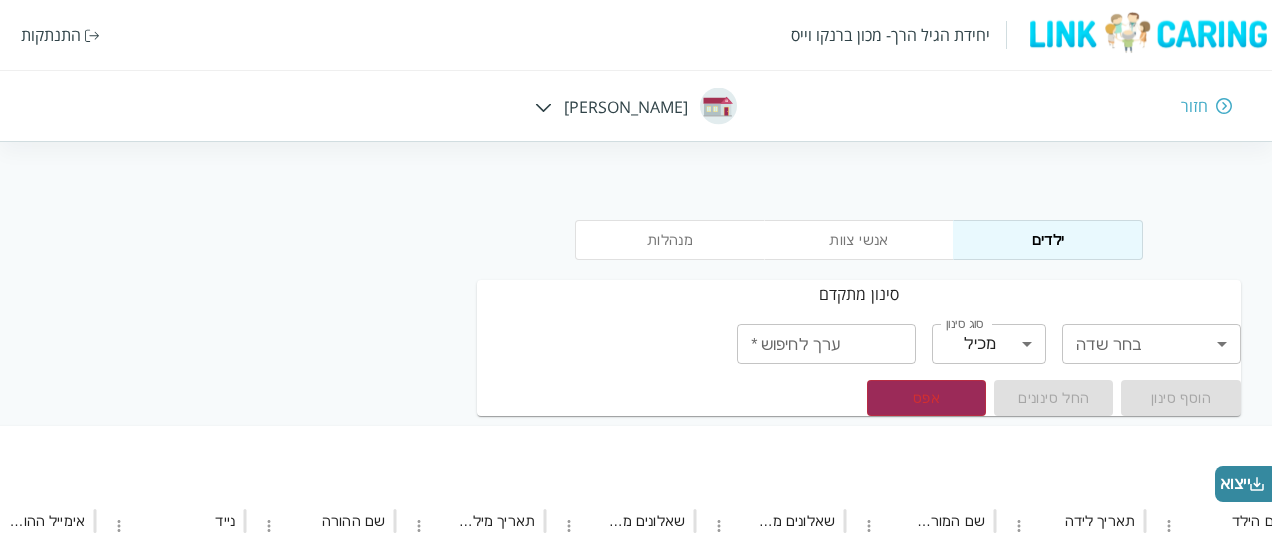 click on "יחידת הגיל הרך- מכון ברנקו וייס התנתקות חזור חיה חבד מנהלות אנשי צוות ילדים סינון מתקדם בחר שדה ​ בחר שדה סוג סינון מכיל contains סוג סינון ערך לחיפוש   * ערך לחיפוש   * הוסף סינון החל סינונים אפס שלח SMS   סינון עמודות  צפיפות ייצוא מספר נבדק שם הילד תאריך לידה שם המורה במסגרת שאלונים מלאים חלקיים שאלונים מלאים תאריך מילוי שאלונים שם ההורה נייד אימייל ההורה ParentChildQstFull שאלונים אישיים מלאים שאלונים מלאים חלקיים תאריך מילוי שאלונים GiftCard שם הכיתה שם המסגרת 205146 נווה-מאיר רביבו  2022-04-25T00:00:00 מלכה בנג'ו נוי 0548336259 V V 2025-06-12T05:54:16.093 V בוגרים מיקה 3 208122 ארי ליזמי  2024-02-05T00:00:00 איילה V" at bounding box center [859, 664] 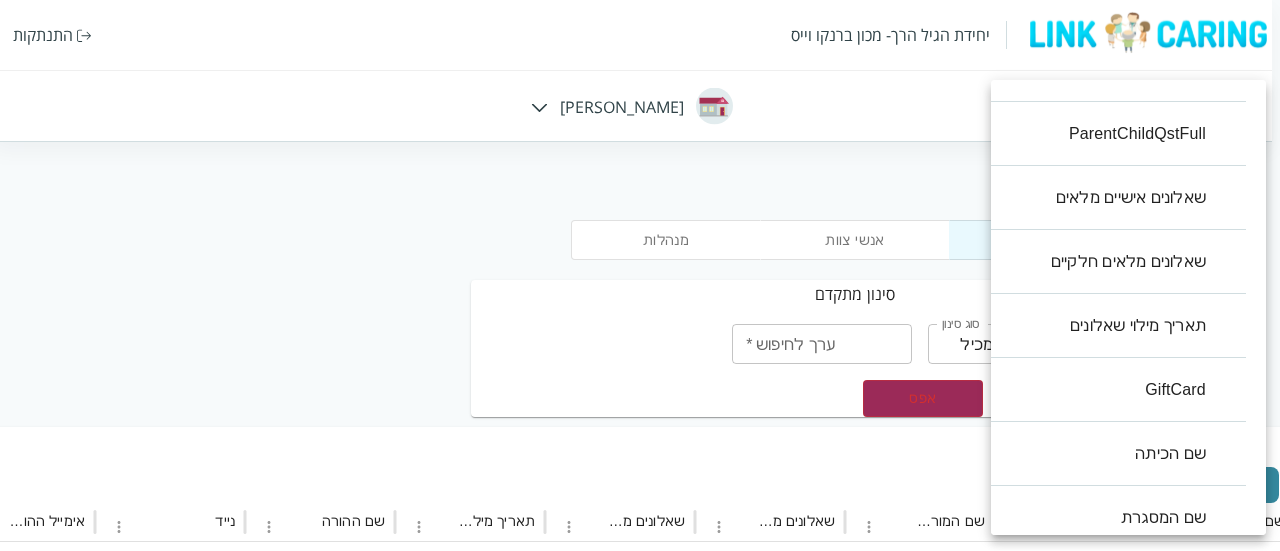 scroll, scrollTop: 640, scrollLeft: 0, axis: vertical 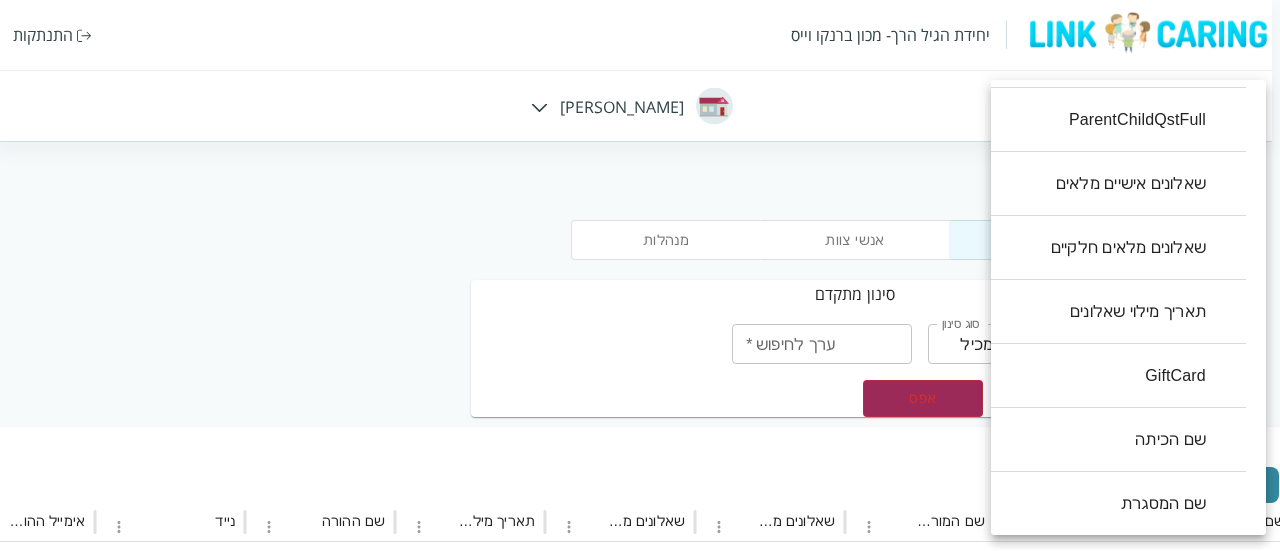click on "GiftCard" at bounding box center [1108, 376] 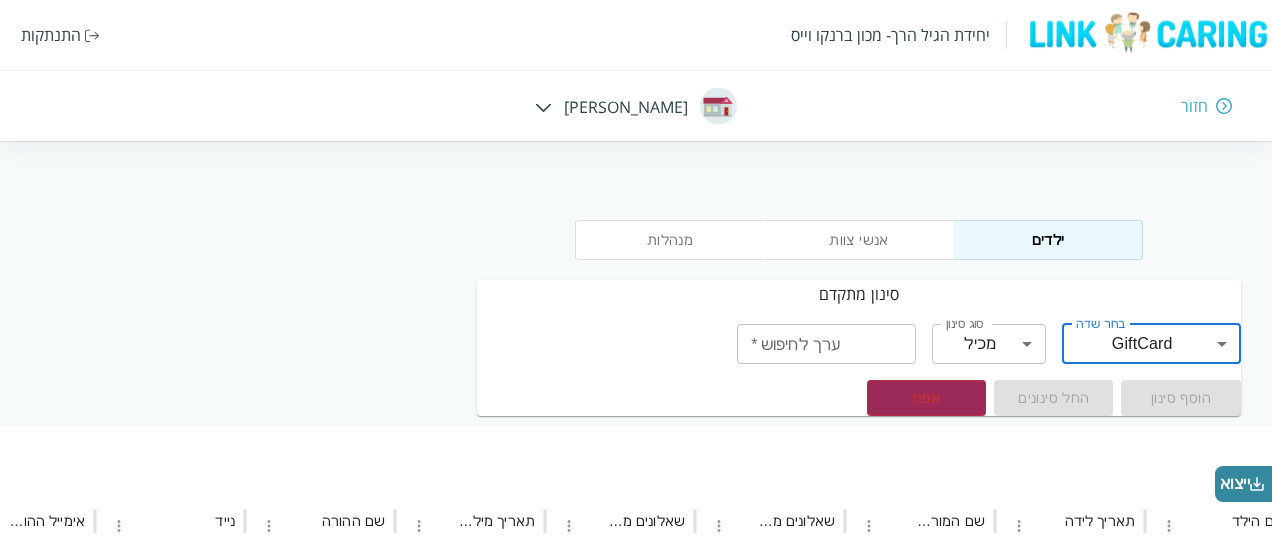 click on "יחידת הגיל הרך- מכון ברנקו וייס התנתקות חזור חיה חבד מנהלות אנשי צוות ילדים סינון מתקדם בחר שדה GiftCard GiftCard בחר שדה סוג סינון מכיל contains סוג סינון ערך לחיפוש   * ערך לחיפוש   * הוסף סינון החל סינונים אפס שלח SMS   סינון עמודות  צפיפות ייצוא מספר נבדק שם הילד תאריך לידה שם המורה במסגרת שאלונים מלאים חלקיים שאלונים מלאים תאריך מילוי שאלונים שם ההורה נייד אימייל ההורה ParentChildQstFull שאלונים אישיים מלאים שאלונים מלאים חלקיים תאריך מילוי שאלונים GiftCard שם הכיתה שם המסגרת 205146 נווה-מאיר רביבו  2022-04-25T00:00:00 מלכה בנג'ו נוי 0548336259 V V 2025-06-12T05:54:16.093 V בוגרים מיקה 3 208122 ארי ליזמי  2024-02-05T00:00:00" at bounding box center [859, 664] 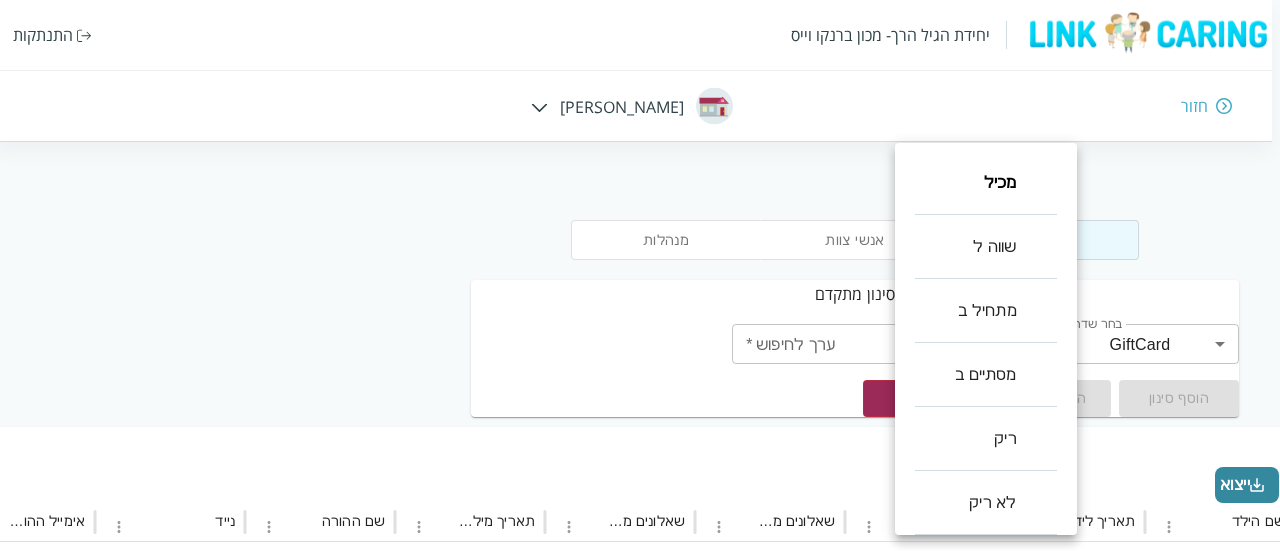 click on "ריק" at bounding box center (986, 439) 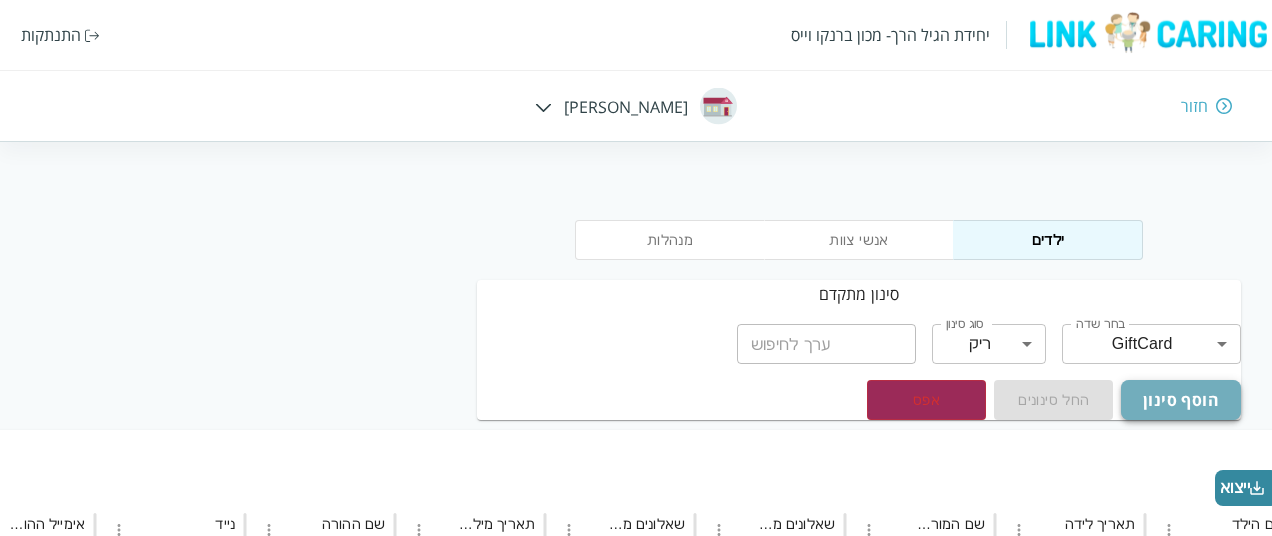 click on "הוסף סינון" at bounding box center [1180, 400] 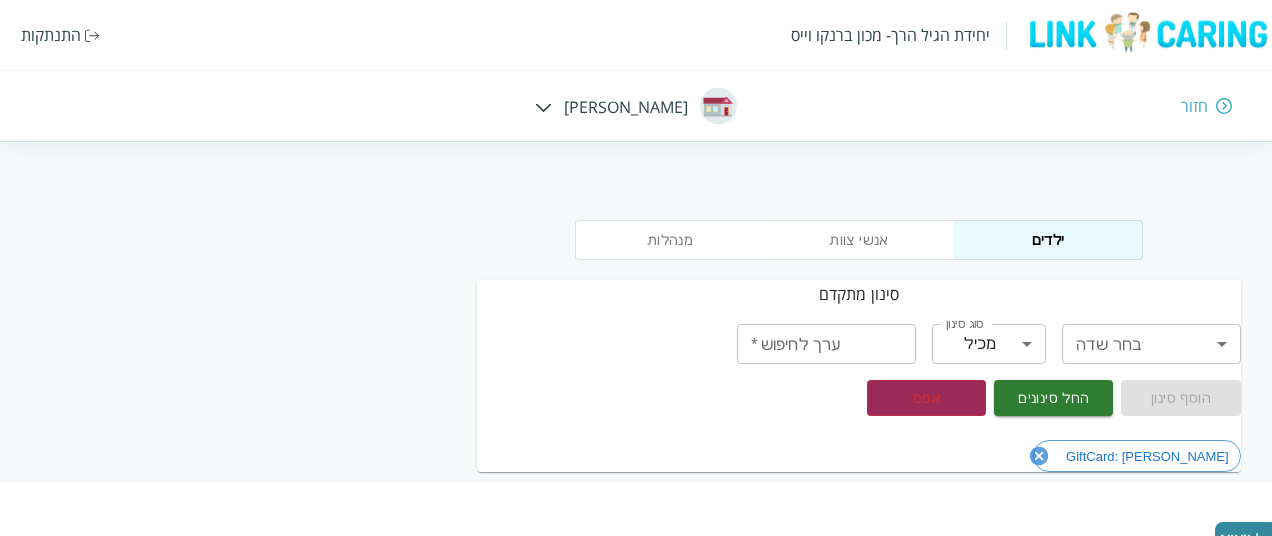 click on "יחידת הגיל הרך- מכון ברנקו וייס התנתקות חזור חיה חבד מנהלות אנשי צוות ילדים סינון מתקדם בחר שדה ​ בחר שדה סוג סינון מכיל contains סוג סינון ערך לחיפוש   * ערך לחיפוש   * הוסף סינון החל סינונים אפס GiftCard: ריק שלח SMS   סינון עמודות  צפיפות ייצוא מספר נבדק שם הילד תאריך לידה שם המורה במסגרת שאלונים מלאים חלקיים שאלונים מלאים תאריך מילוי שאלונים שם ההורה נייד אימייל ההורה ParentChildQstFull שאלונים אישיים מלאים שאלונים מלאים חלקיים תאריך מילוי שאלונים GiftCard שם הכיתה שם המסגרת 205146 נווה-מאיר רביבו  2022-04-25T00:00:00 מלכה בנג'ו נוי 0548336259 V V 2025-06-12T05:54:16.093 V בוגרים מיקה 3 208122 ארי ליזמי  איילה V V V" at bounding box center (859, 692) 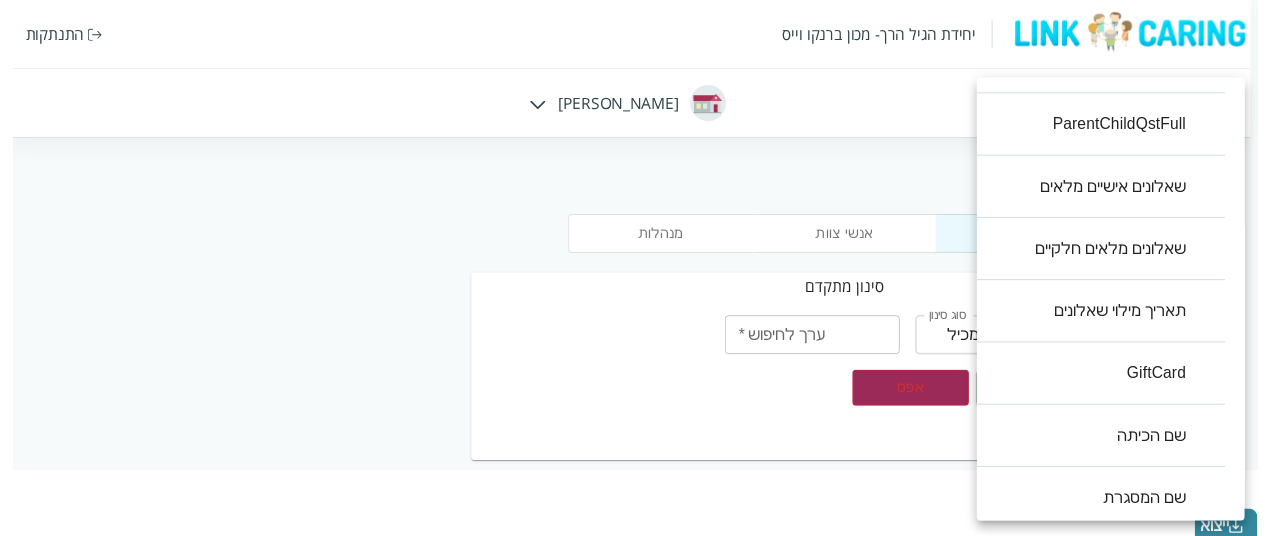 scroll, scrollTop: 640, scrollLeft: 0, axis: vertical 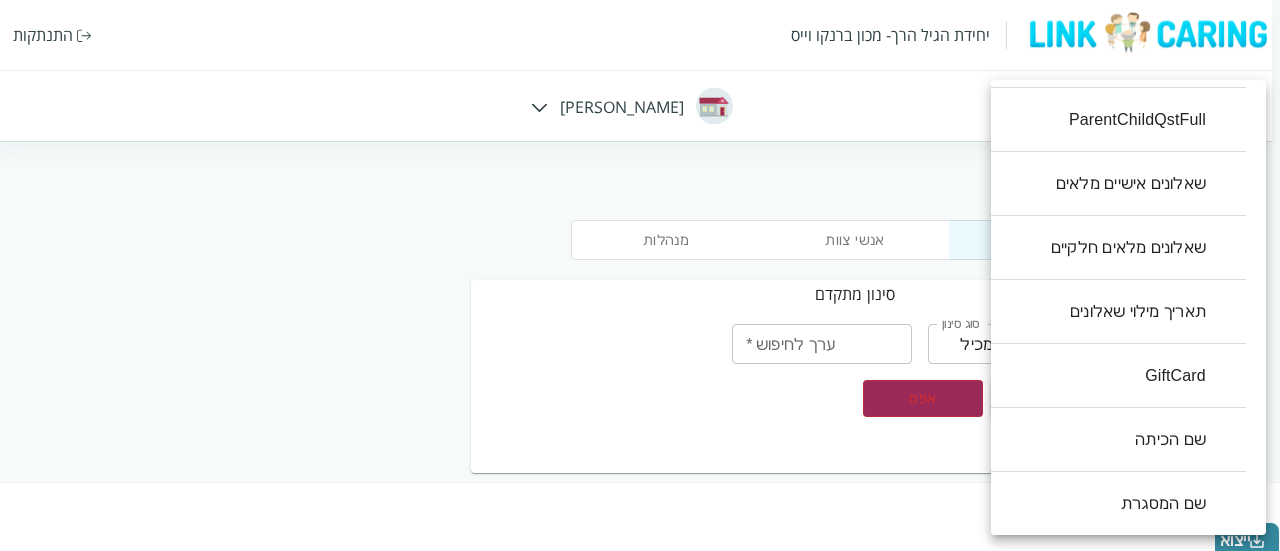click on "שם המסגרת" at bounding box center [1108, 504] 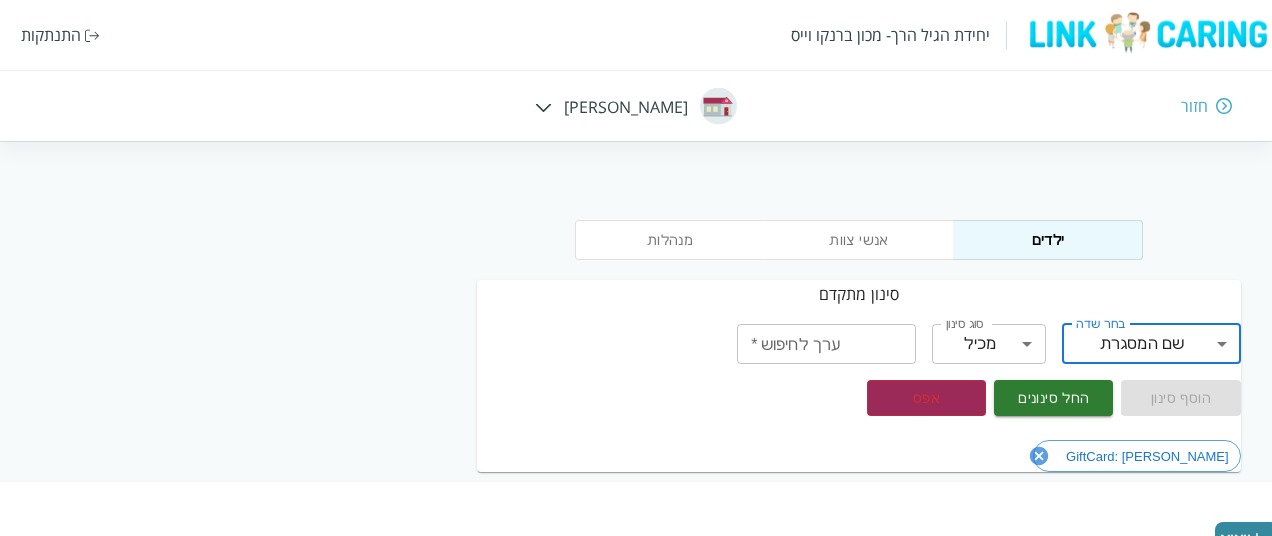 click on "ערך לחיפוש   *" at bounding box center (826, 344) 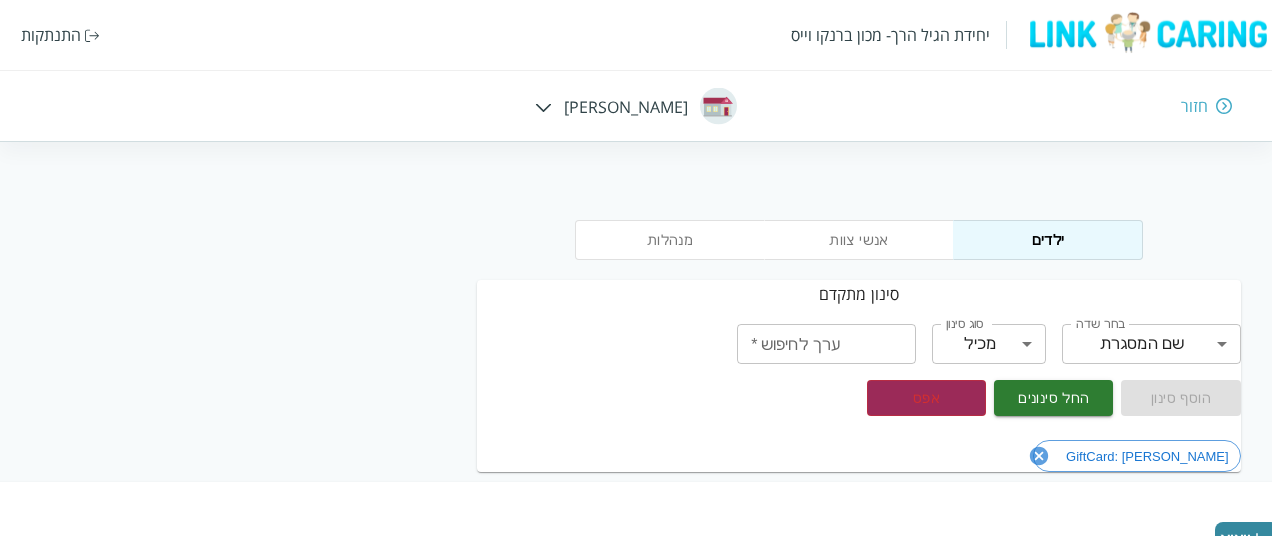 drag, startPoint x: 829, startPoint y: 312, endPoint x: 822, endPoint y: 331, distance: 20.248457 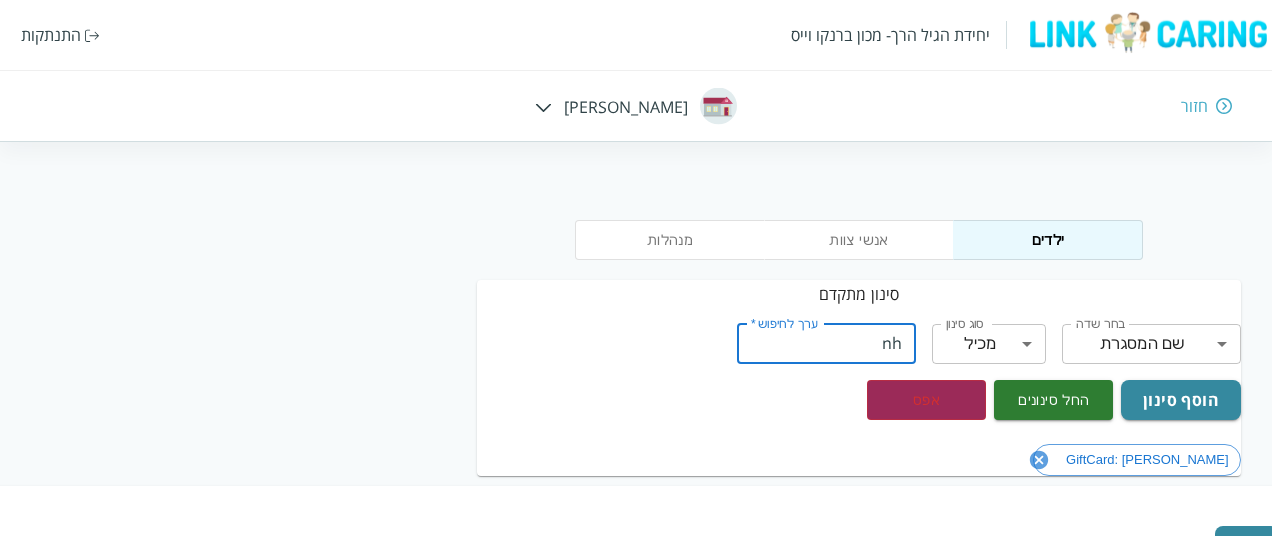 type on "n" 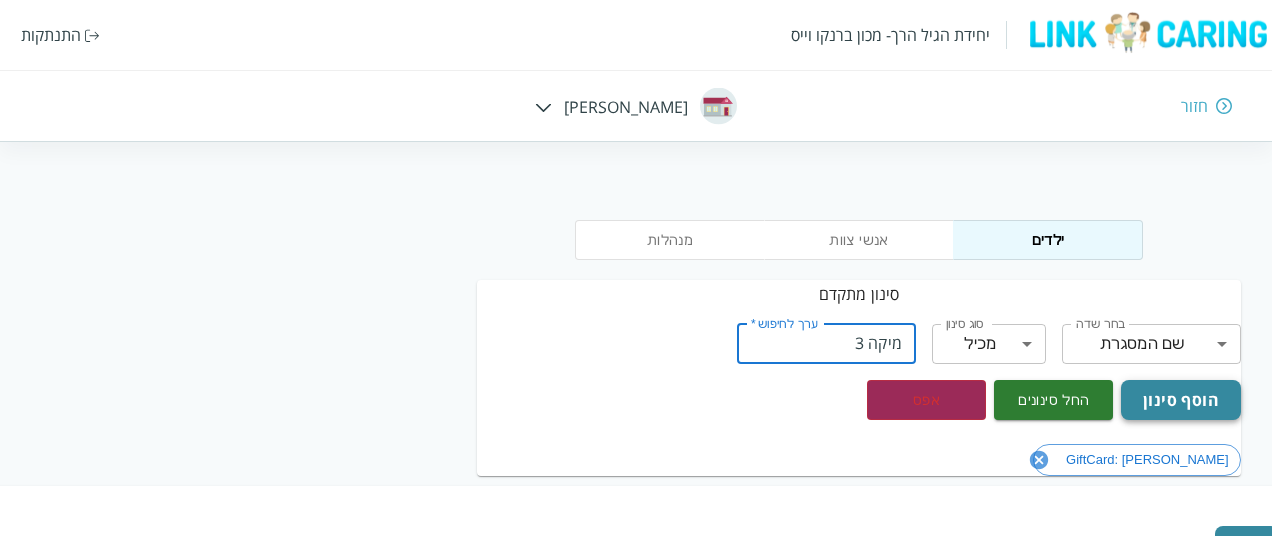 type on "מיקה 3" 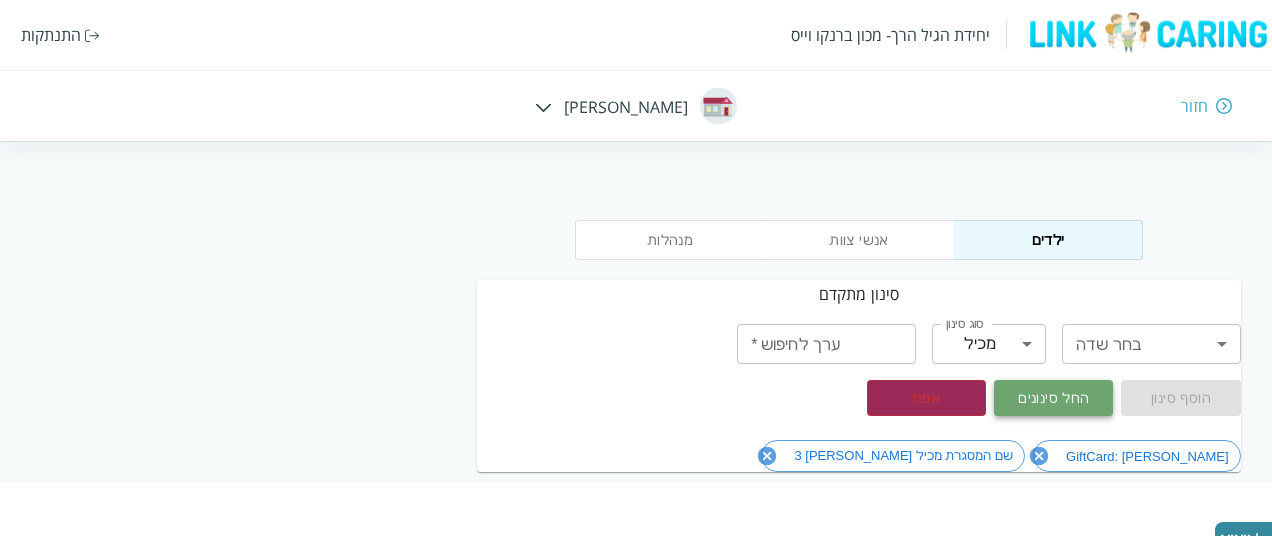 click on "החל סינונים" at bounding box center [1053, 398] 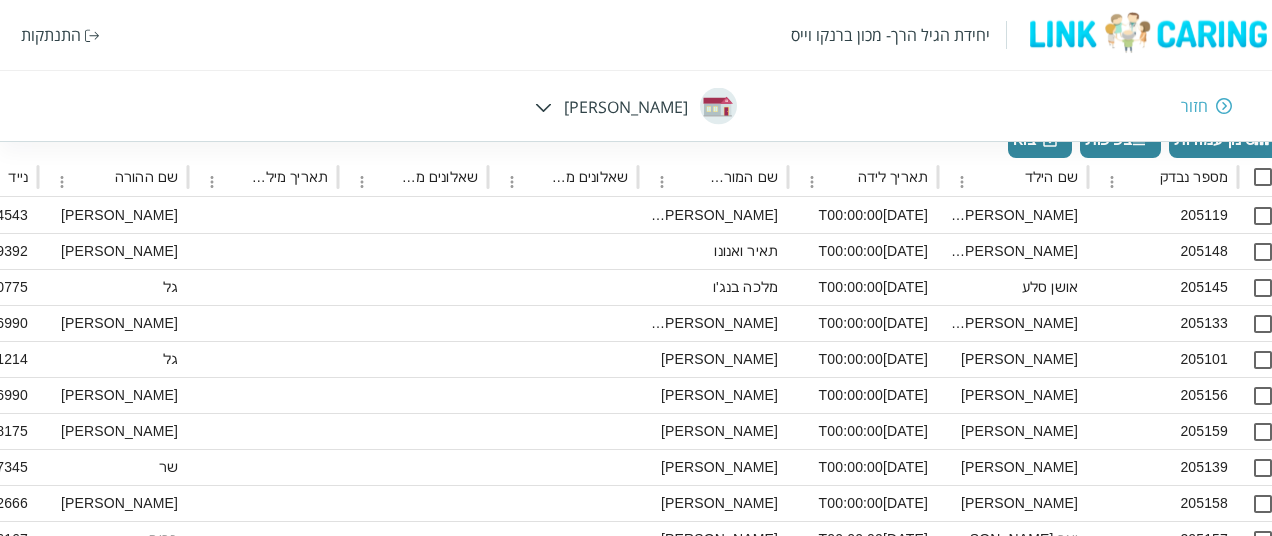 scroll, scrollTop: 400, scrollLeft: 0, axis: vertical 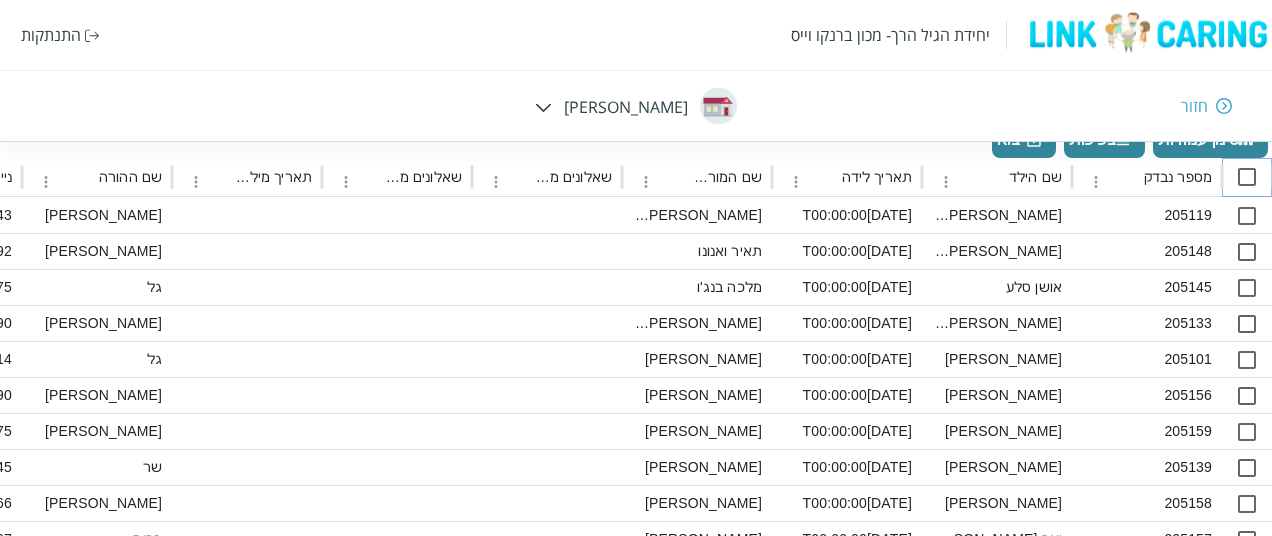 click at bounding box center [1247, 177] 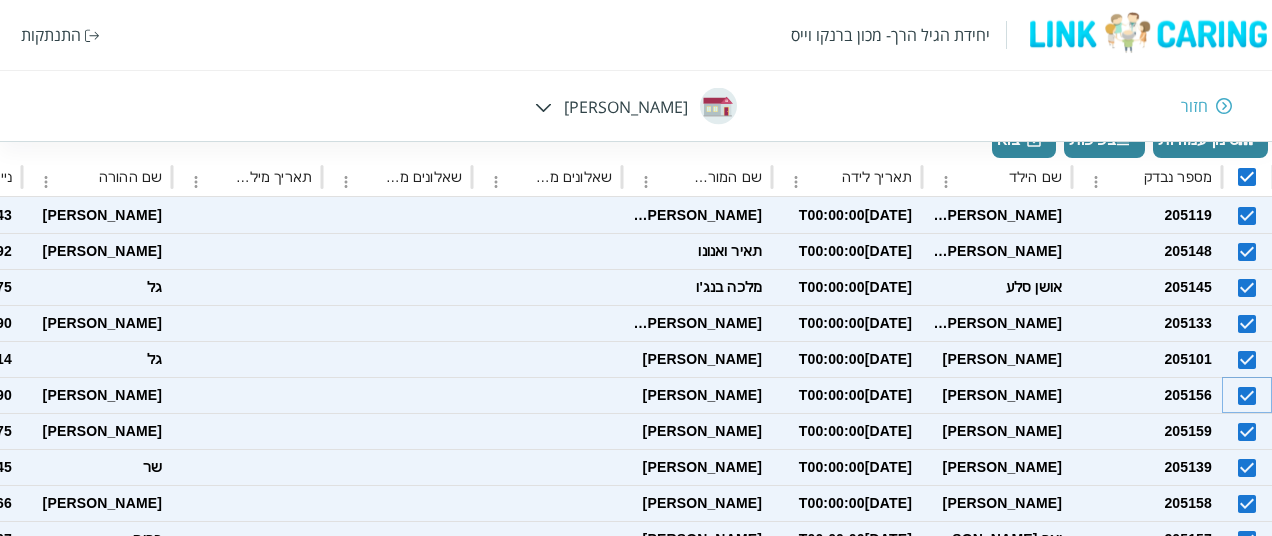 click at bounding box center (1247, 396) 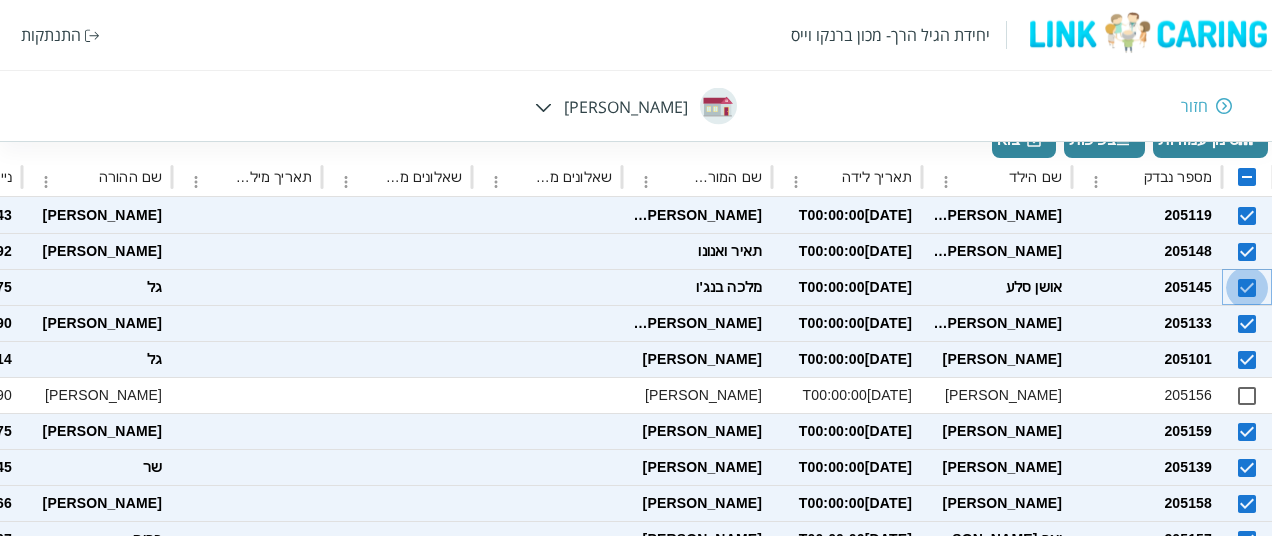 click at bounding box center (1247, 288) 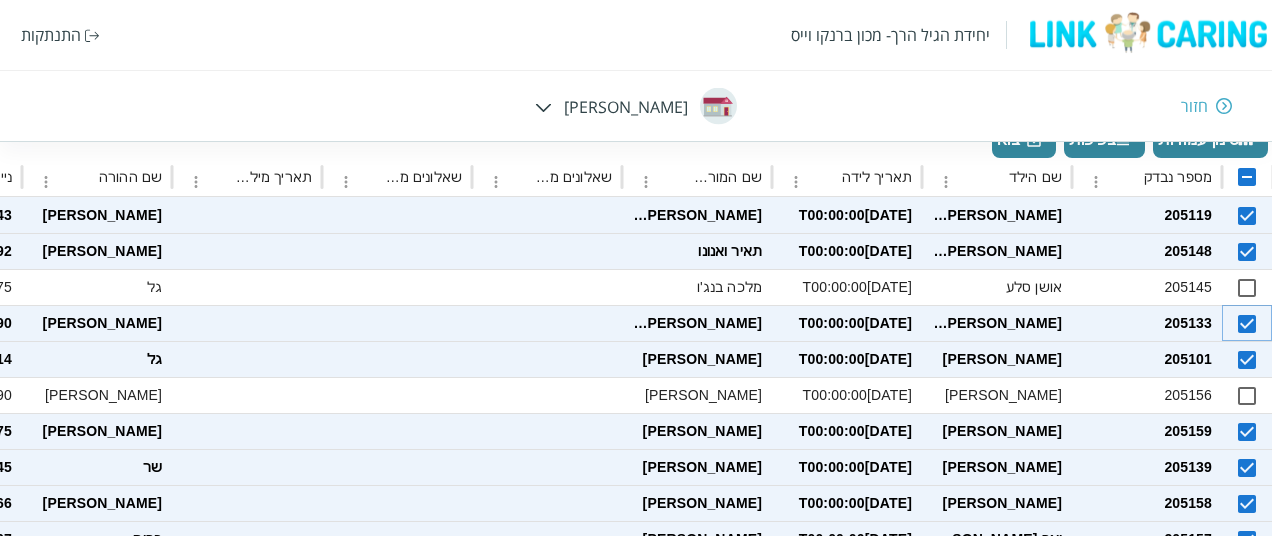 click at bounding box center (1247, 324) 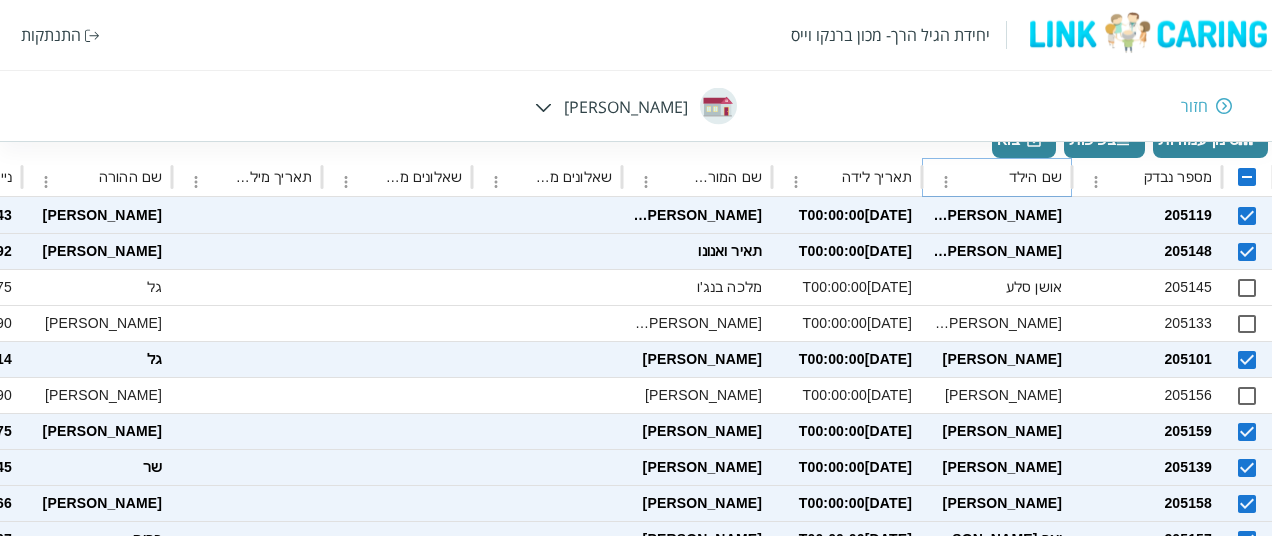 click at bounding box center [993, 177] 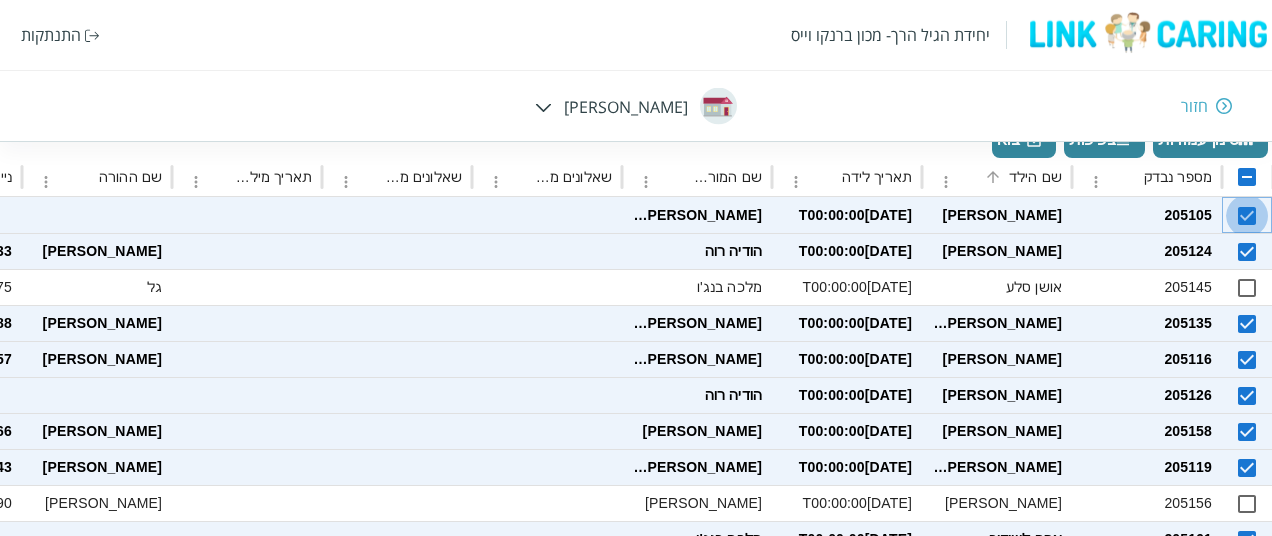 click at bounding box center [1247, 216] 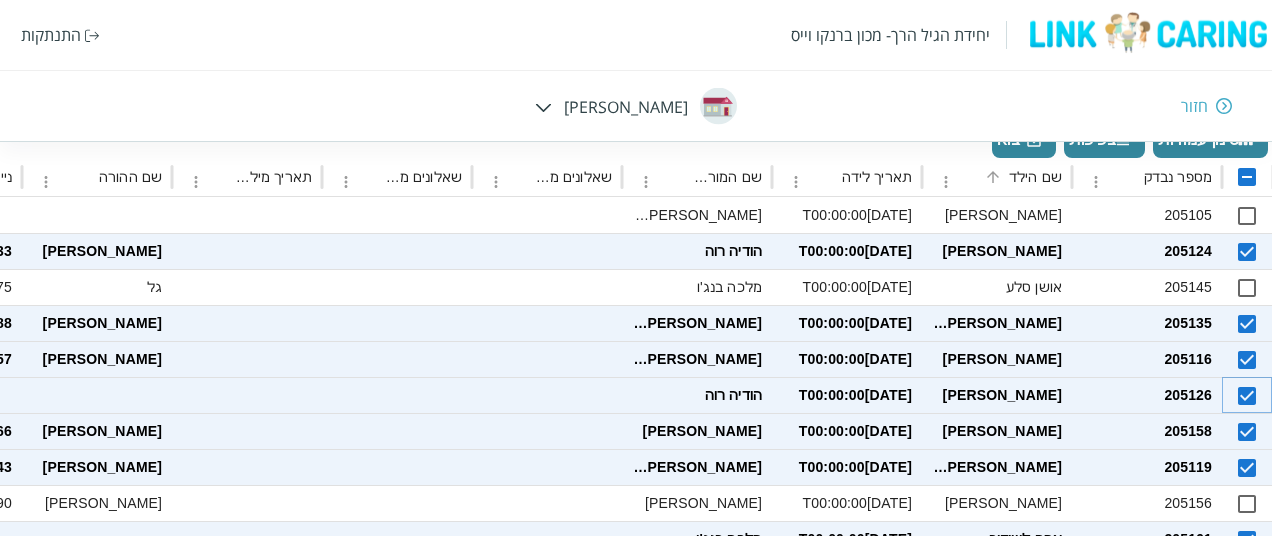 click at bounding box center (1247, 396) 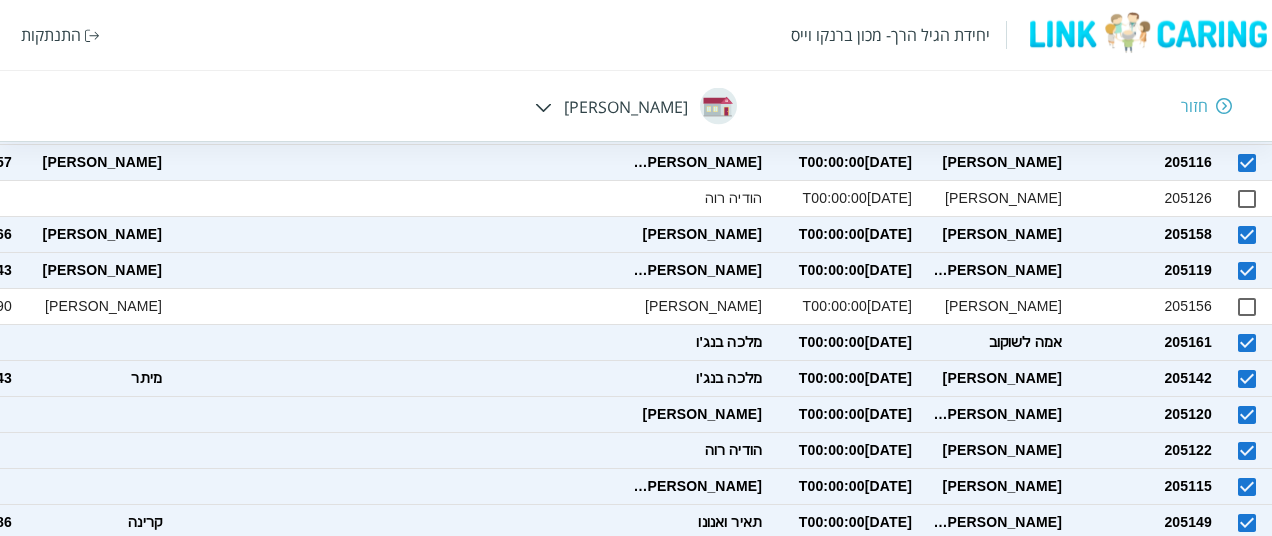 scroll, scrollTop: 600, scrollLeft: 0, axis: vertical 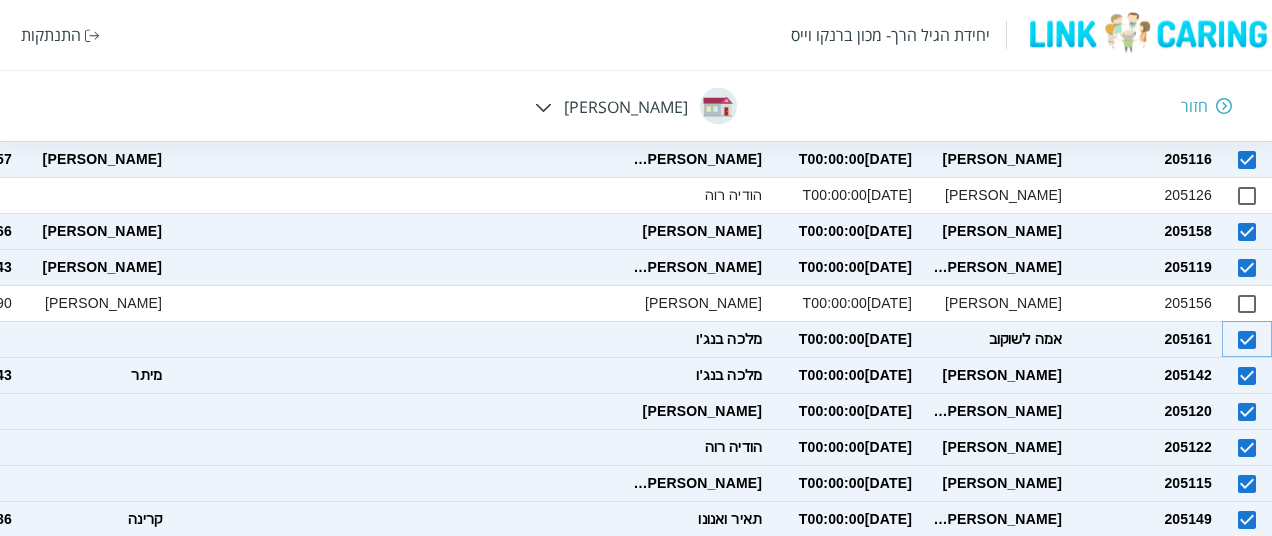 click at bounding box center [1247, 340] 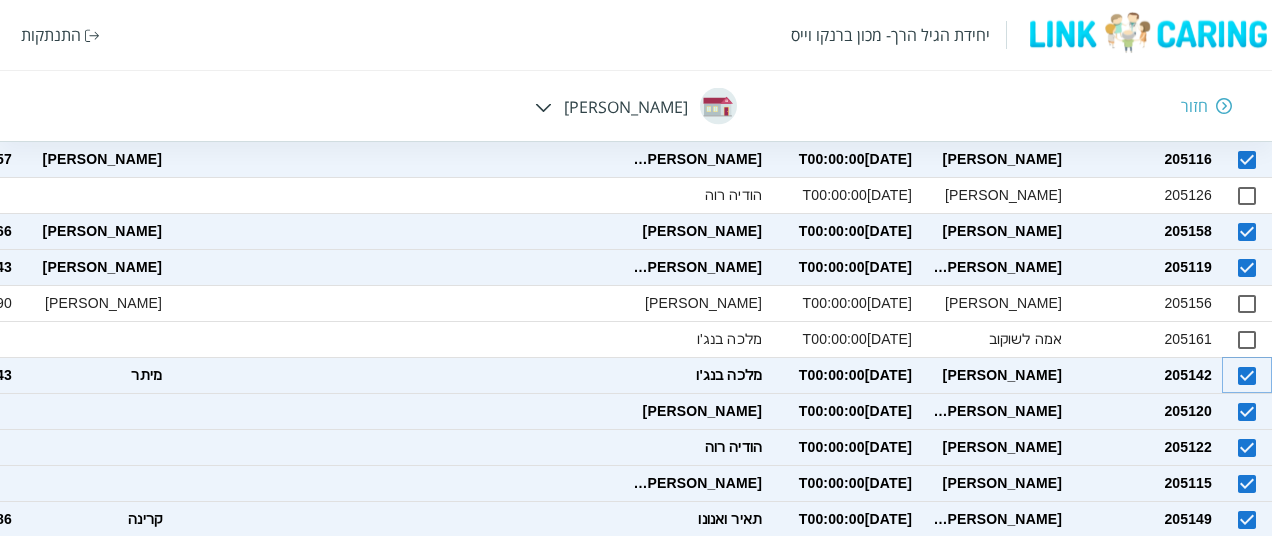 click at bounding box center (1247, 376) 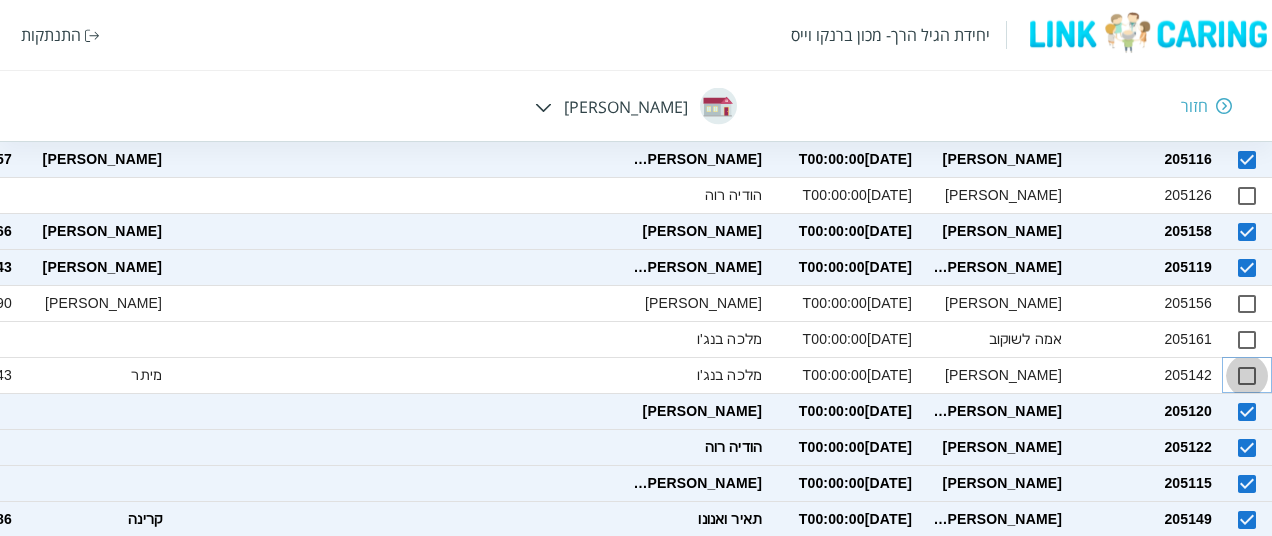 click at bounding box center [1247, 376] 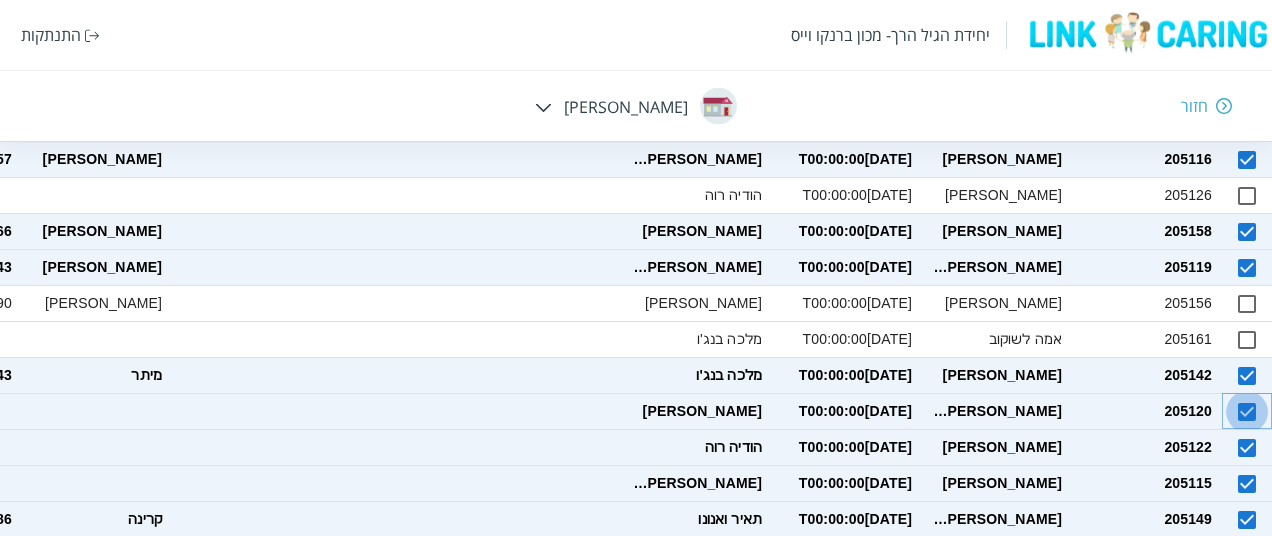 click at bounding box center (1247, 412) 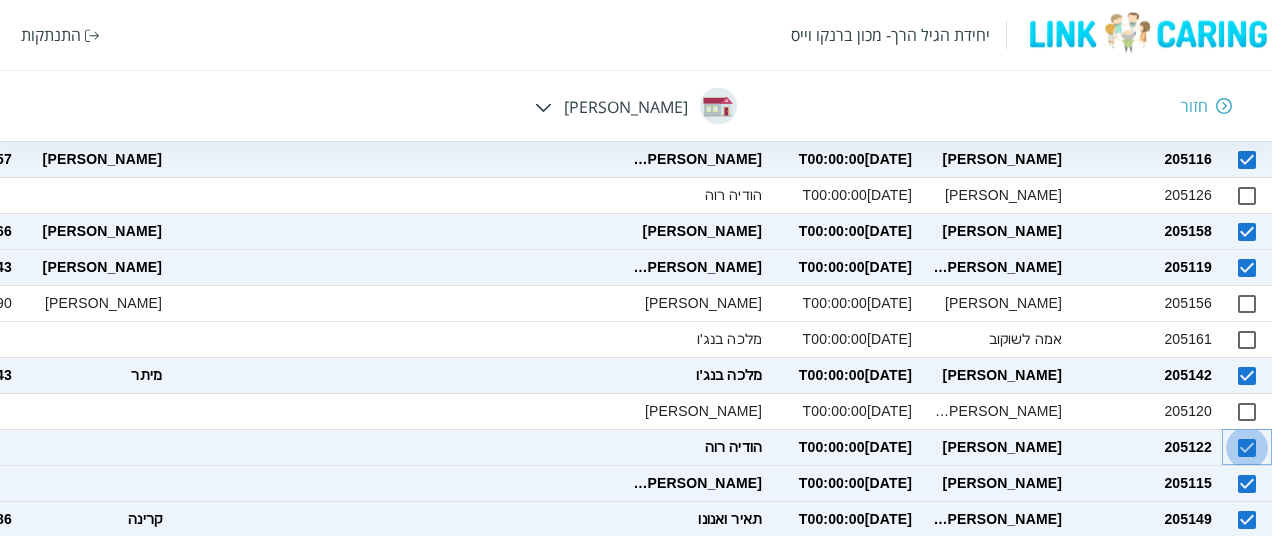 click at bounding box center (1247, 448) 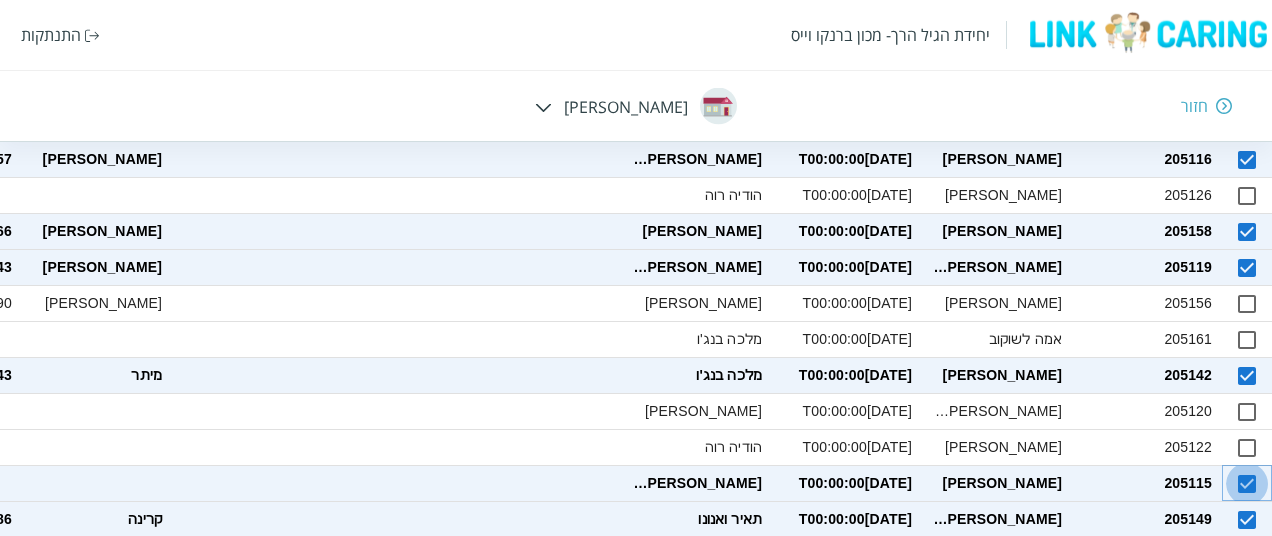 click at bounding box center [1247, 484] 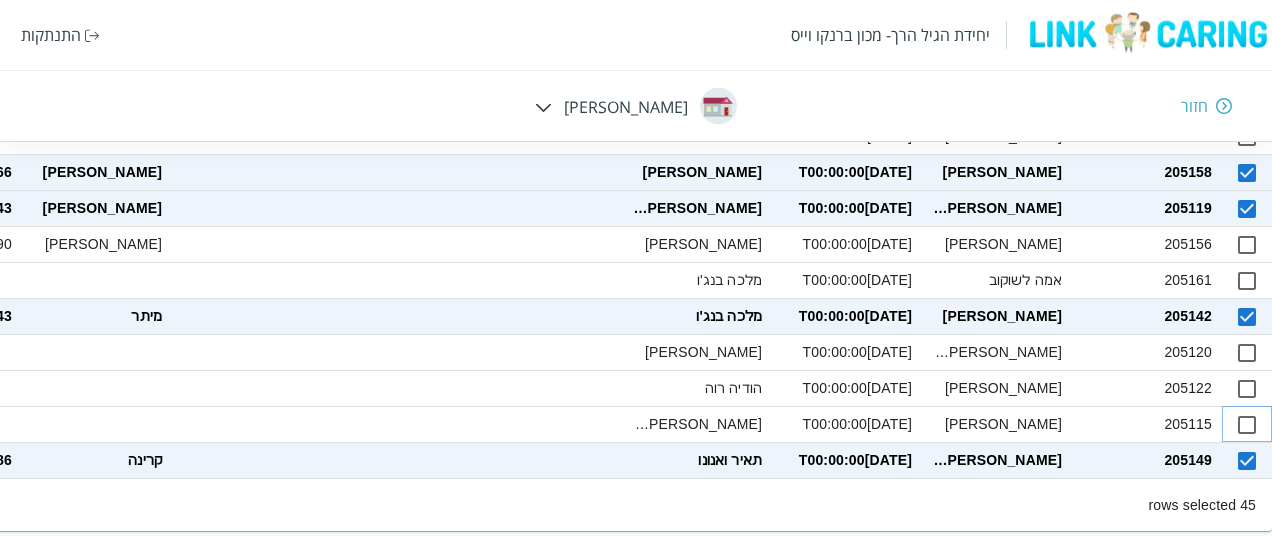 scroll, scrollTop: 694, scrollLeft: 0, axis: vertical 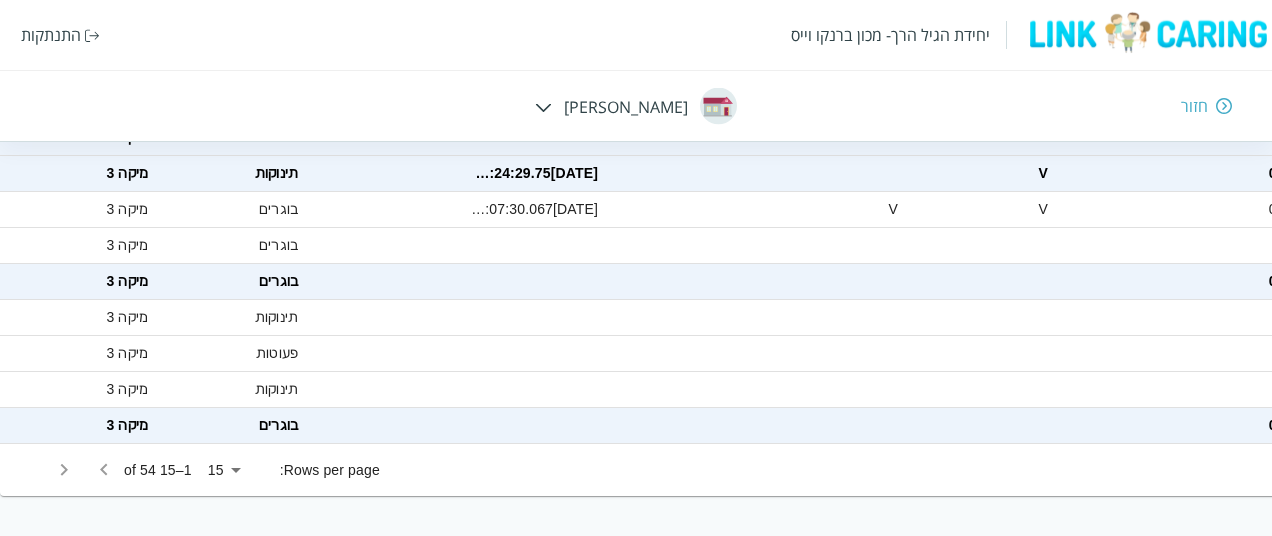 click on "יחידת הגיל הרך- מכון ברנקו וייס התנתקות חזור חיה חבד מנהלות אנשי צוות ילדים סינון מתקדם בחר שדה ​ בחר שדה סוג סינון מכיל contains סוג סינון ערך לחיפוש   * ערך לחיפוש   * הוסף סינון החל סינונים אפס GiftCard: ריק שם המסגרת מכיל מיקה 3 שלח SMS   סינון עמודות  צפיפות ייצוא מספר נבדק שם הילד תאריך לידה שם המורה במסגרת שאלונים מלאים חלקיים שאלונים מלאים תאריך מילוי שאלונים שם ההורה נייד אימייל ההורה ParentChildQstFull שאלונים אישיים מלאים שאלונים מלאים חלקיים תאריך מילוי שאלונים GiftCard שם הכיתה שם המסגרת 205105 אבישג חדד 2024-01-25T00:00:00 יפה כהן תינוקות מיקה 3 205124 אבישג נחמני  2022-11-27T00:00:00 הודיה רוה" at bounding box center (1972, -2) 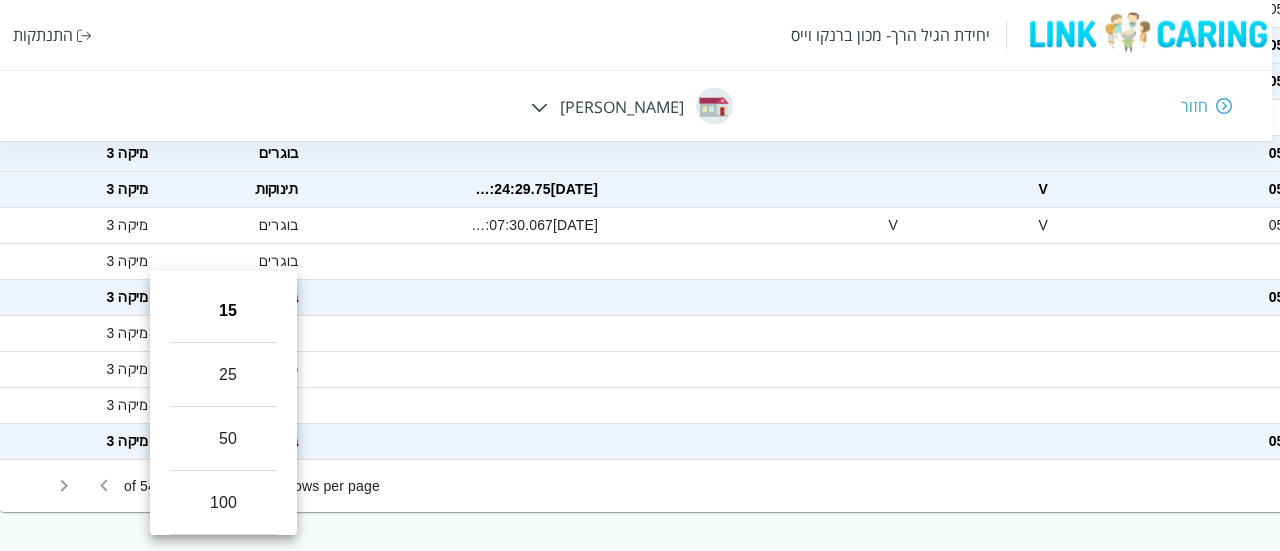 click on "100" at bounding box center (223, 503) 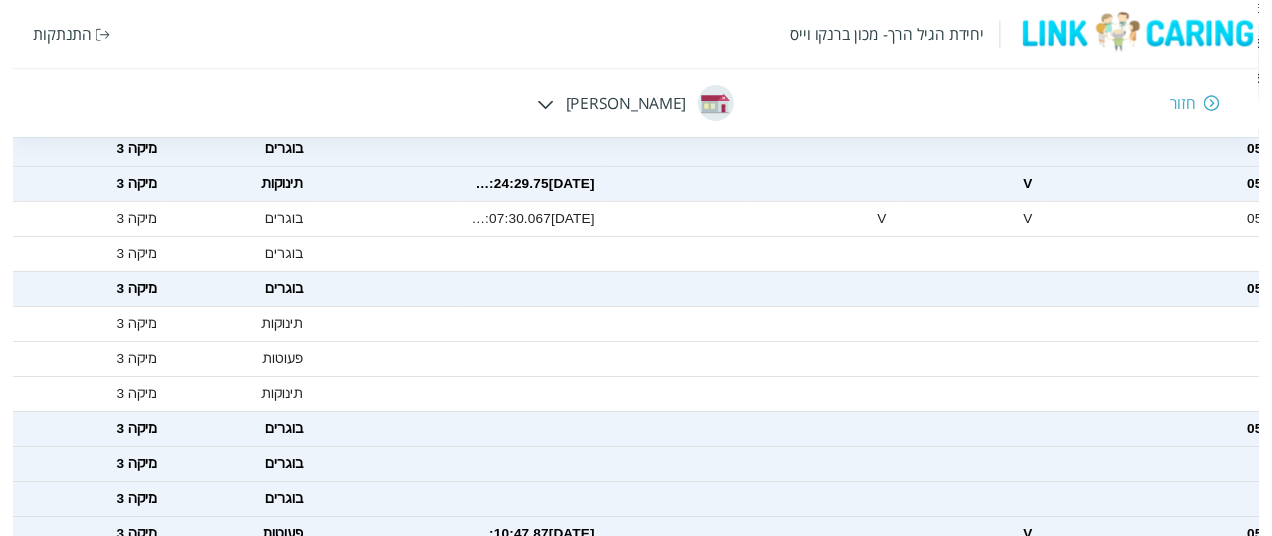 scroll, scrollTop: 679, scrollLeft: -1328, axis: both 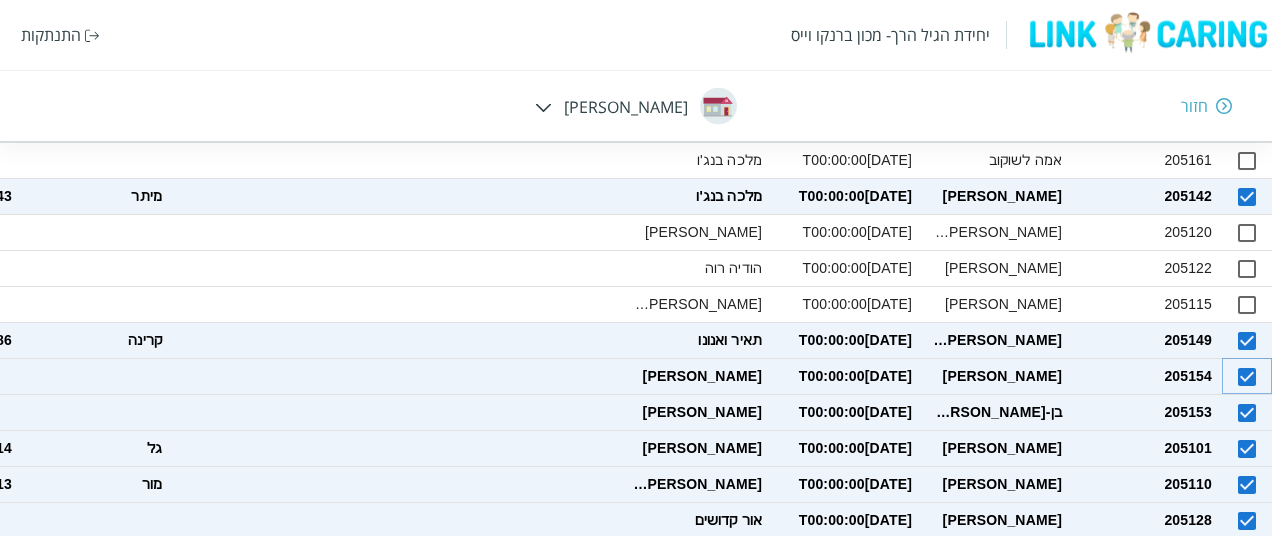 click at bounding box center [1247, 377] 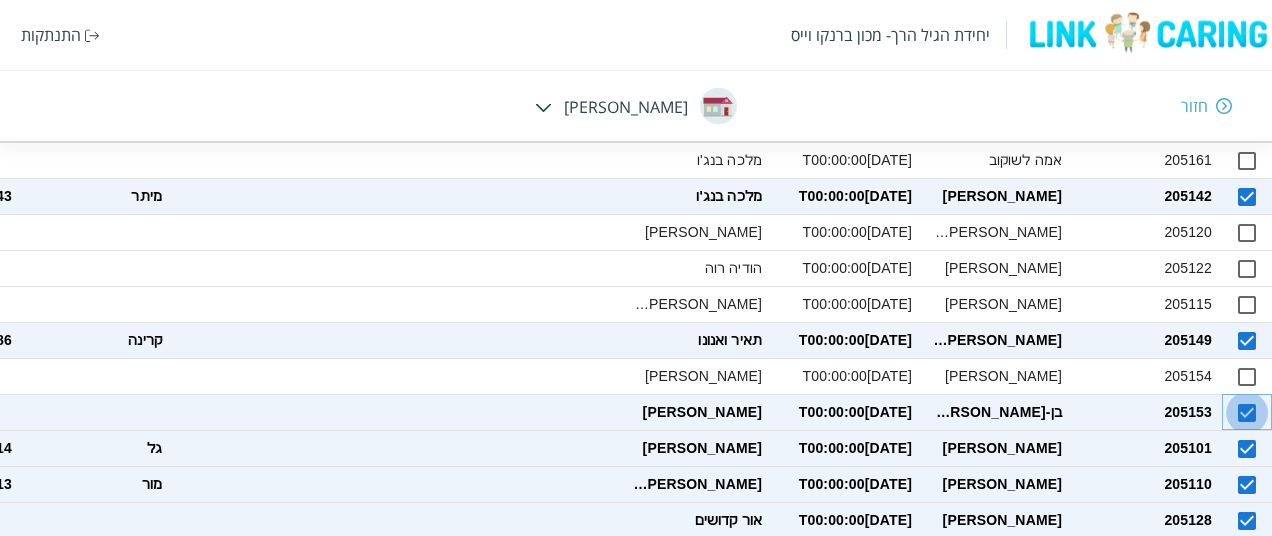 click at bounding box center (1247, 413) 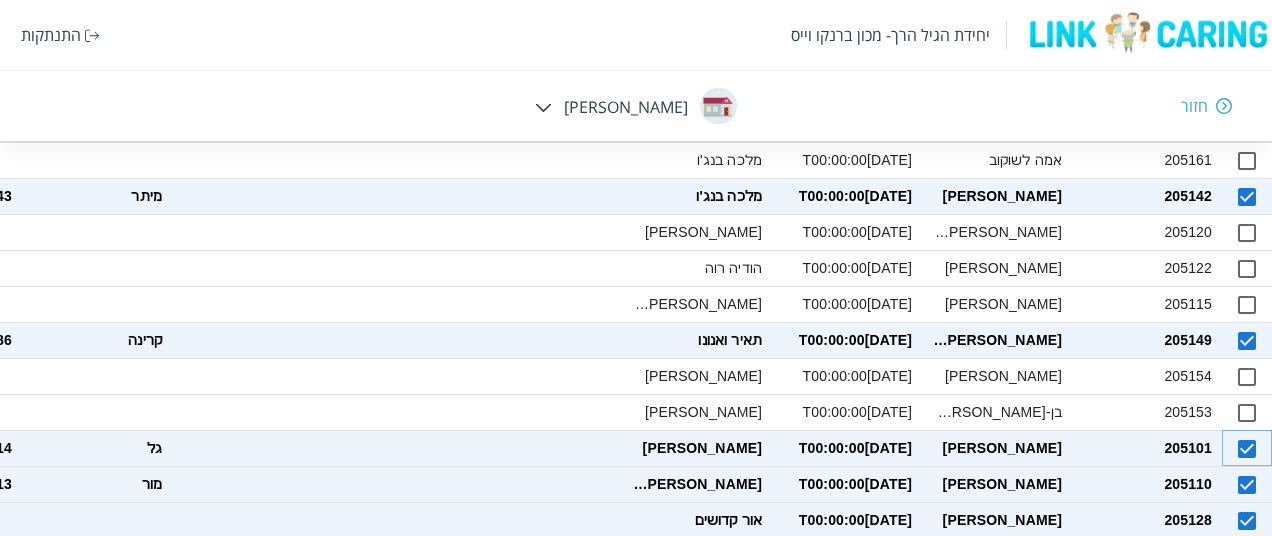 click at bounding box center [1247, 449] 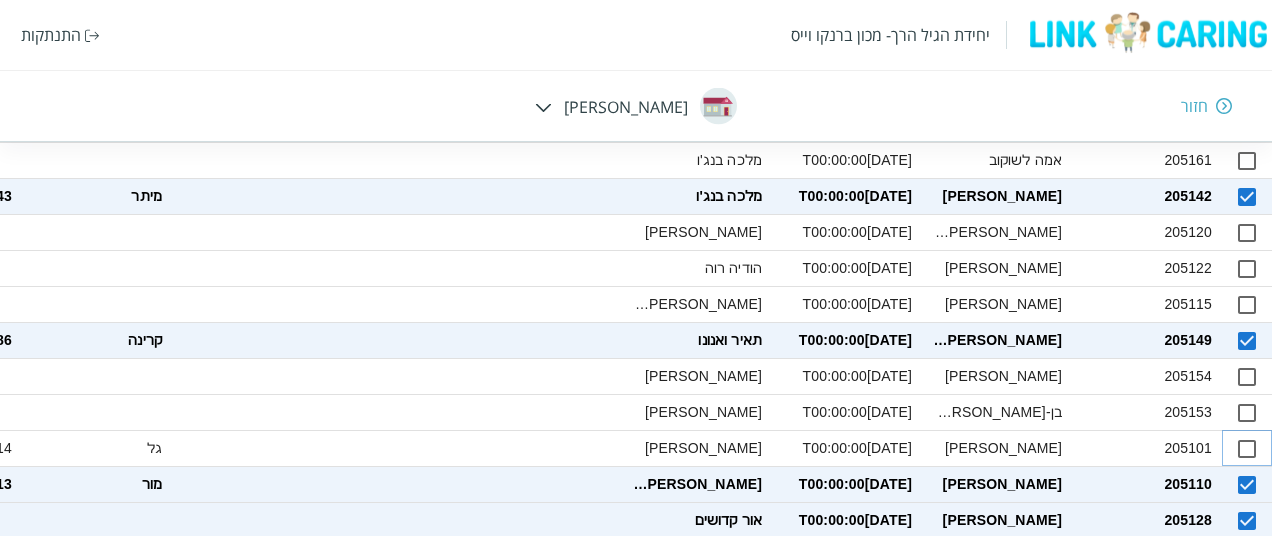 click at bounding box center (1247, 449) 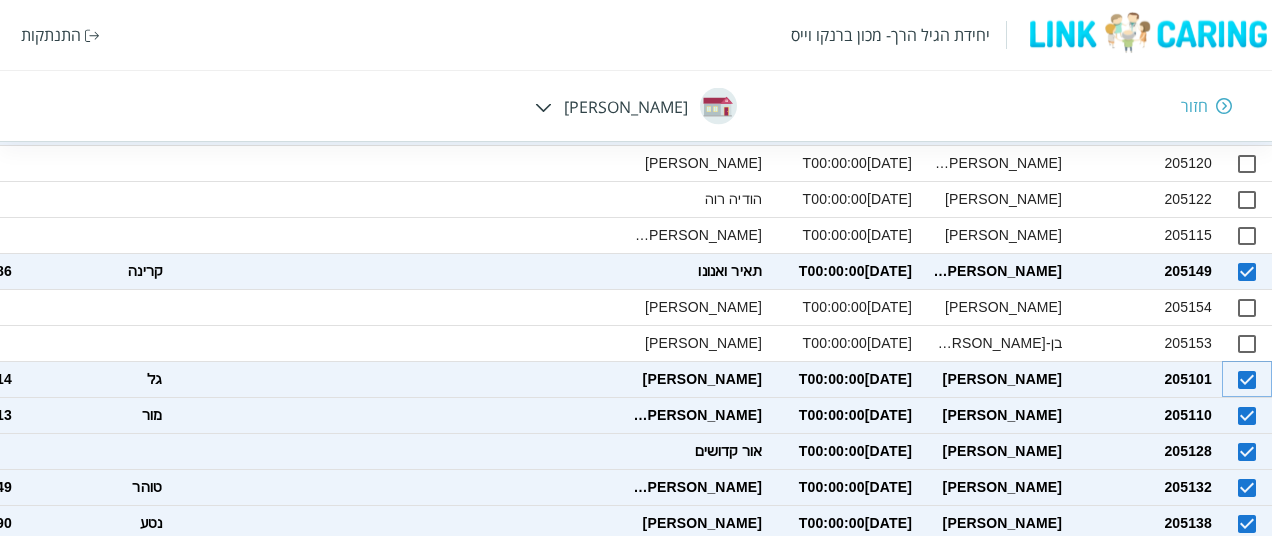 scroll, scrollTop: 879, scrollLeft: 0, axis: vertical 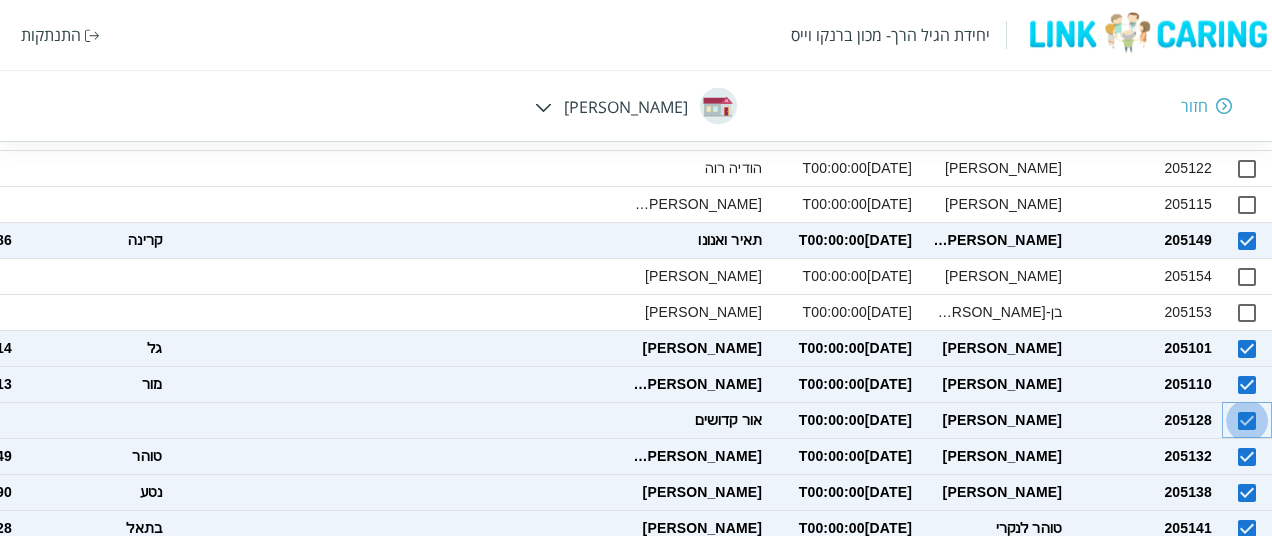 click at bounding box center (1247, 421) 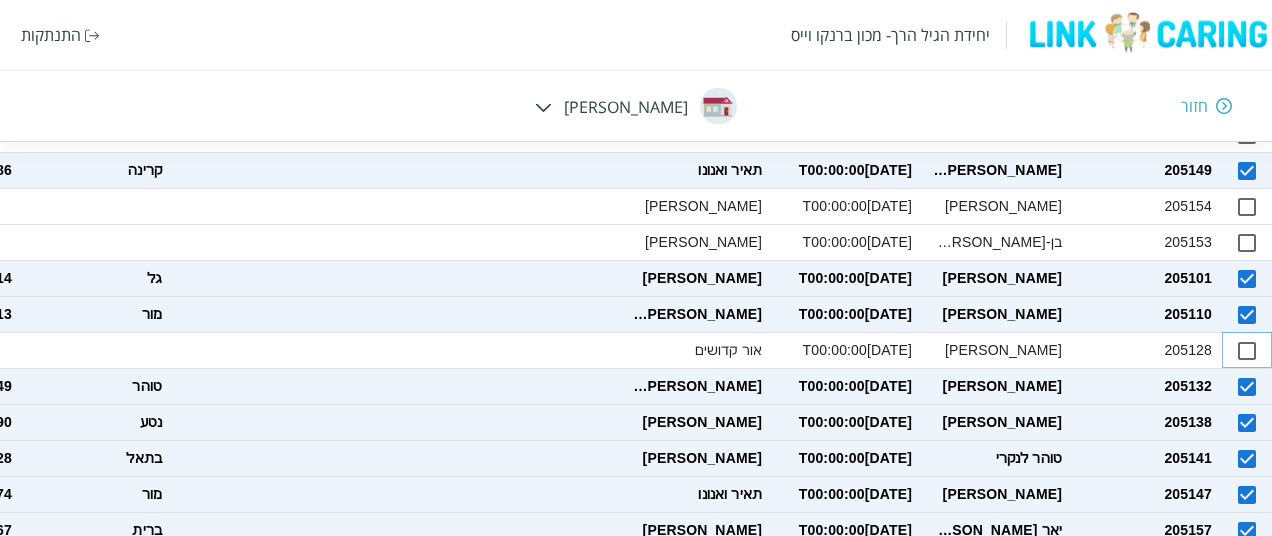 scroll, scrollTop: 1079, scrollLeft: 0, axis: vertical 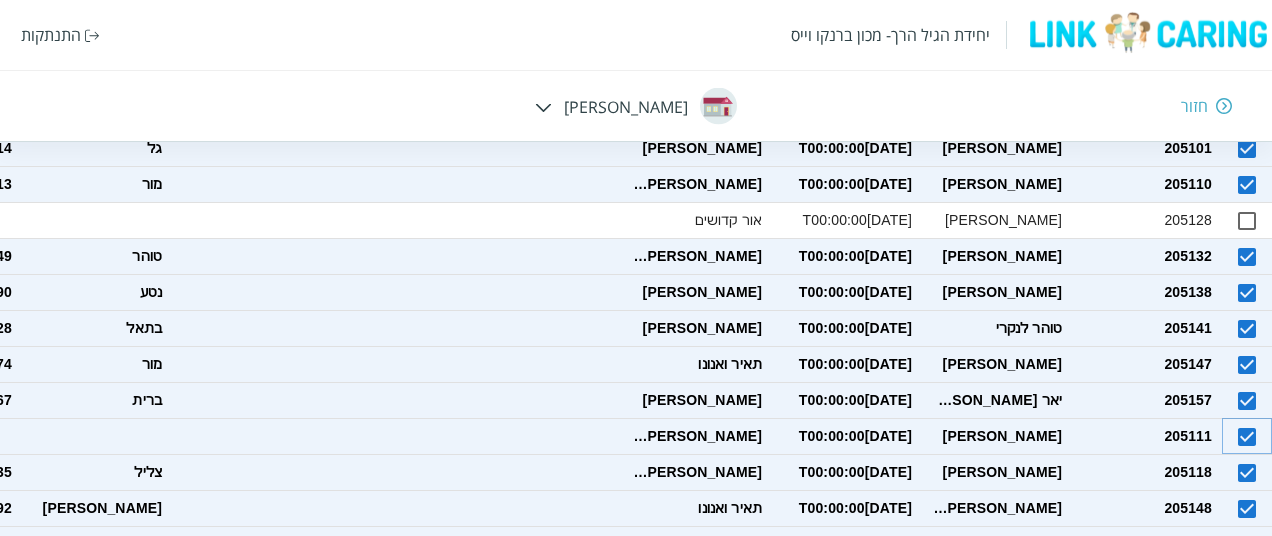 click at bounding box center (1247, 437) 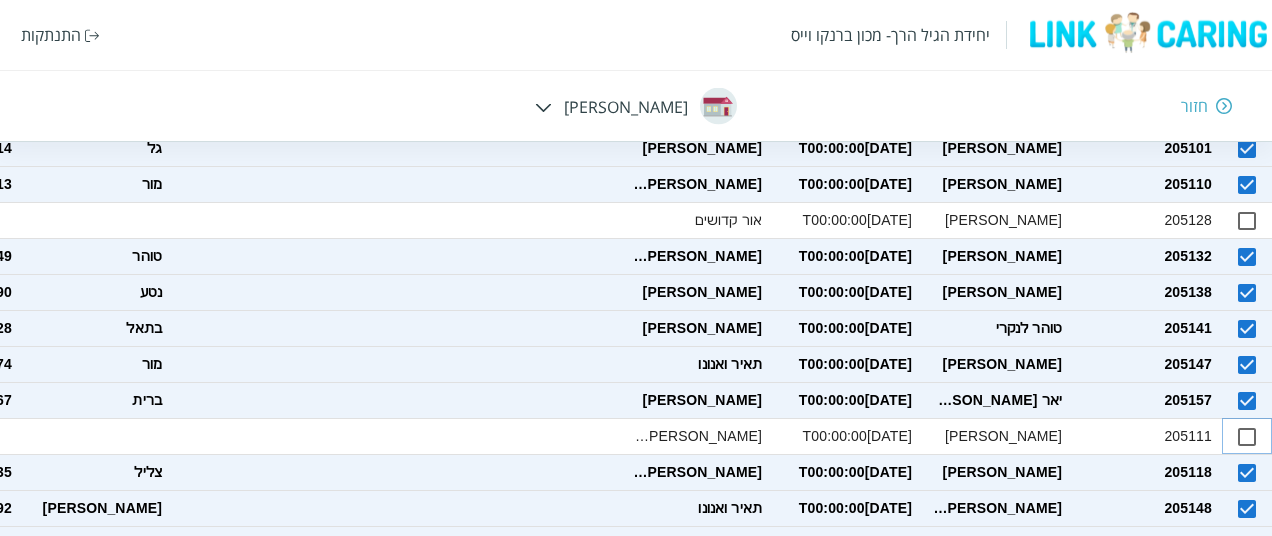 scroll, scrollTop: 1279, scrollLeft: 0, axis: vertical 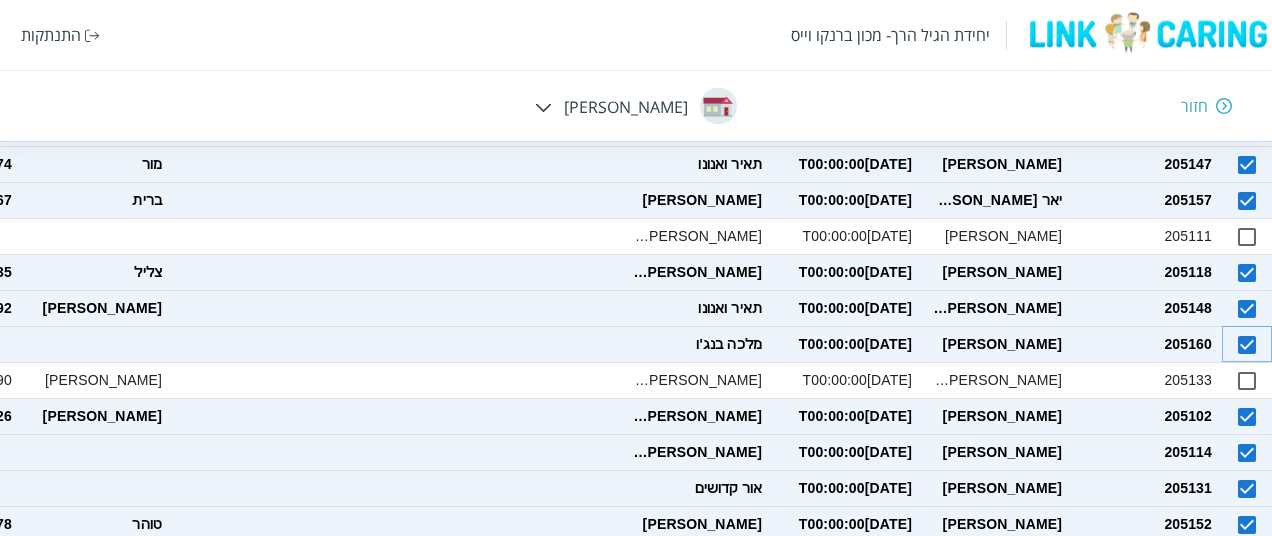 click at bounding box center [1247, 345] 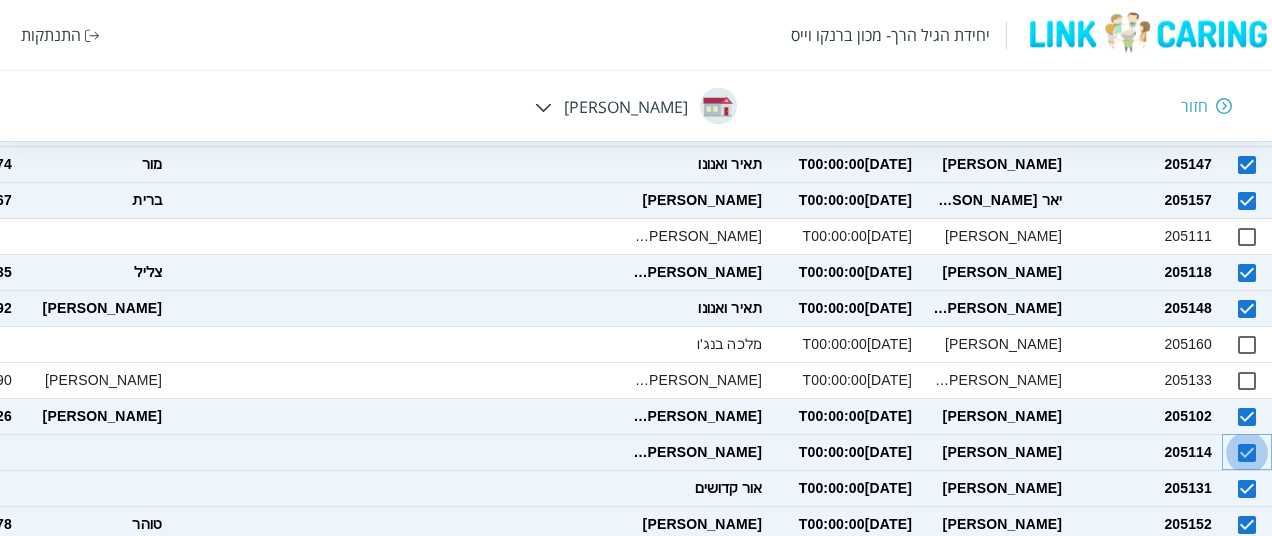 click at bounding box center [1247, 453] 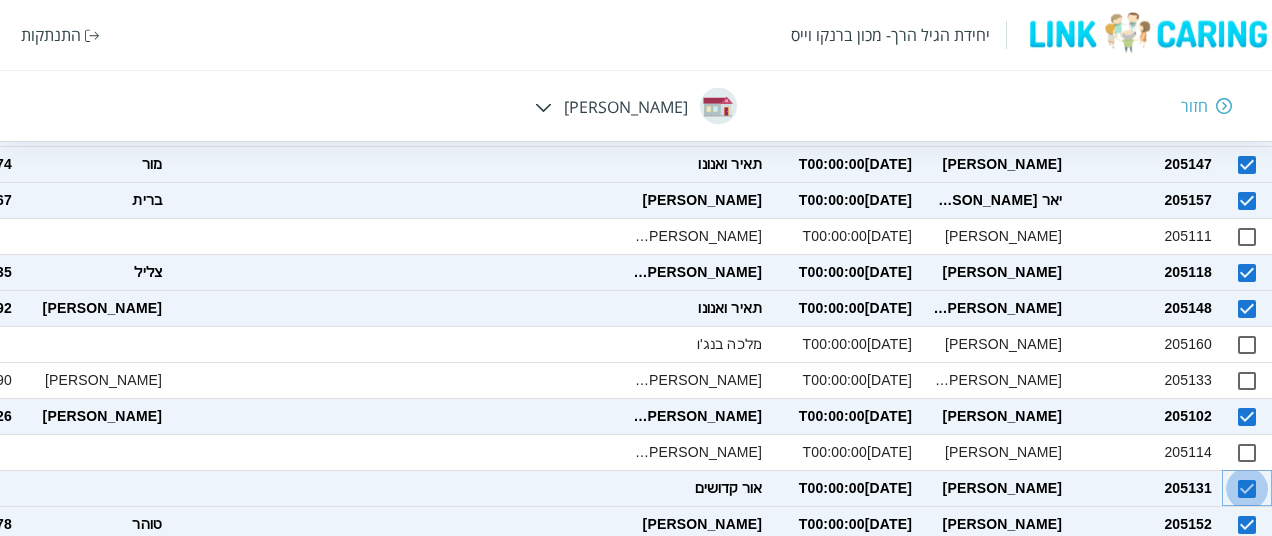 click at bounding box center [1247, 489] 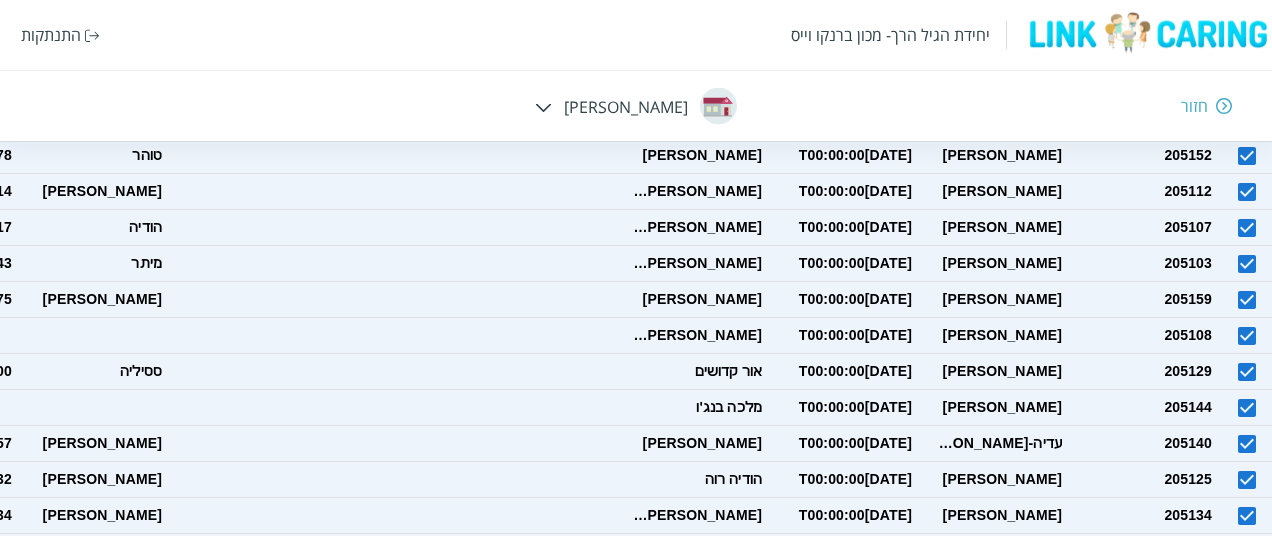 scroll, scrollTop: 1679, scrollLeft: 0, axis: vertical 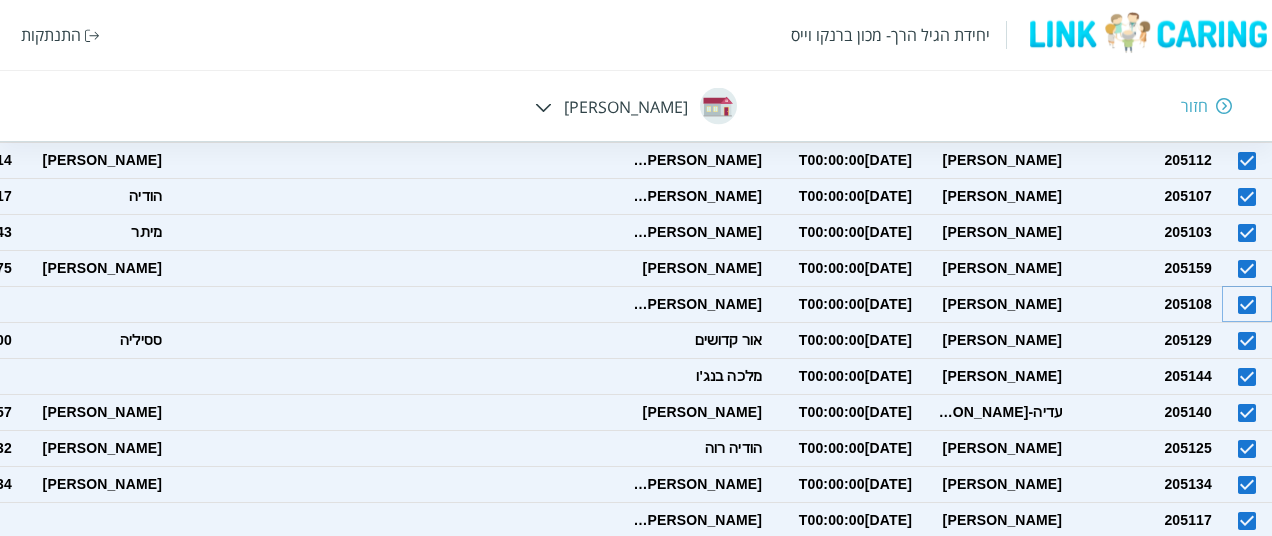 click at bounding box center [1247, 305] 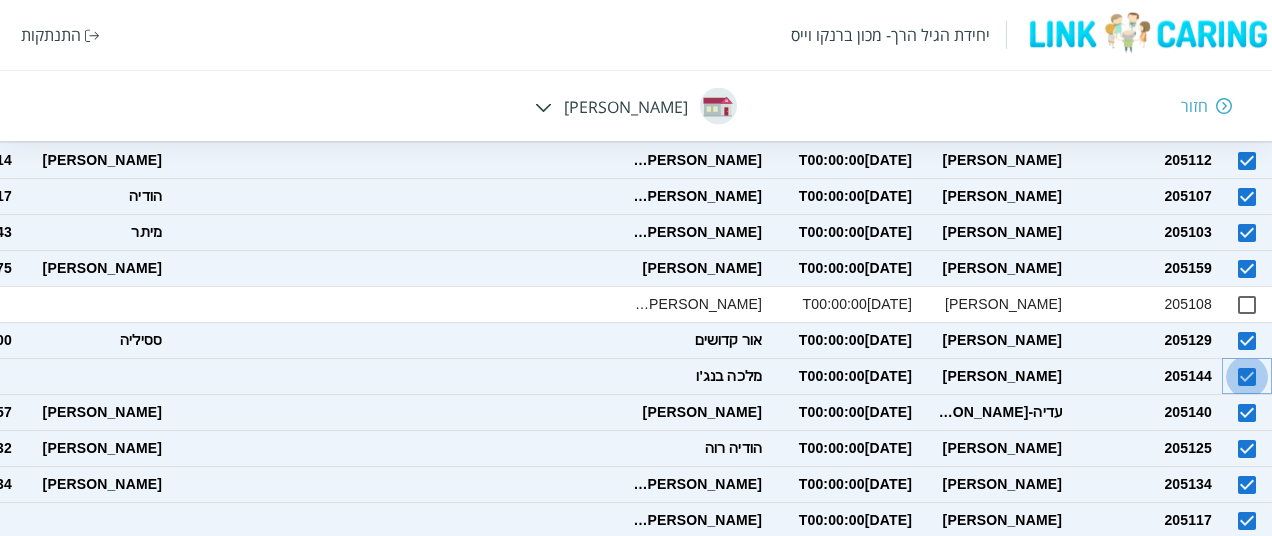 click at bounding box center [1247, 377] 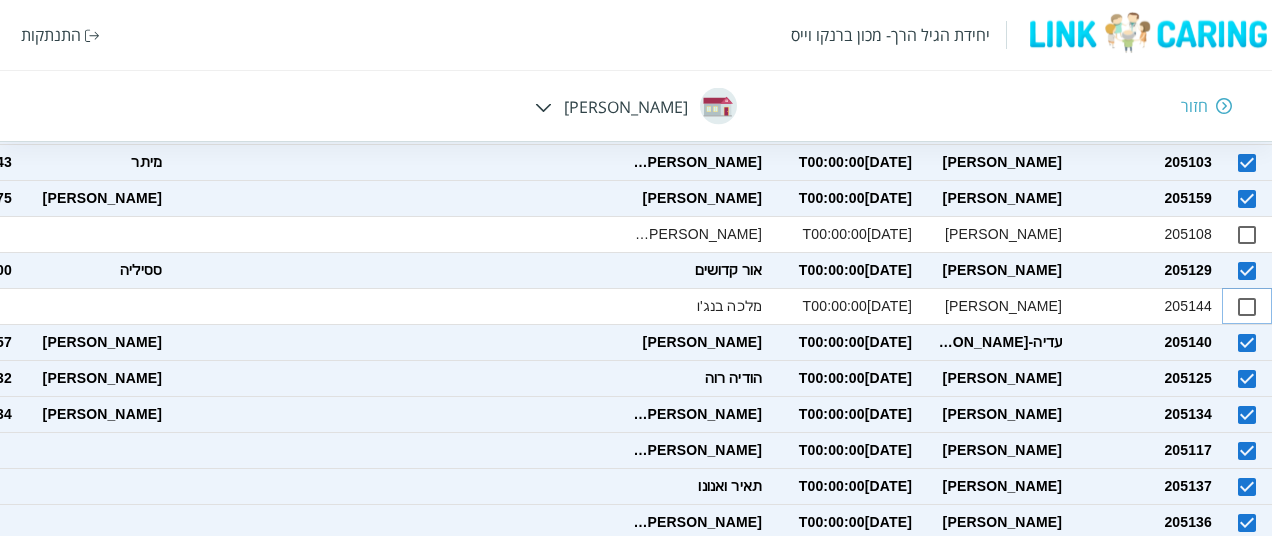 scroll, scrollTop: 1779, scrollLeft: 0, axis: vertical 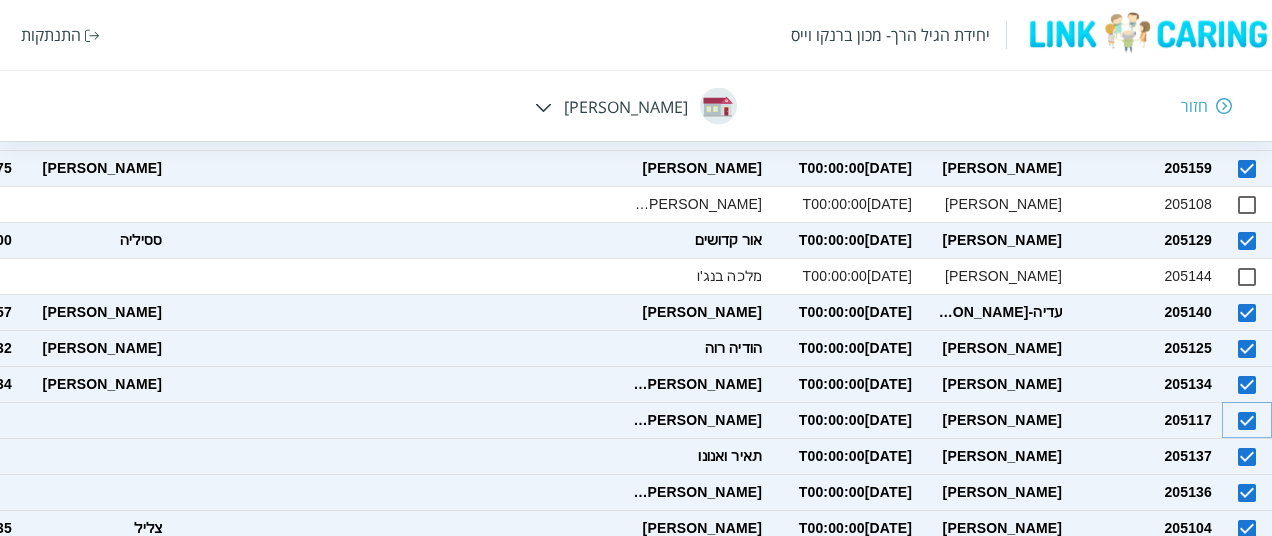 click at bounding box center (1247, 421) 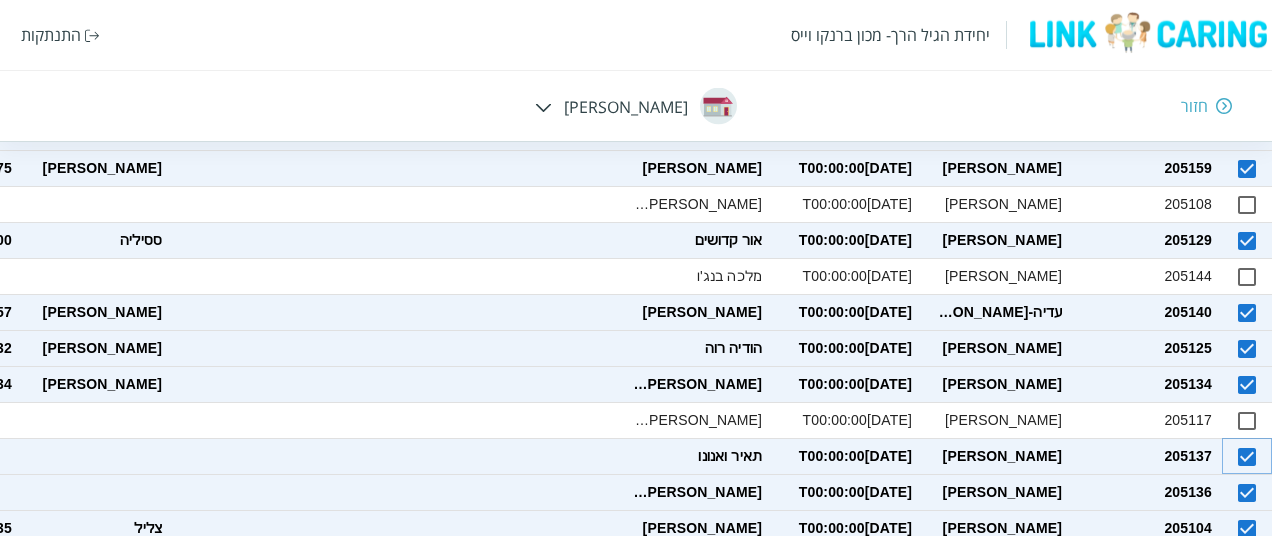 click at bounding box center (1247, 457) 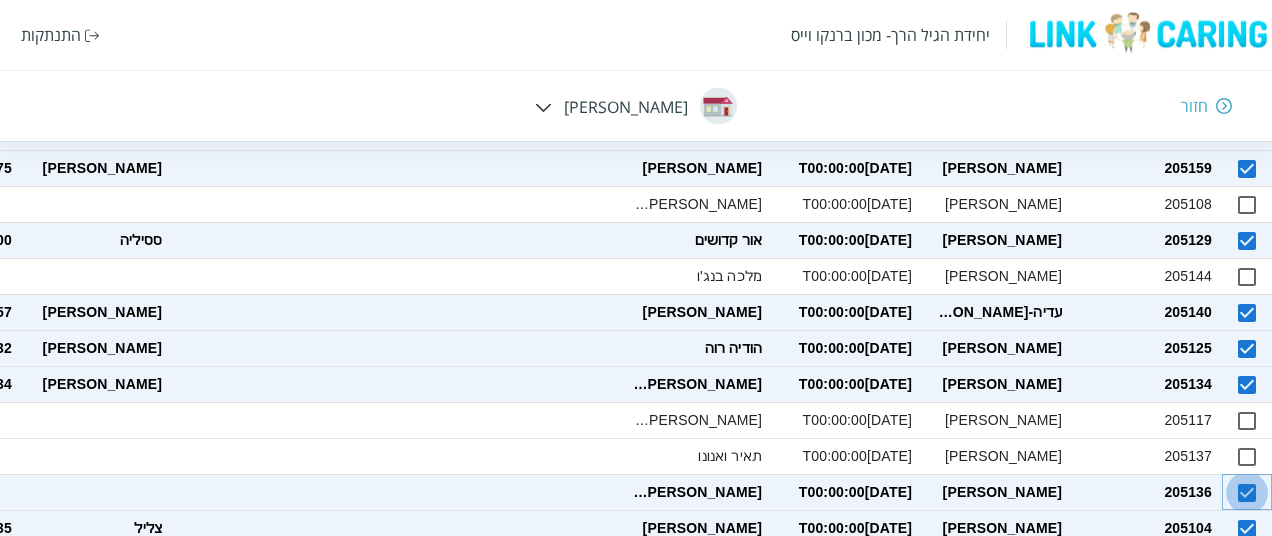 click at bounding box center (1247, 493) 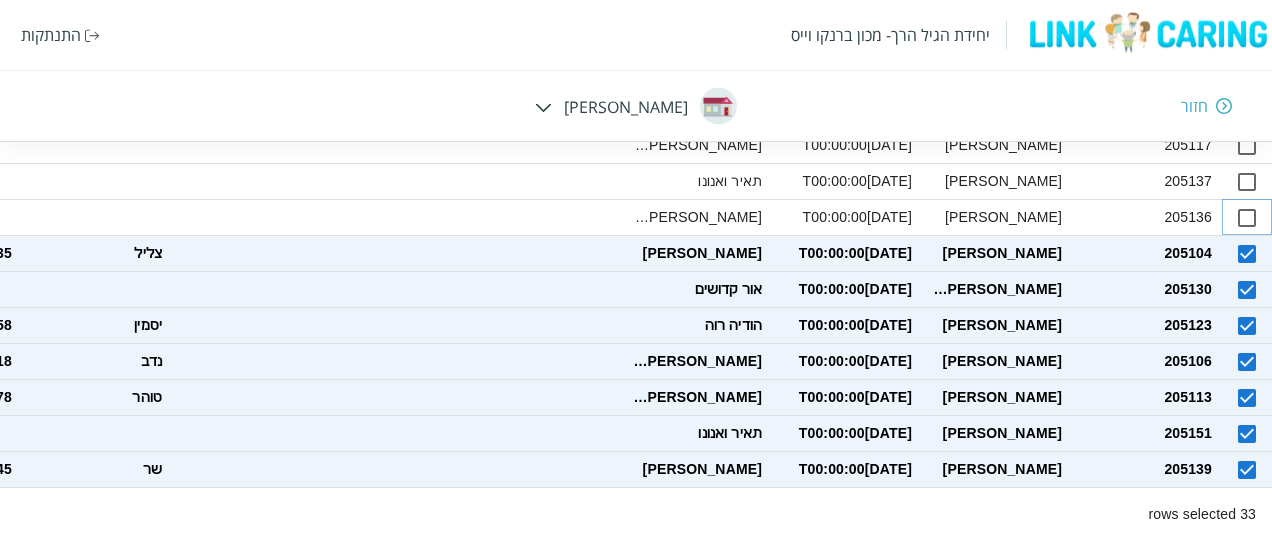 scroll, scrollTop: 2079, scrollLeft: 0, axis: vertical 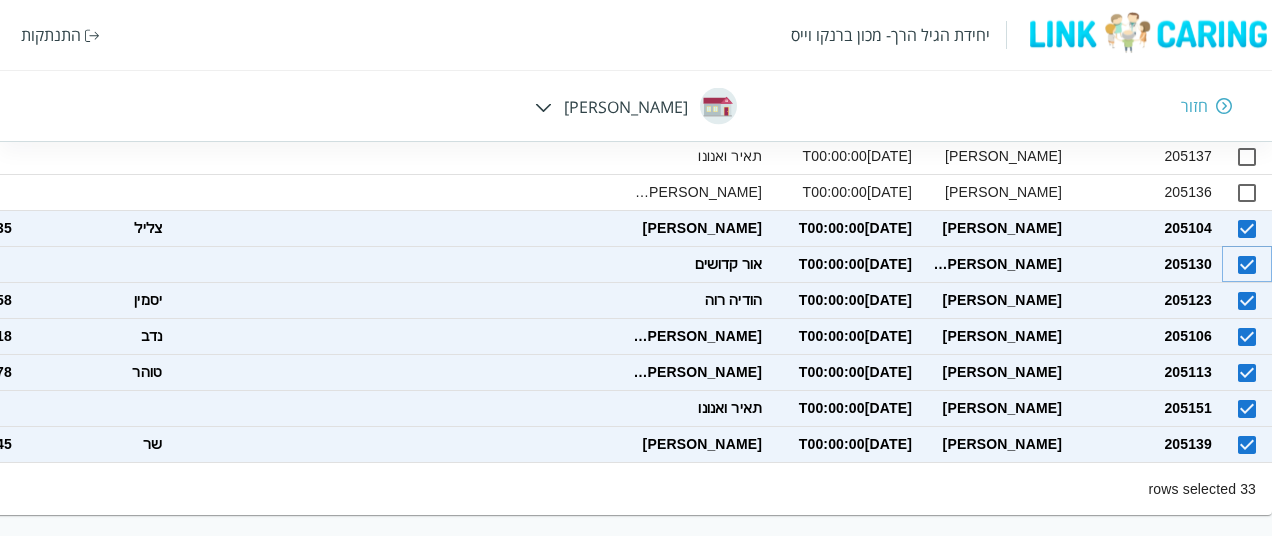 click at bounding box center [1247, 265] 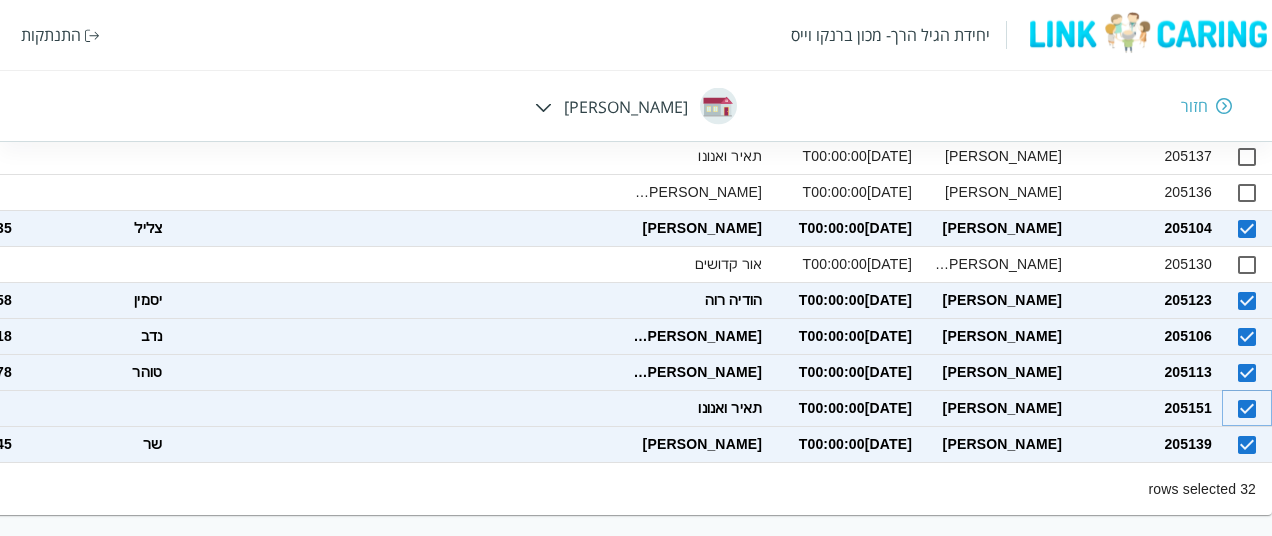 click at bounding box center (1247, 409) 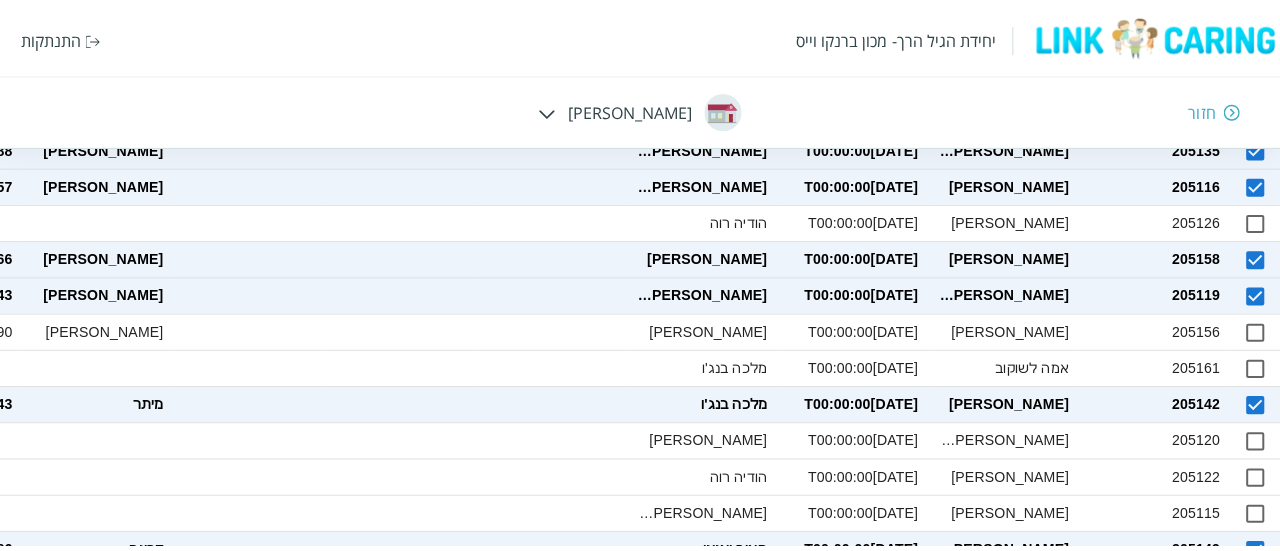 scroll, scrollTop: 79, scrollLeft: 0, axis: vertical 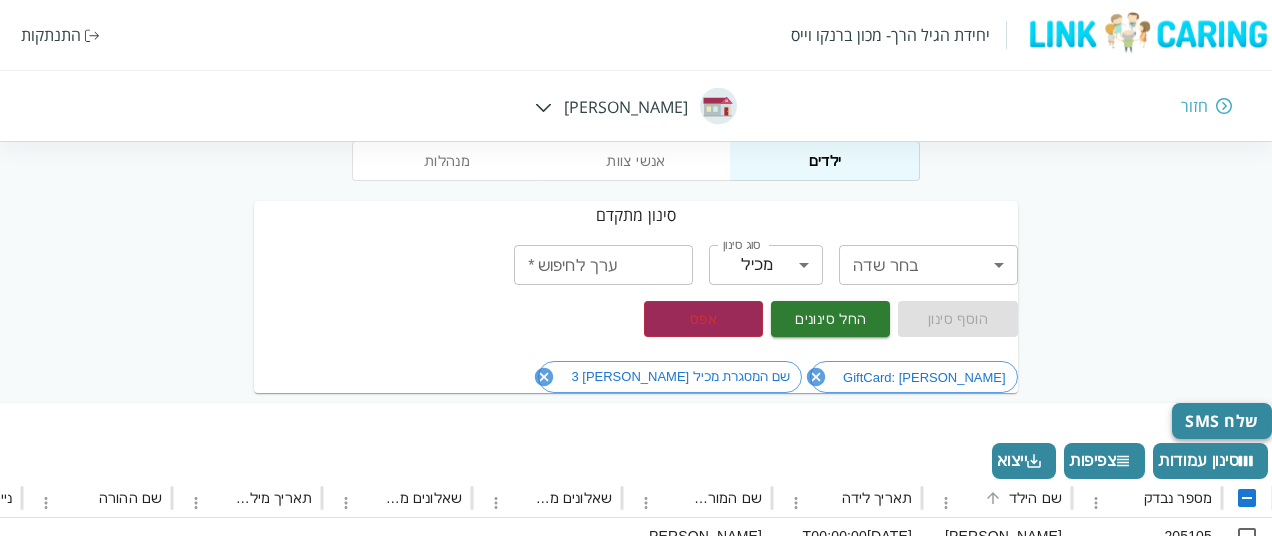 click on "שלח SMS" at bounding box center [1222, 421] 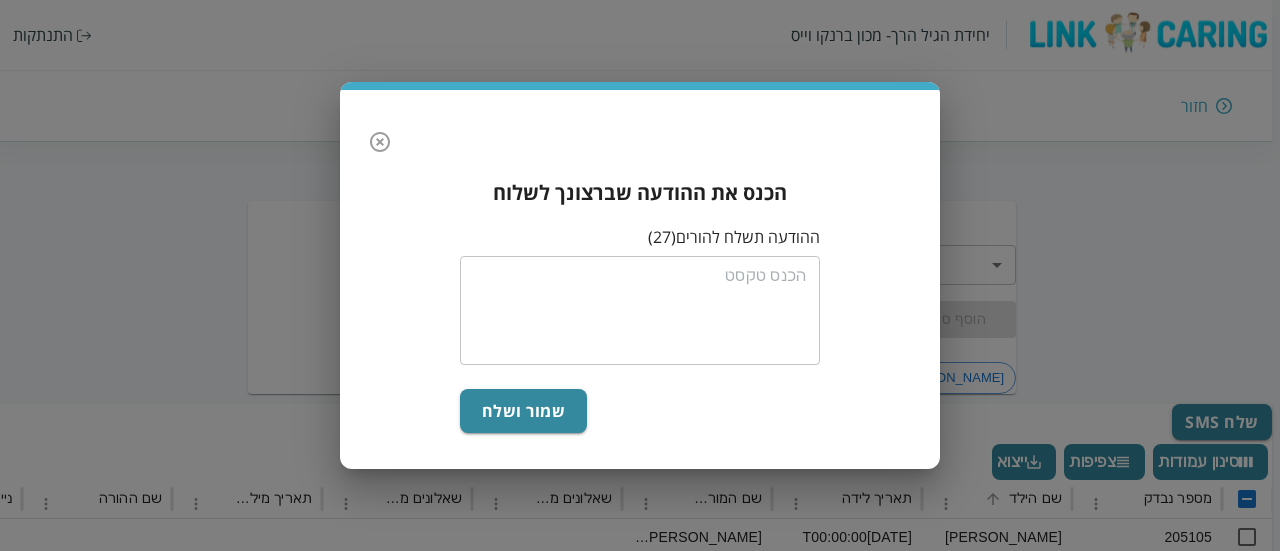 click at bounding box center [640, 310] 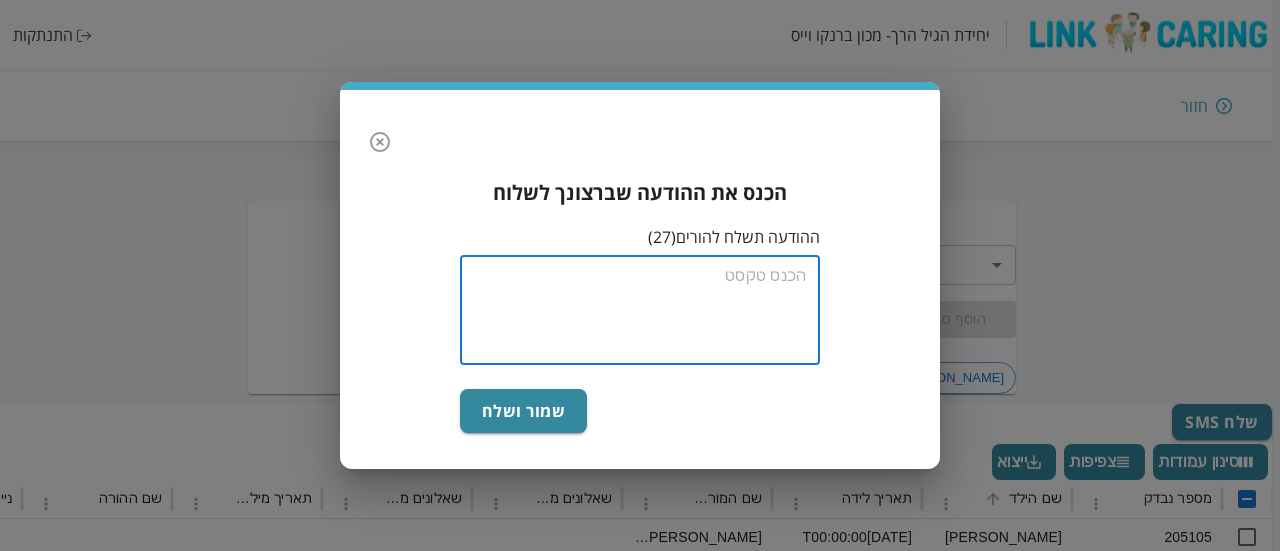 paste on "הורים יקרים, בהמשך להודעה שקיבלתם אתמול מ___ (שם מנהלת המעון) ממעון מיקה 4, מצורף לינק למילוי שאלונים במסגרת פרויקט העיר שדרות לקידום הגיל הרך. לאחרי המילוי ישלח גיפט קארד לאור הוקרה על  השתתפותכם
https://manage.linkcaring.com/PrivateQuestionnaire/#/Login
אם הלינק לא נפתח, יש לסגור את כל האפליקציות הפתוחות ולנסות שוב." 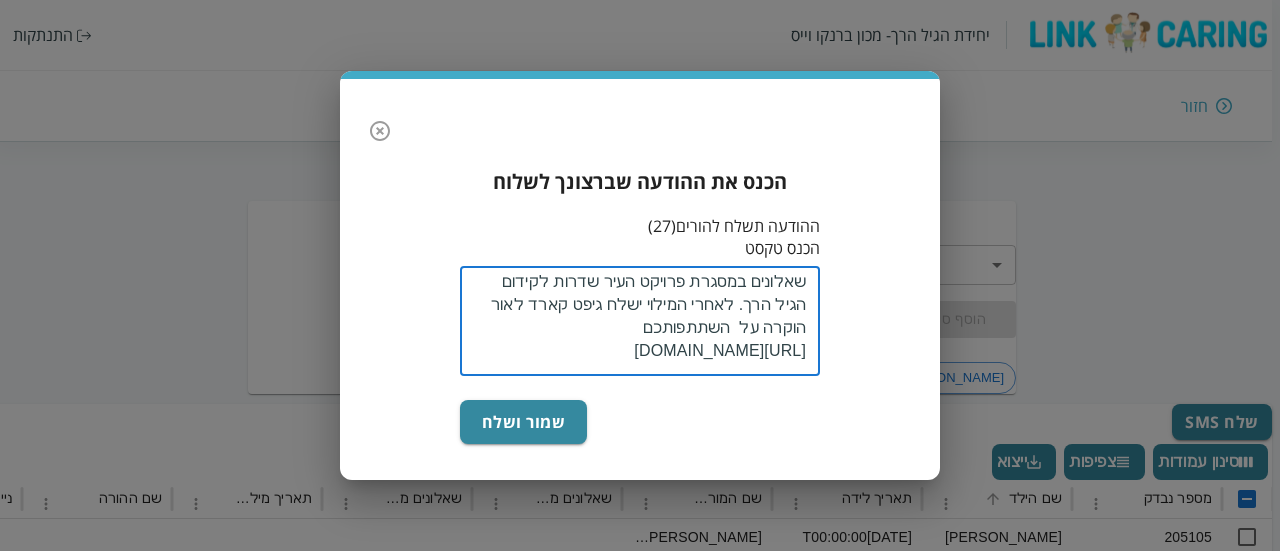 scroll, scrollTop: 0, scrollLeft: 0, axis: both 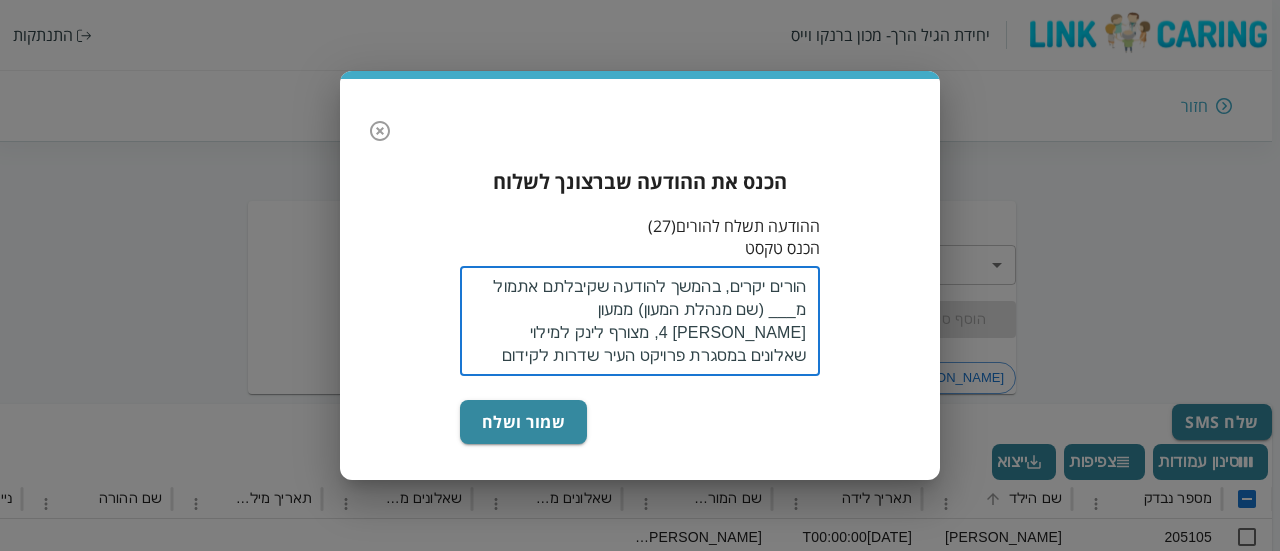 click on "הורים יקרים, בהמשך להודעה שקיבלתם אתמול מ___ (שם מנהלת המעון) ממעון מיקה 4, מצורף לינק למילוי שאלונים במסגרת פרויקט העיר שדרות לקידום הגיל הרך. לאחרי המילוי ישלח גיפט קארד לאור הוקרה על  השתתפותכם
https://manage.linkcaring.com/PrivateQuestionnaire/#/Login
אם הלינק לא נפתח, יש לסגור את כל האפליקציות הפתוחות ולנסות שוב." at bounding box center (640, 321) 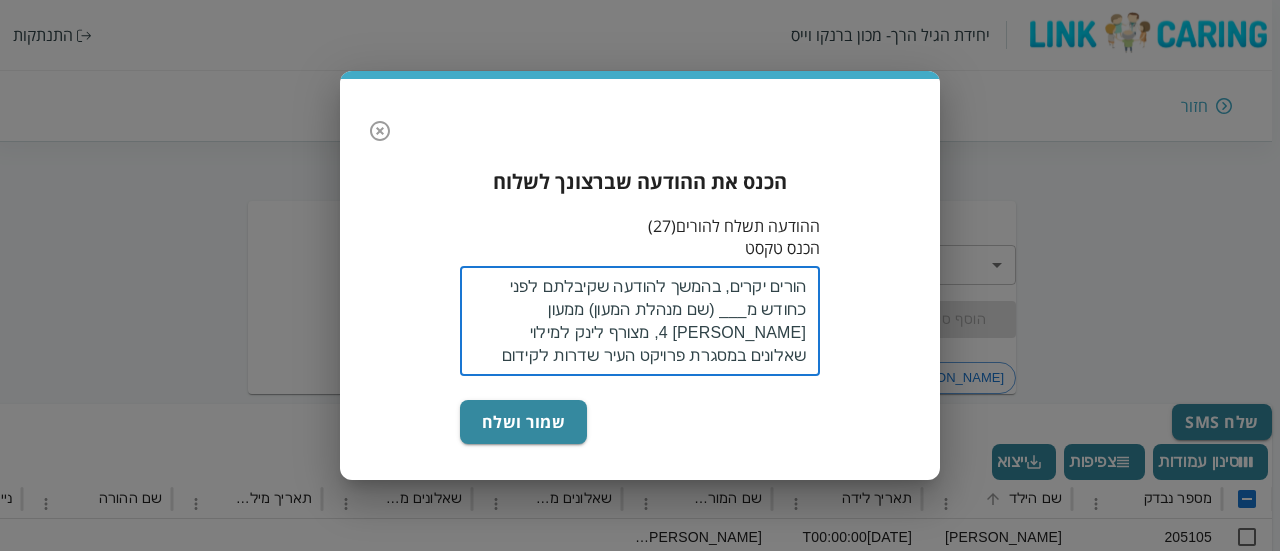 click on "הורים יקרים, בהמשך להודעה שקיבלתם לפני כחודש מ___ (שם מנהלת המעון) ממעון מיקה 4, מצורף לינק למילוי שאלונים במסגרת פרויקט העיר שדרות לקידום הגיל הרך. לאחרי המילוי ישלח גיפט קארד לאור הוקרה על  השתתפותכם
https://manage.linkcaring.com/PrivateQuestionnaire/#/Login
אם הלינק לא נפתח, יש לסגור את כל האפליקציות הפתוחות ולנסות שוב." at bounding box center [640, 321] 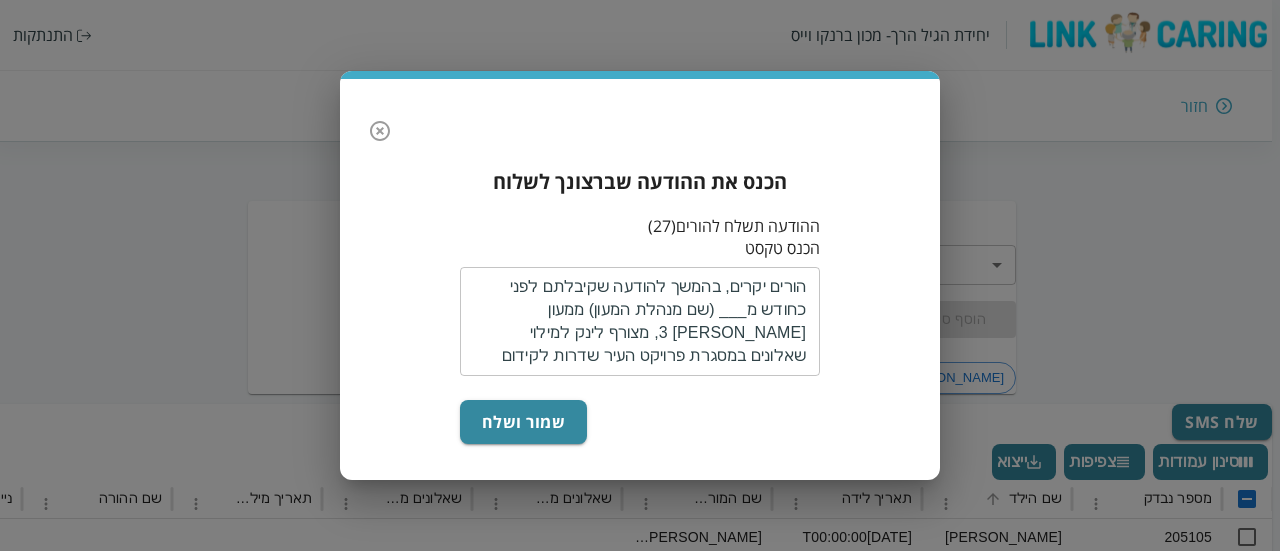 click on "הורים יקרים, בהמשך להודעה שקיבלתם לפני כחודש מ___ (שם מנהלת המעון) ממעון מיקה 3, מצורף לינק למילוי שאלונים במסגרת פרויקט העיר שדרות לקידום הגיל הרך. לאחרי המילוי ישלח גיפט קארד לאור הוקרה על  השתתפותכם
https://manage.linkcaring.com/PrivateQuestionnaire/#/Login
אם הלינק לא נפתח, יש לסגור את כל האפליקציות הפתוחות ולנסות שוב." at bounding box center [640, 321] 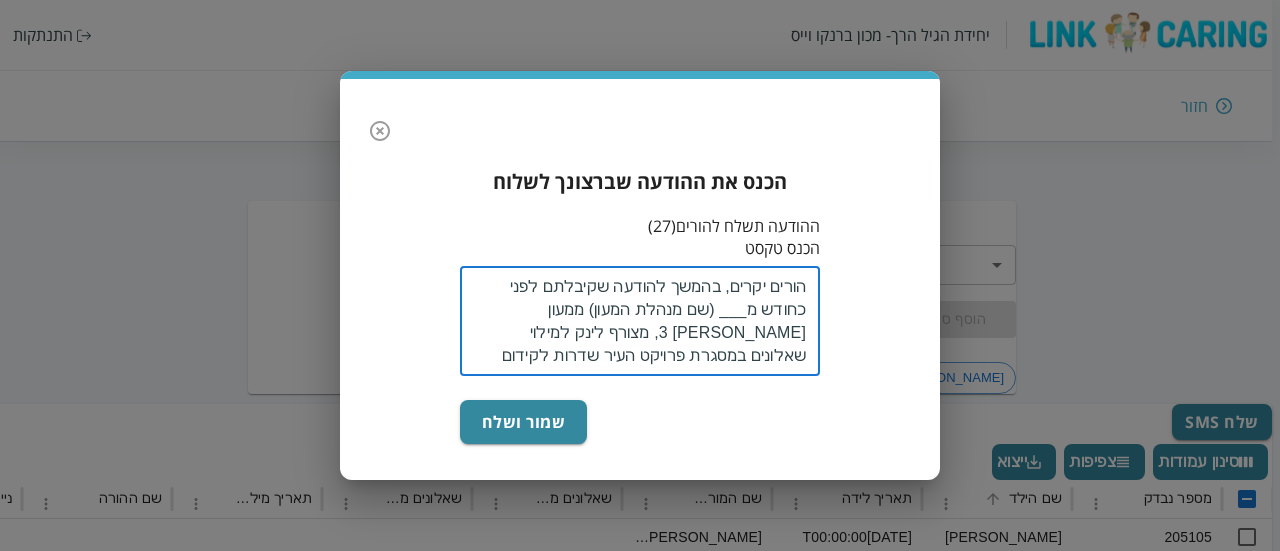 drag, startPoint x: 751, startPoint y: 310, endPoint x: 598, endPoint y: 313, distance: 153.0294 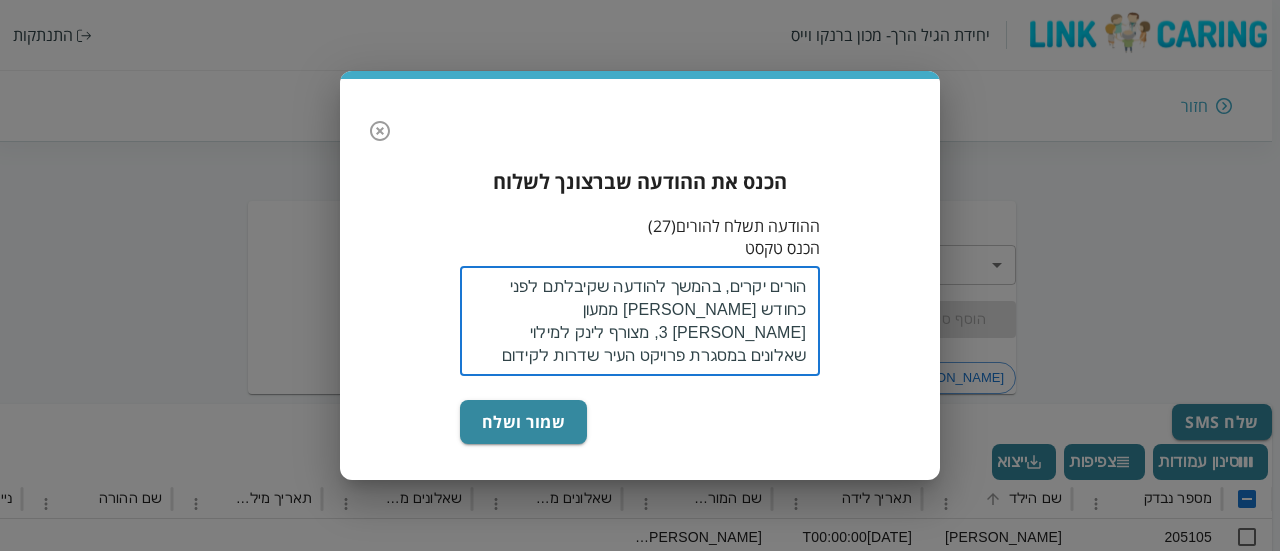 click on "הורים יקרים, בהמשך להודעה שקיבלתם לפני כחודש מיהודית ממעון מיקה 3, מצורף לינק למילוי שאלונים במסגרת פרויקט העיר שדרות לקידום הגיל הרך. לאחרי המילוי ישלח גיפט קארד לאור הוקרה על  השתתפותכם
https://manage.linkcaring.com/PrivateQuestionnaire/#/Login
אם הלינק לא נפתח, יש לסגור את כל האפליקציות הפתוחות ולנסות שוב." at bounding box center [640, 321] 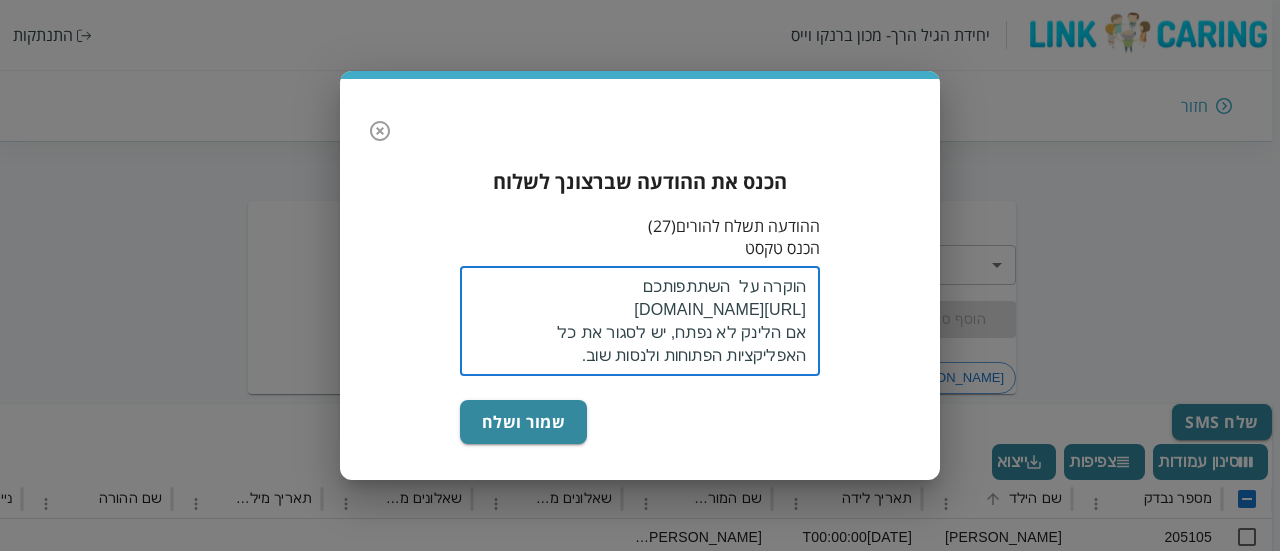 scroll, scrollTop: 138, scrollLeft: 0, axis: vertical 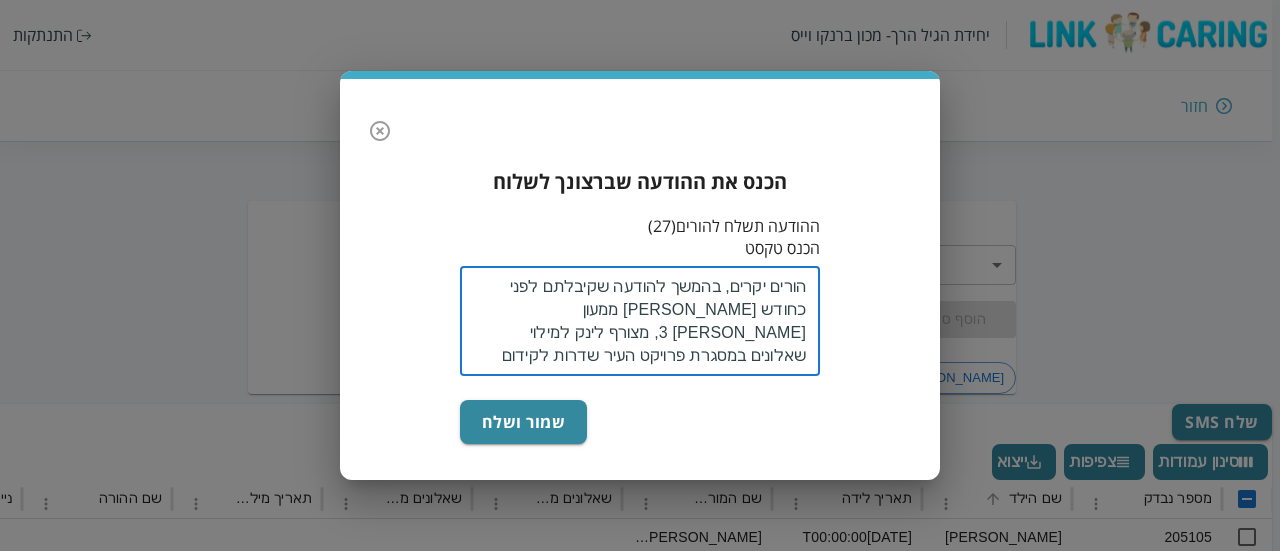 click on "הורים יקרים, בהמשך להודעה שקיבלתם לפני כחודש מיהודית ממעון מיקה 3, מצורף לינק למילוי שאלונים במסגרת פרויקט העיר שדרות לקידום הגיל הרך. לאחרי המילוי ישלח גיפט קארד לאור הוקרה על  השתתפותכם
https://manage.linkcaring.com/PrivateQuestionnaire/#/Login
אם הלינק לא נפתח, יש לסגור את כל האפליקציות הפתוחות ולנסות שוב." at bounding box center (640, 321) 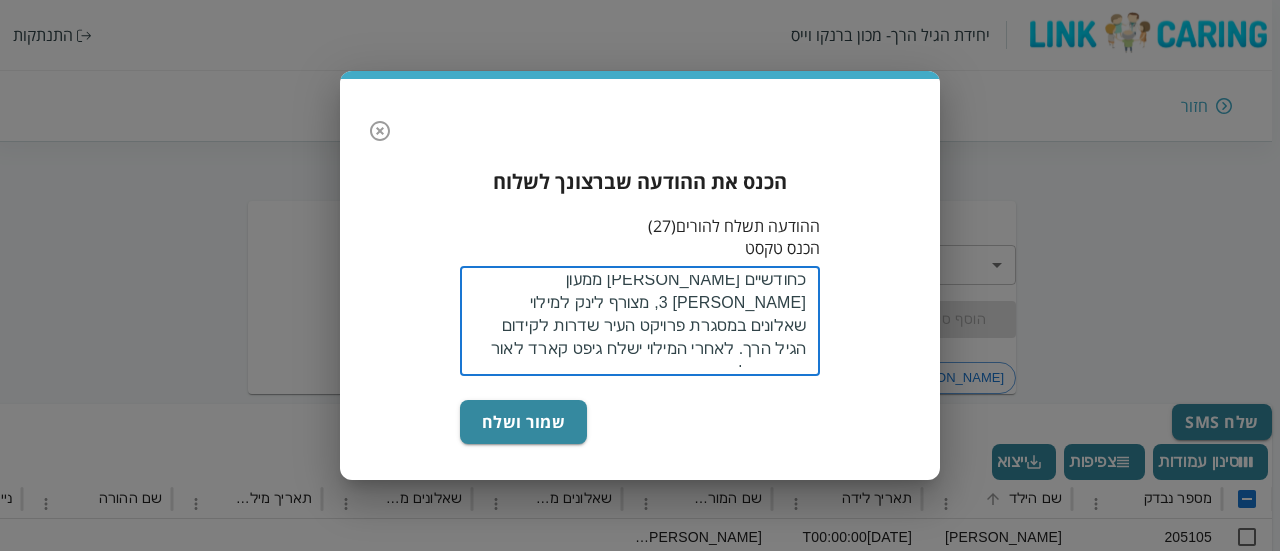 scroll, scrollTop: 0, scrollLeft: 0, axis: both 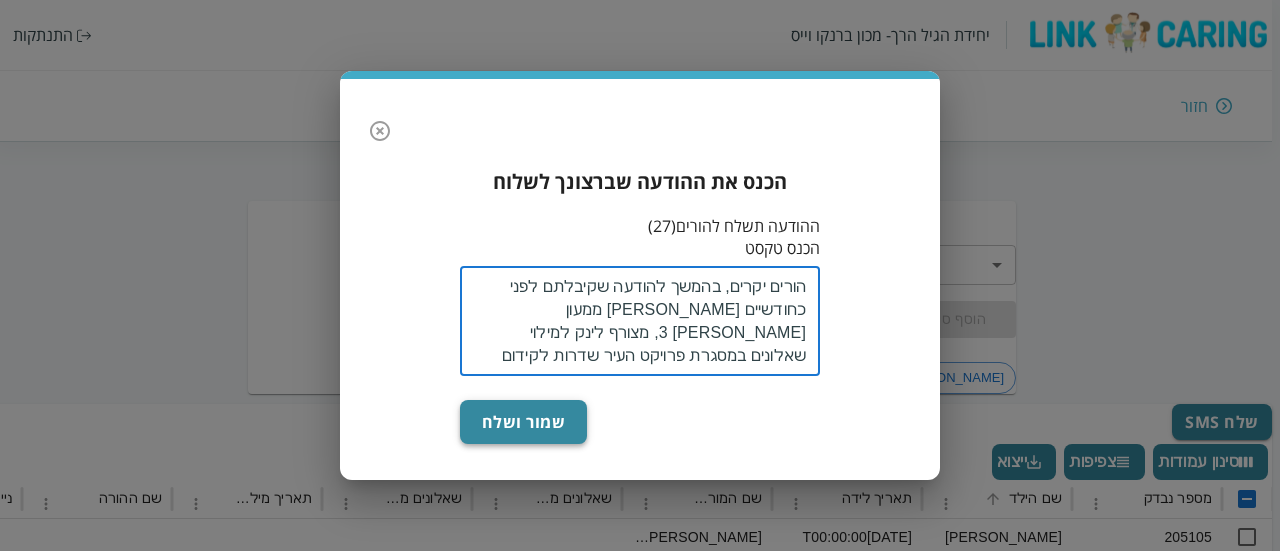 type on "הורים יקרים, בהמשך להודעה שקיבלתם לפני כחודשיים מיהודית ממעון מיקה 3, מצורף לינק למילוי שאלונים במסגרת פרויקט העיר שדרות לקידום הגיל הרך. לאחרי המילוי ישלח גיפט קארד לאור הוקרה על  השתתפותכם
https://manage.linkcaring.com/PrivateQuestionnaire/#/Login
אם הלינק לא נפתח, יש לסגור את כל האפליקציות הפתוחות ולנסות שוב." 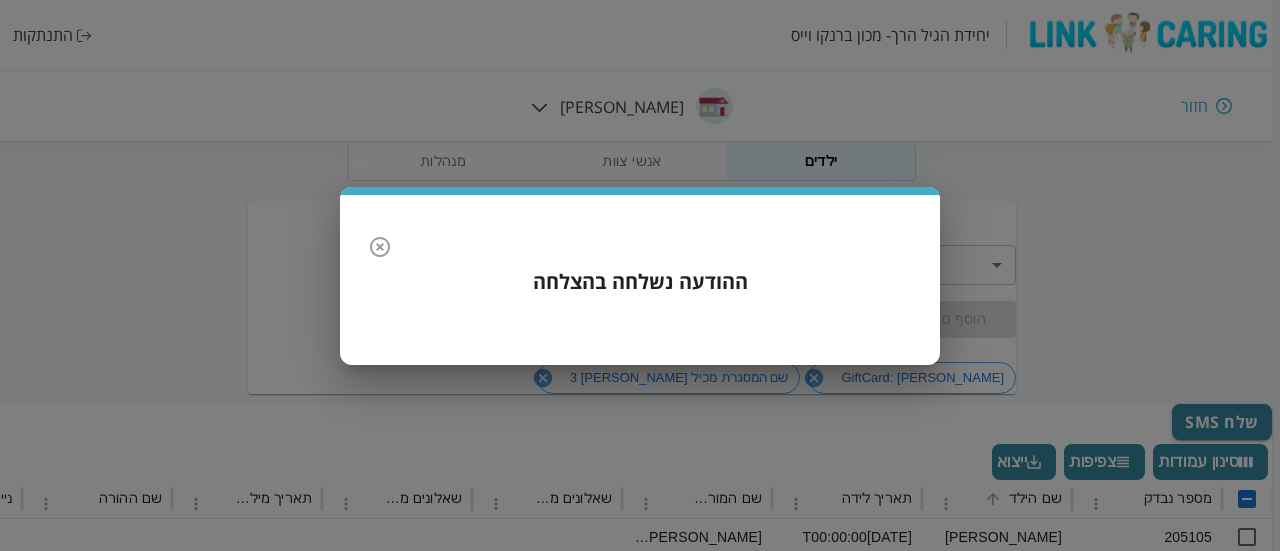 click 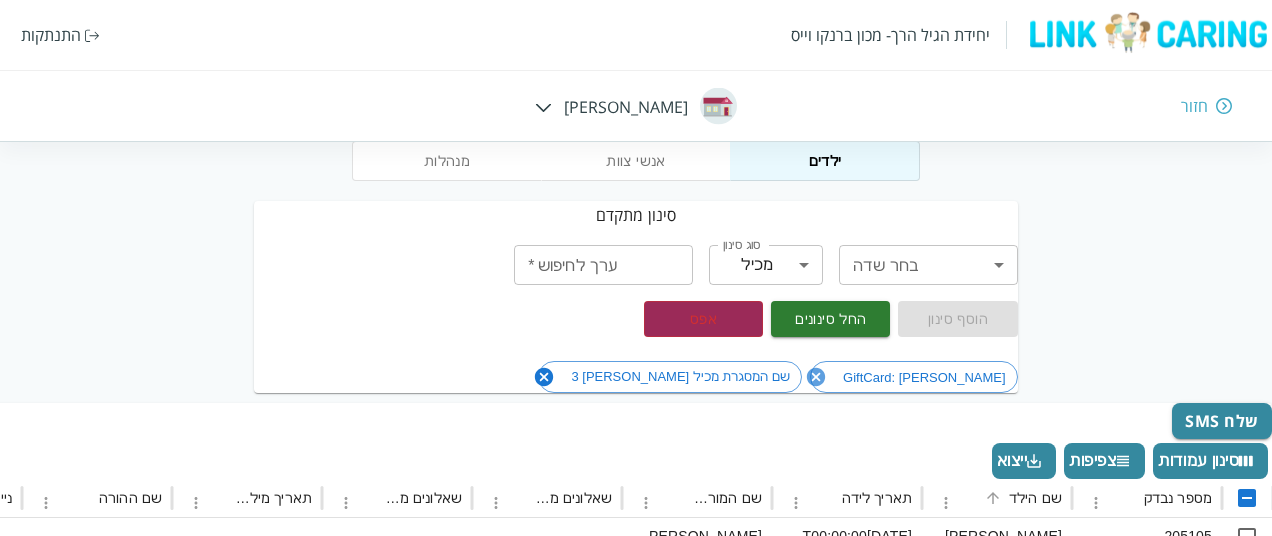 click 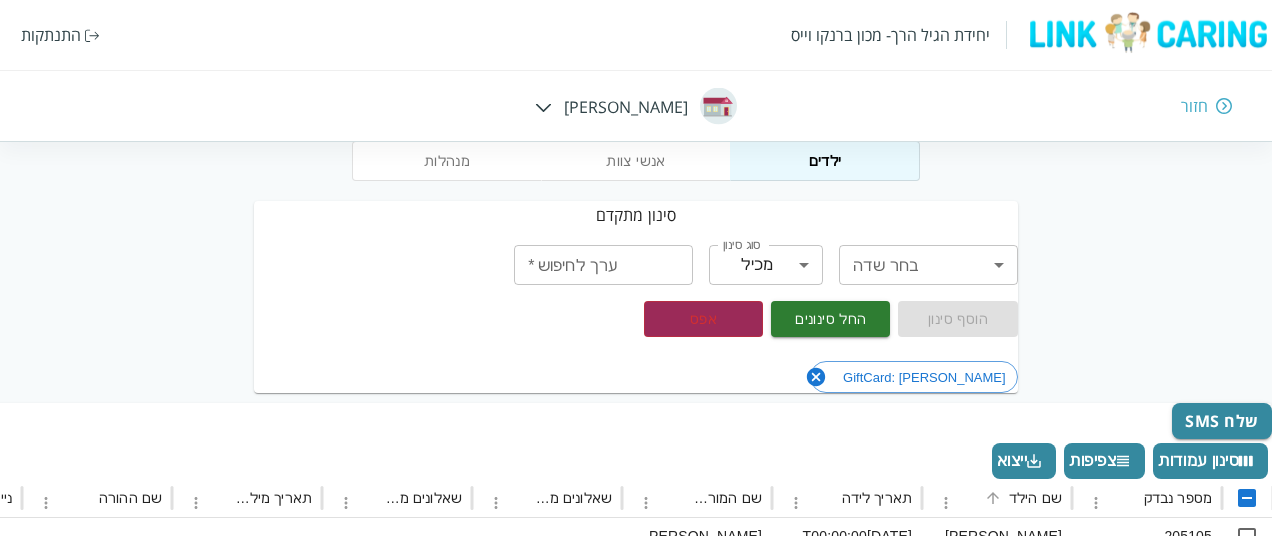 click 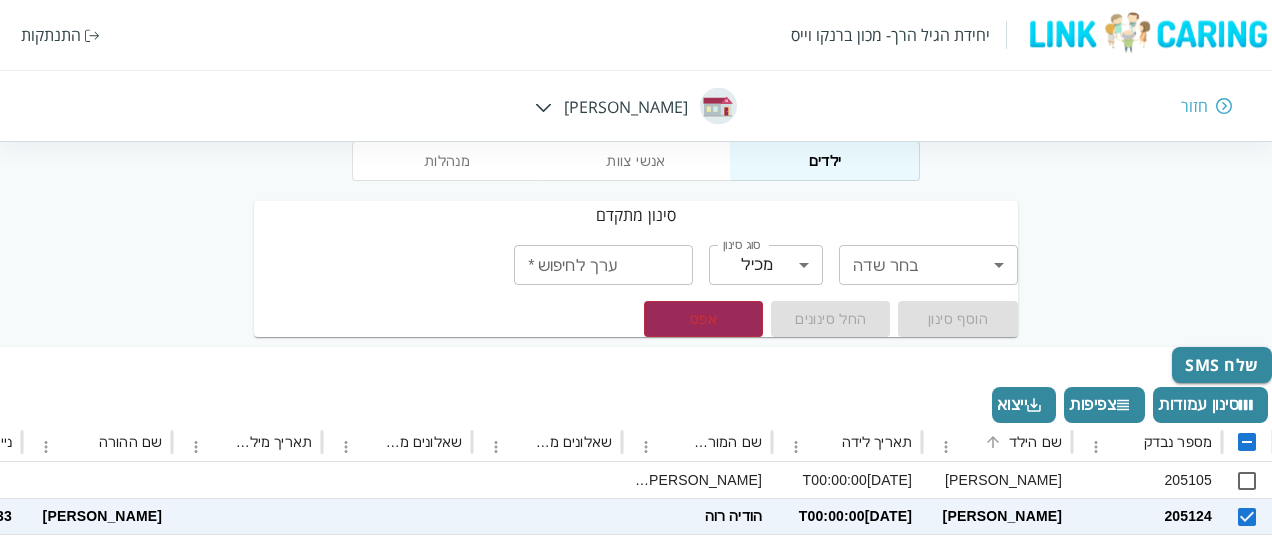 click on "יחידת הגיל הרך- מכון ברנקו וייס התנתקות חזור חיה חבד מנהלות אנשי צוות ילדים סינון מתקדם בחר שדה ​ בחר שדה סוג סינון מכיל contains סוג סינון ערך לחיפוש   * ערך לחיפוש   * הוסף סינון החל סינונים אפס שלח SMS   סינון עמודות  צפיפות ייצוא מספר נבדק שם הילד תאריך לידה שם המורה במסגרת שאלונים מלאים חלקיים שאלונים מלאים תאריך מילוי שאלונים שם ההורה נייד אימייל ההורה ParentChildQstFull שאלונים אישיים מלאים שאלונים מלאים חלקיים תאריך מילוי שאלונים GiftCard שם הכיתה שם המסגרת 205105 אבישג חדד 2024-01-25T00:00:00 יפה כהן תינוקות מיקה 3 205124 אבישג נחמני  2022-11-27T00:00:00 הודיה רוה לורן 0534200633 פעוטות מיקה 3 205145 V V" at bounding box center (636, 1287) 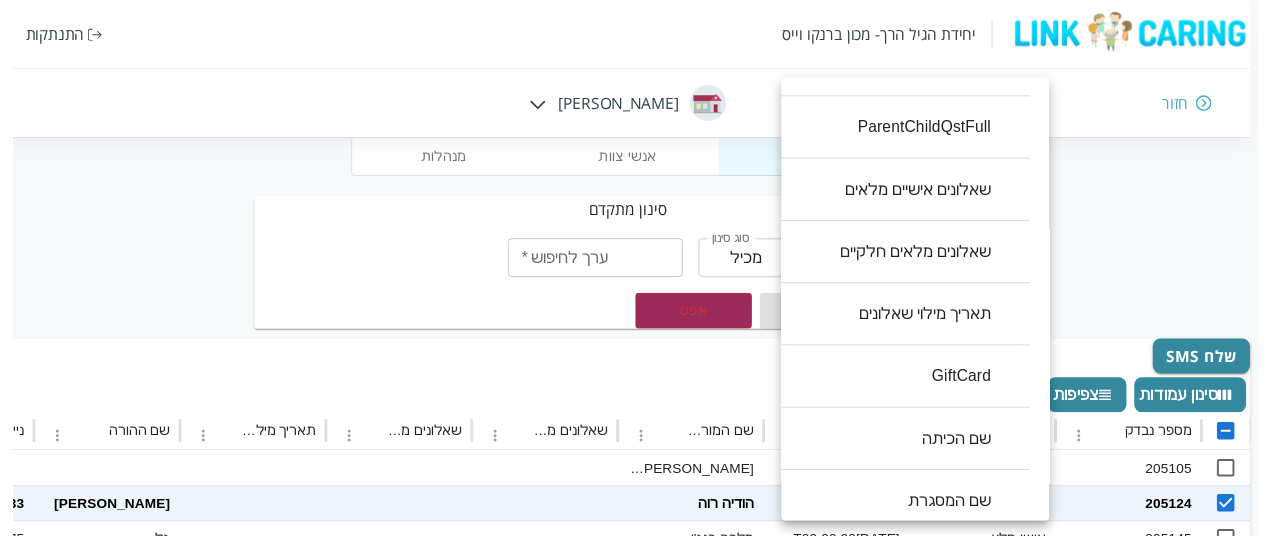 scroll, scrollTop: 640, scrollLeft: 0, axis: vertical 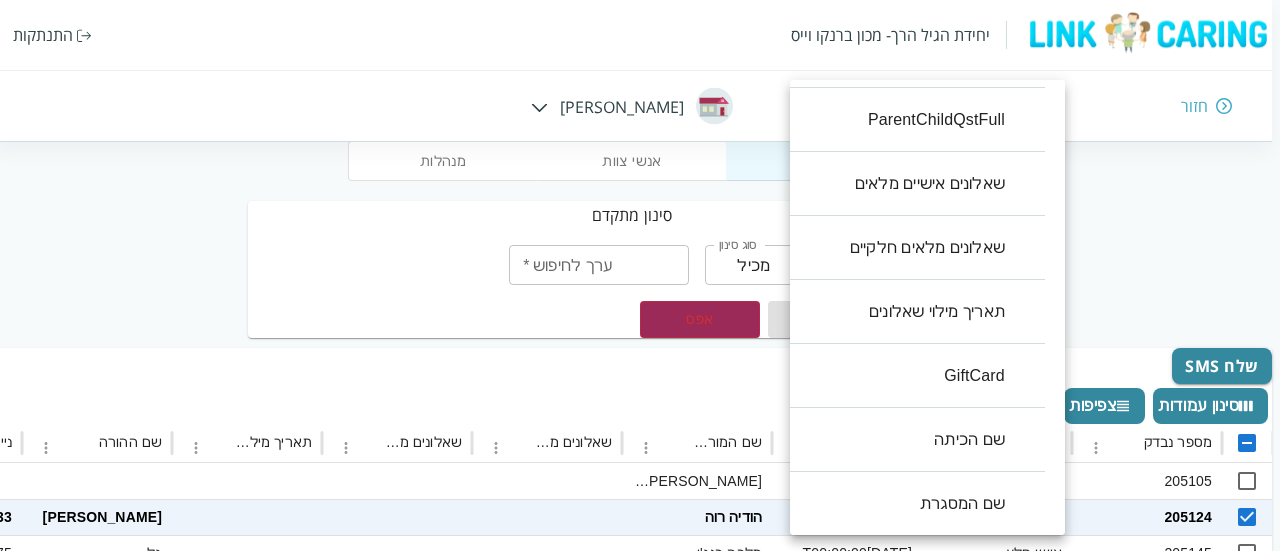 click on "שם המסגרת" at bounding box center [907, 504] 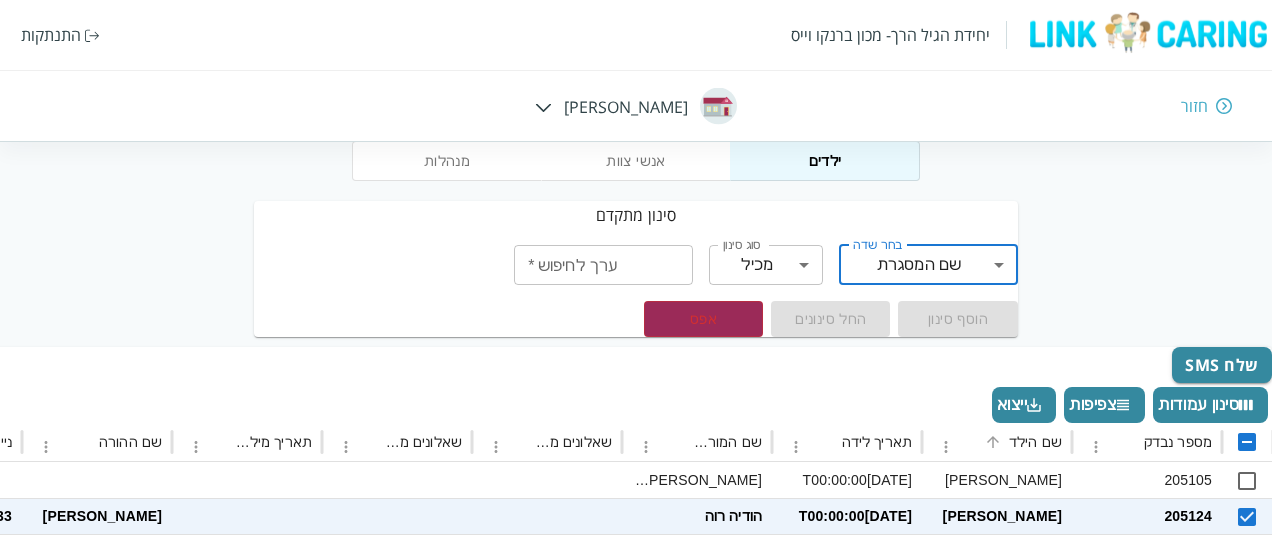 click on "ערך לחיפוש   *" at bounding box center (603, 265) 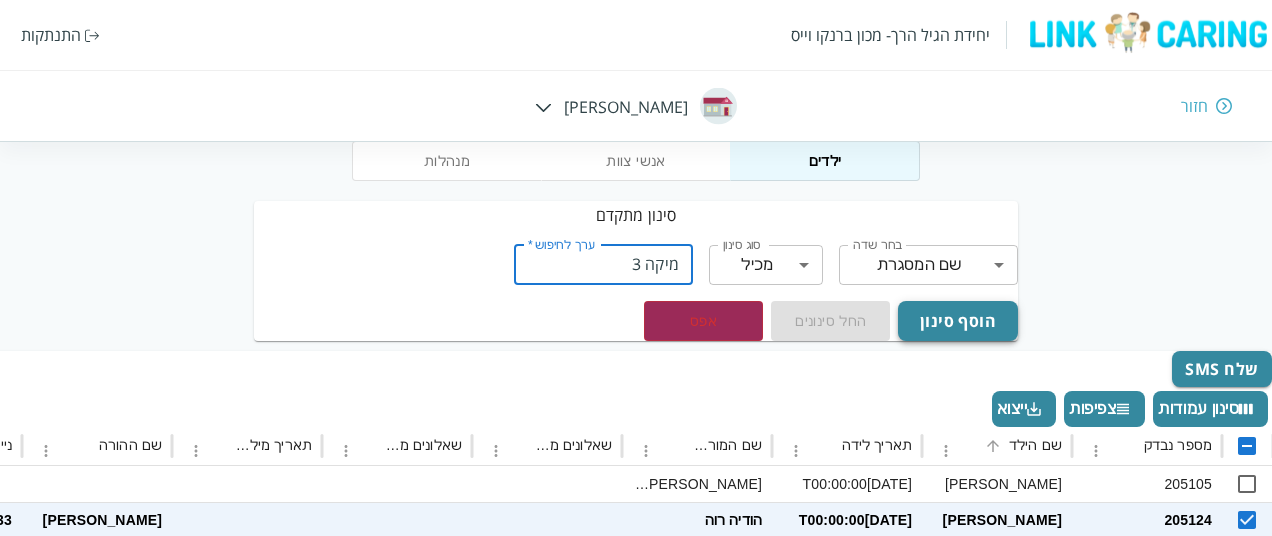 type on "מיקה 3" 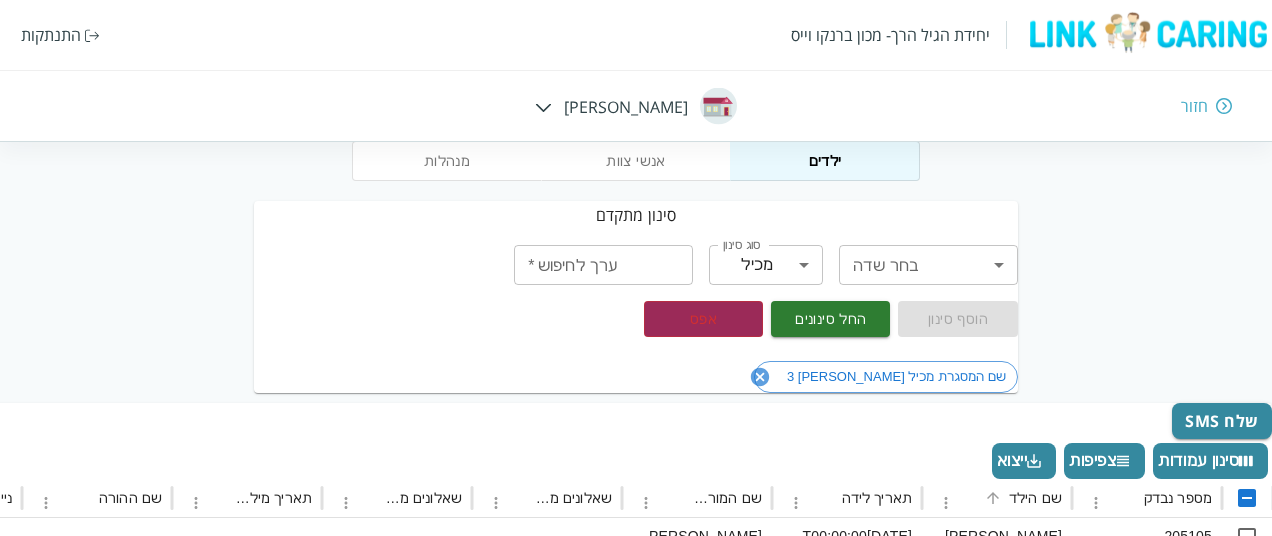 click on "שם המסגרת מכיל מיקה 3" at bounding box center [627, 365] 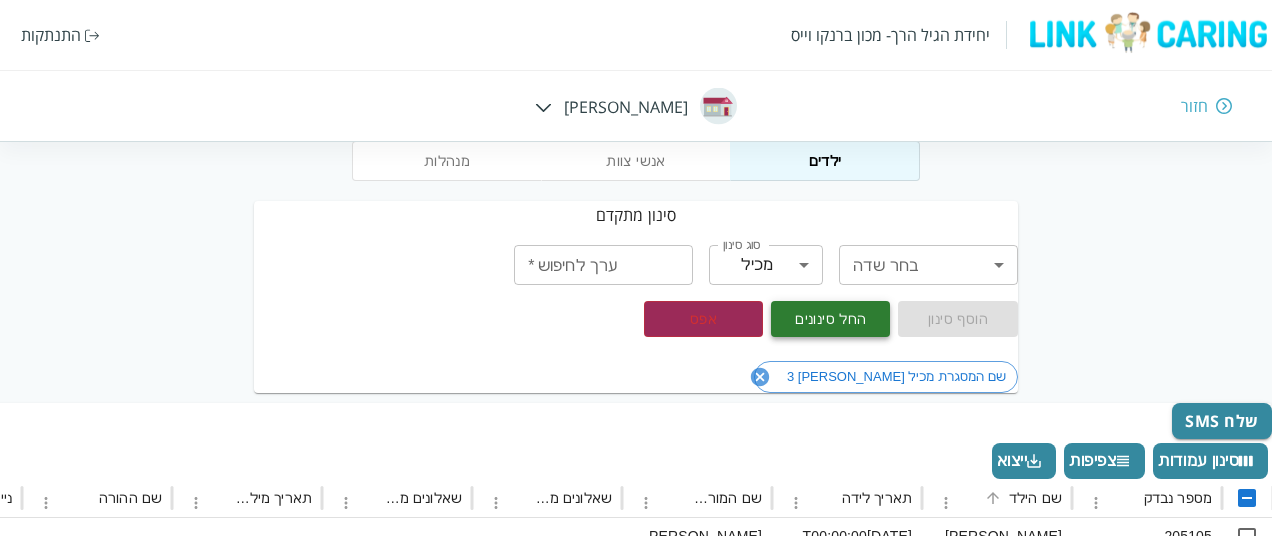 click on "החל סינונים" at bounding box center (830, 319) 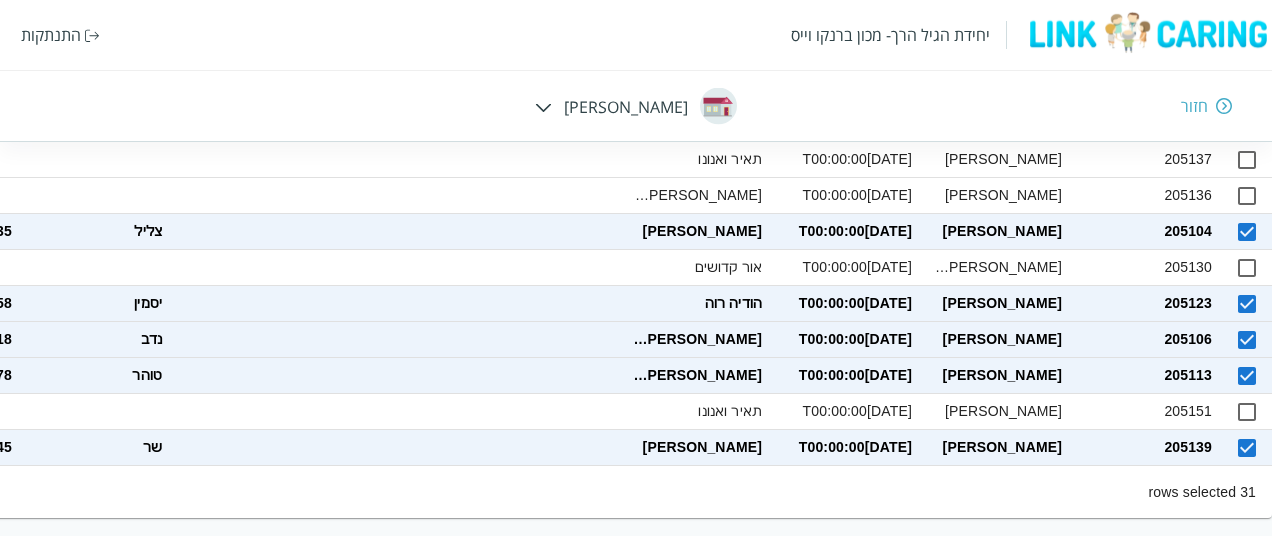 scroll, scrollTop: 2350, scrollLeft: 0, axis: vertical 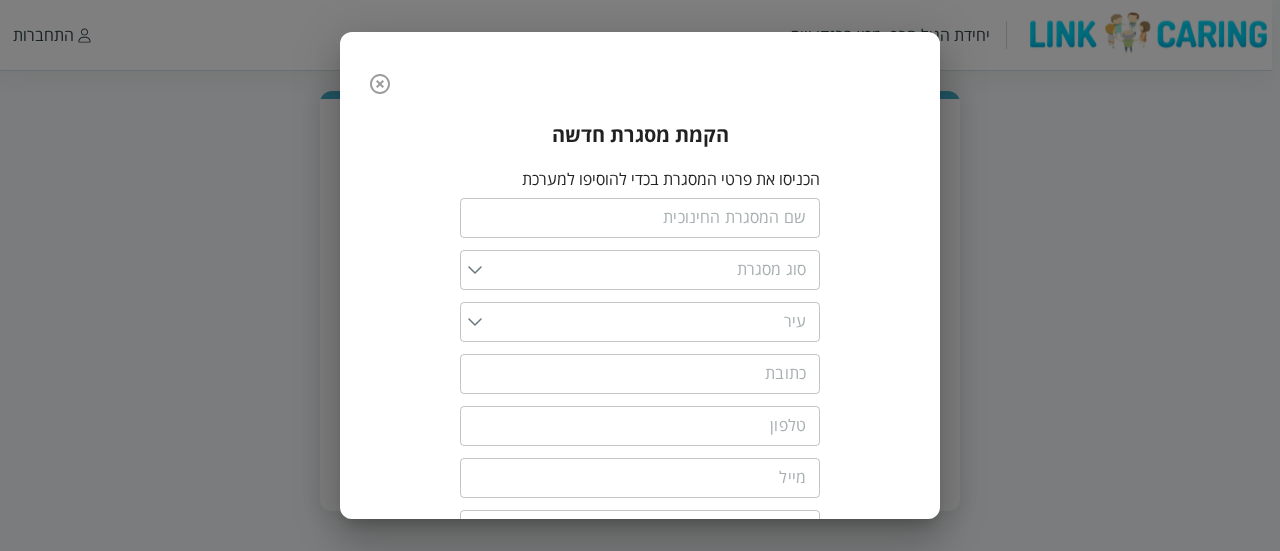 click 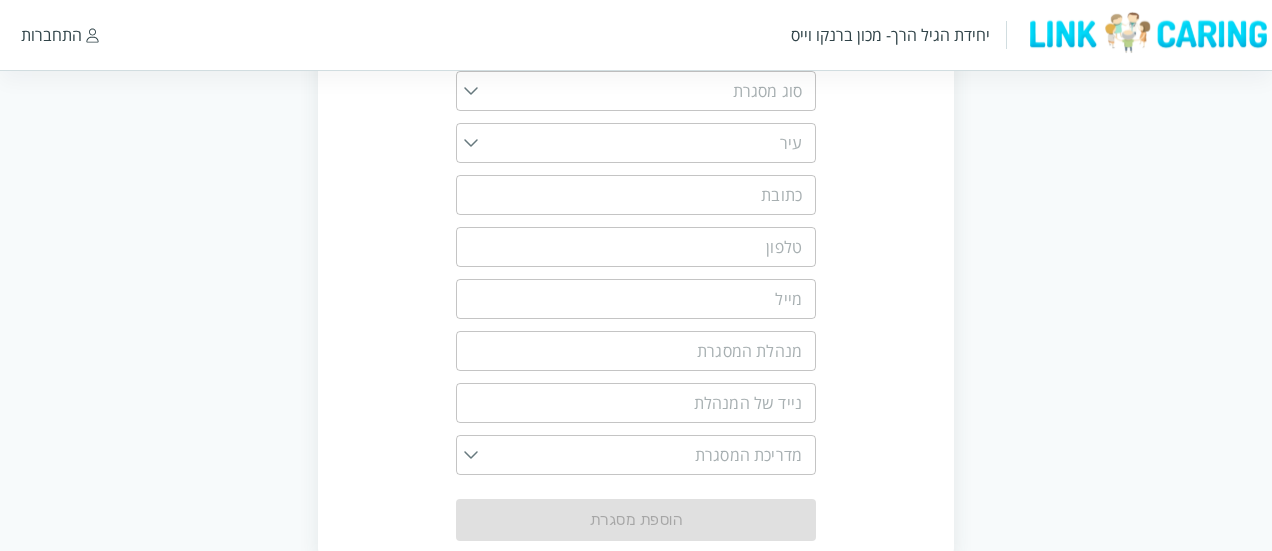 scroll, scrollTop: 327, scrollLeft: 0, axis: vertical 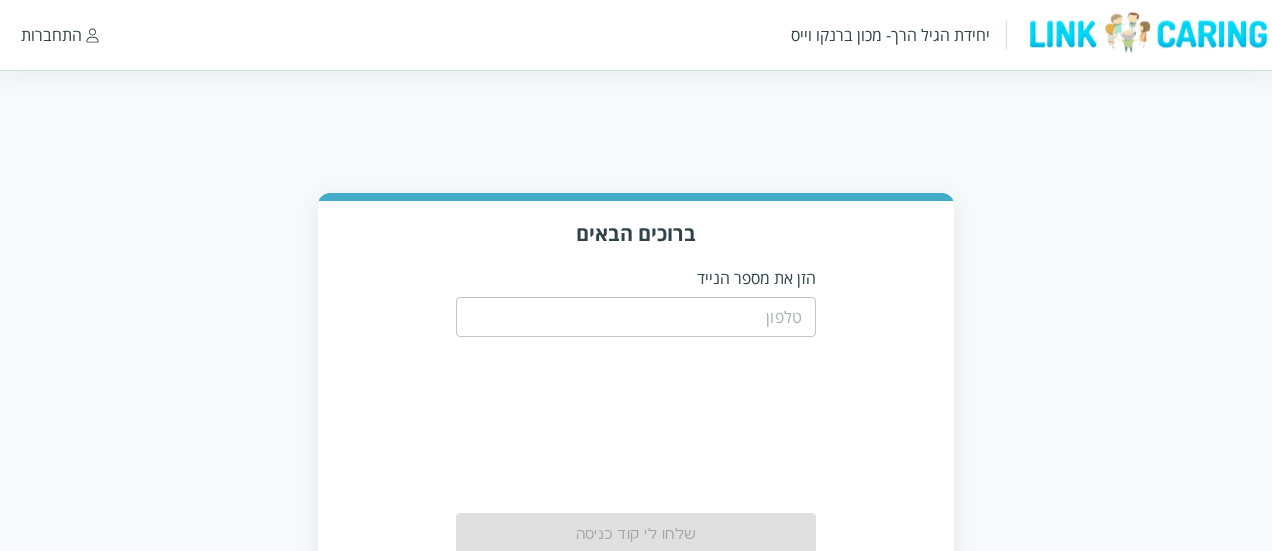 click on "​" at bounding box center (636, 315) 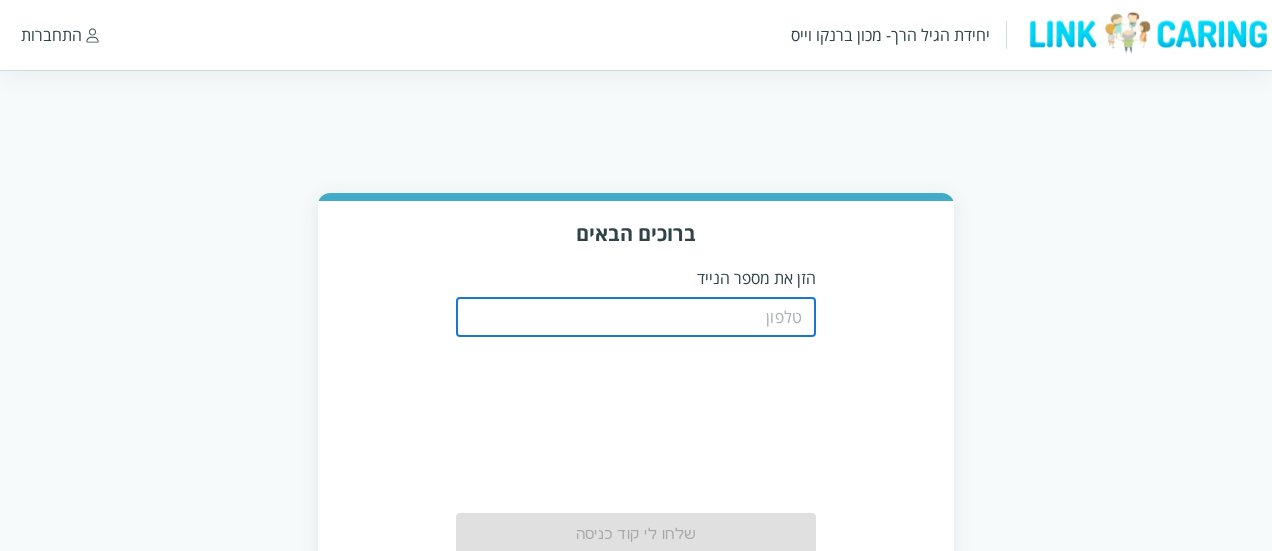 drag, startPoint x: 759, startPoint y: 316, endPoint x: 763, endPoint y: 306, distance: 10.770329 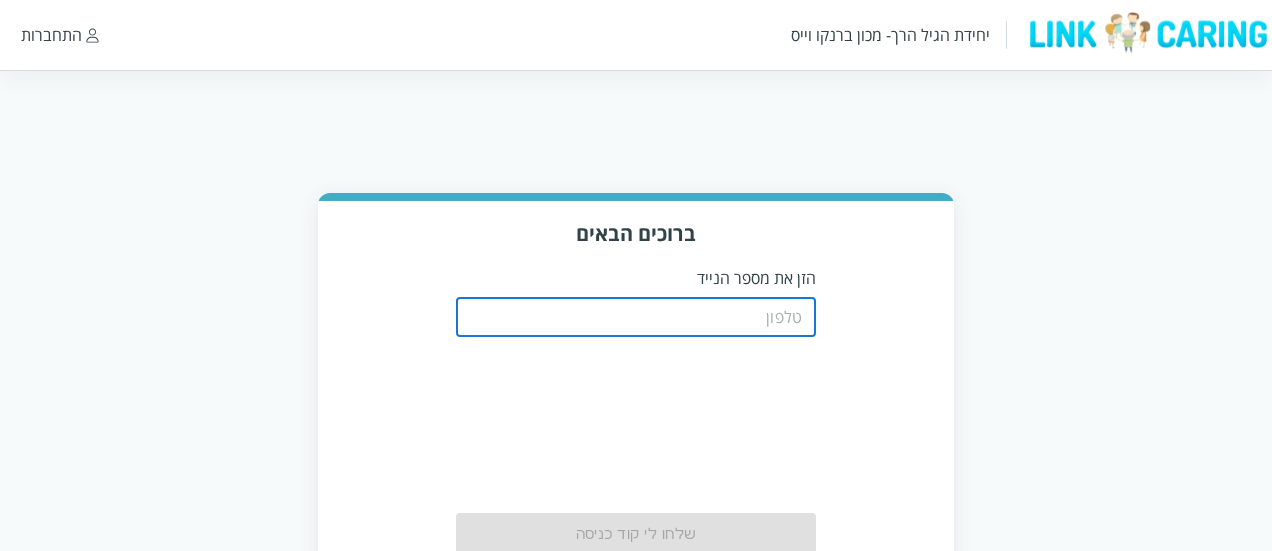 click at bounding box center (636, 317) 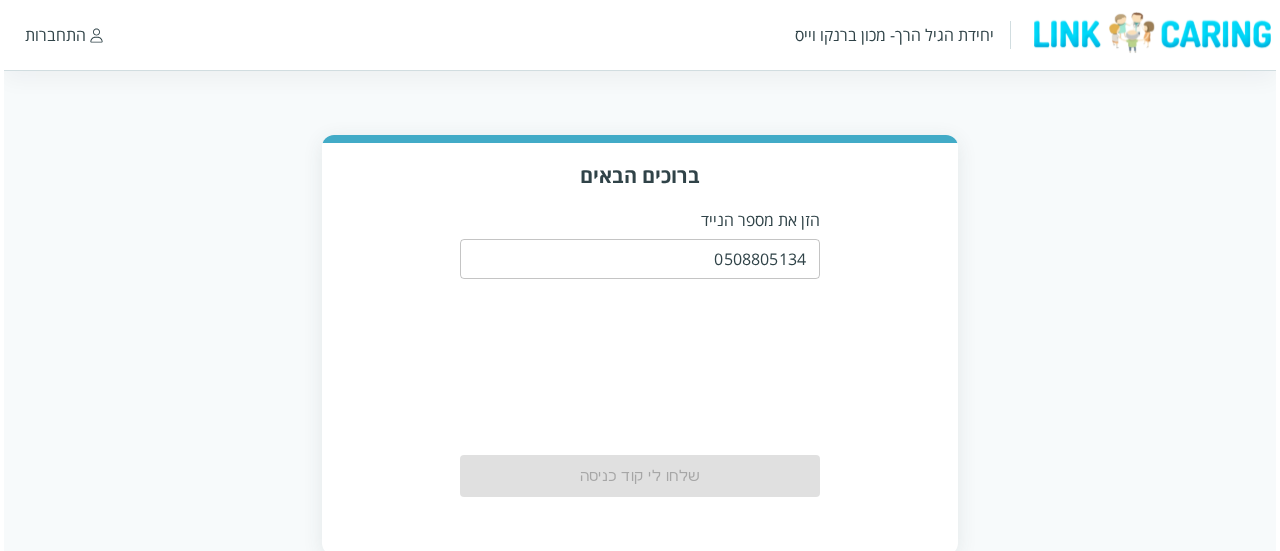 scroll, scrollTop: 102, scrollLeft: 0, axis: vertical 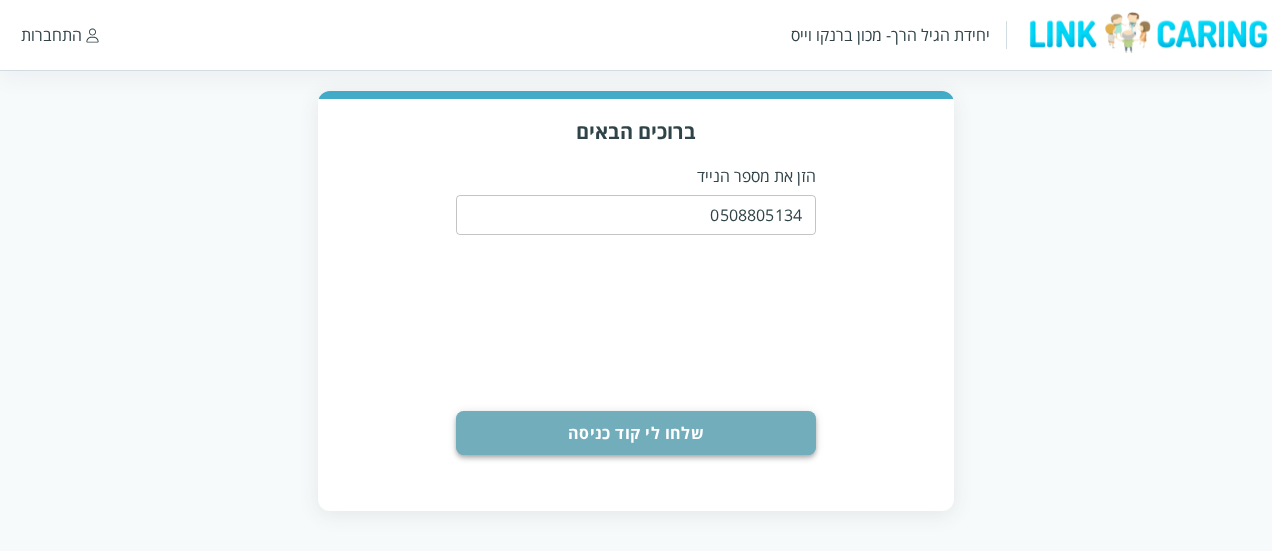 click on "שלחו לי קוד כניסה" at bounding box center [636, 433] 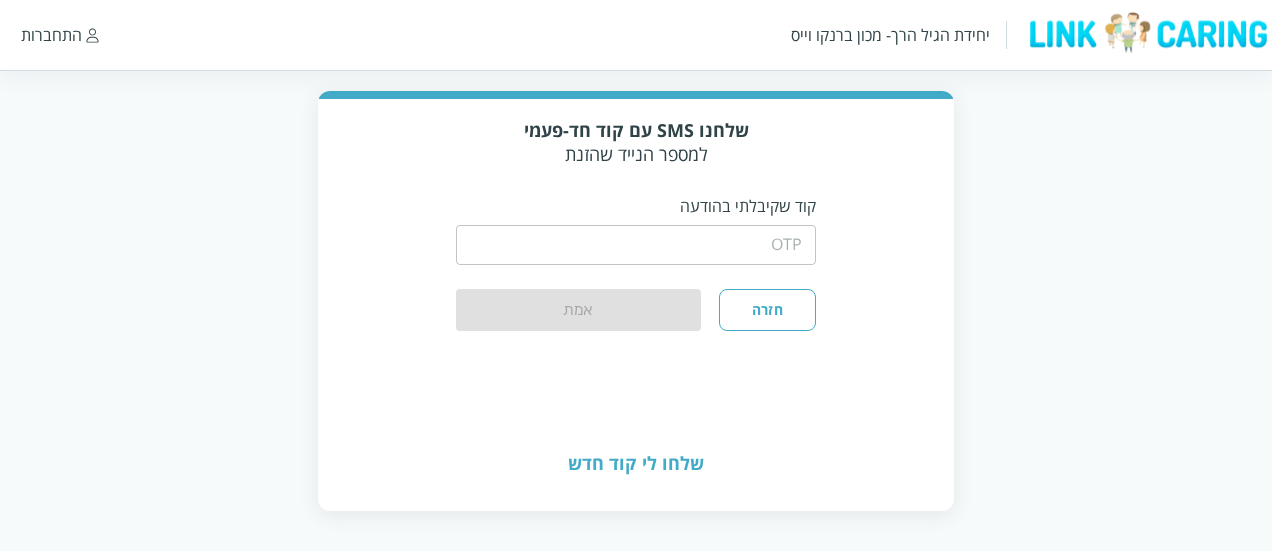 click at bounding box center (636, 245) 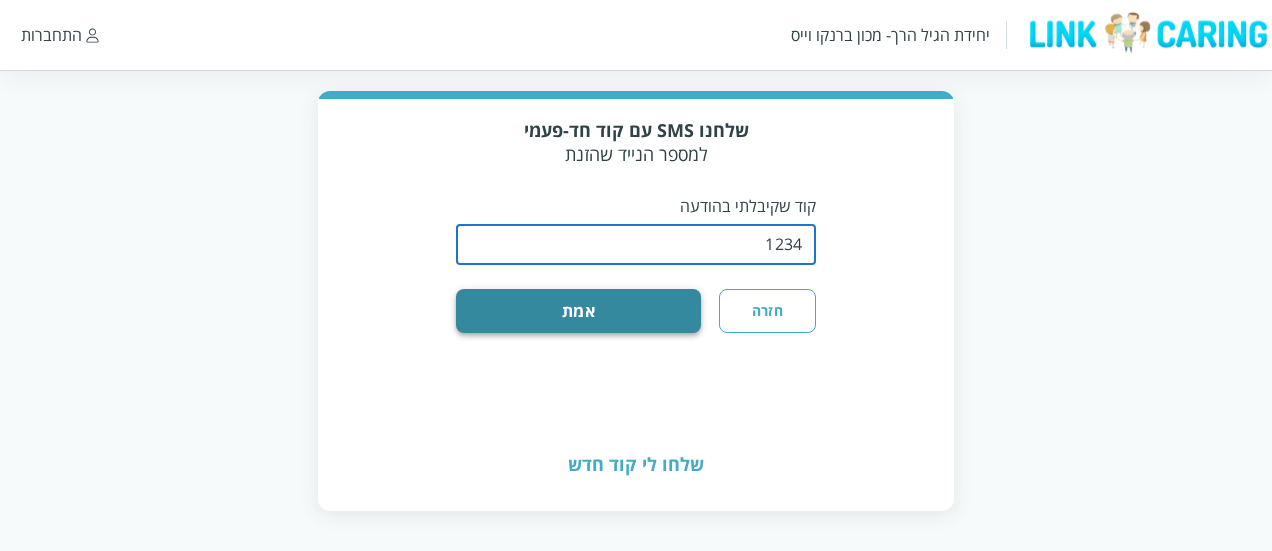 type on "1234" 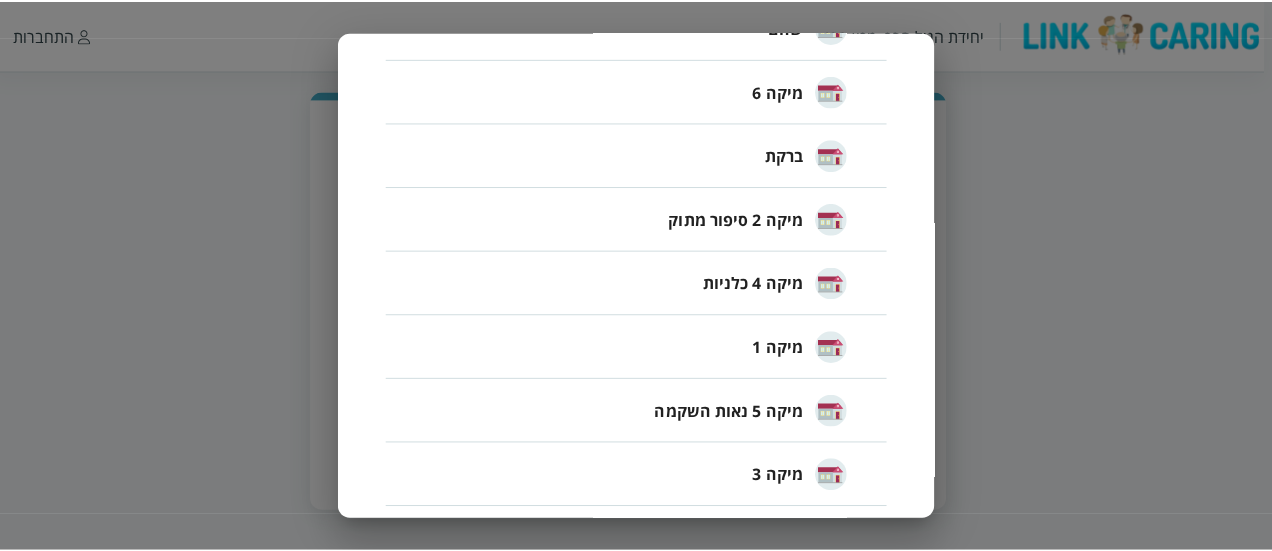 scroll, scrollTop: 1700, scrollLeft: 0, axis: vertical 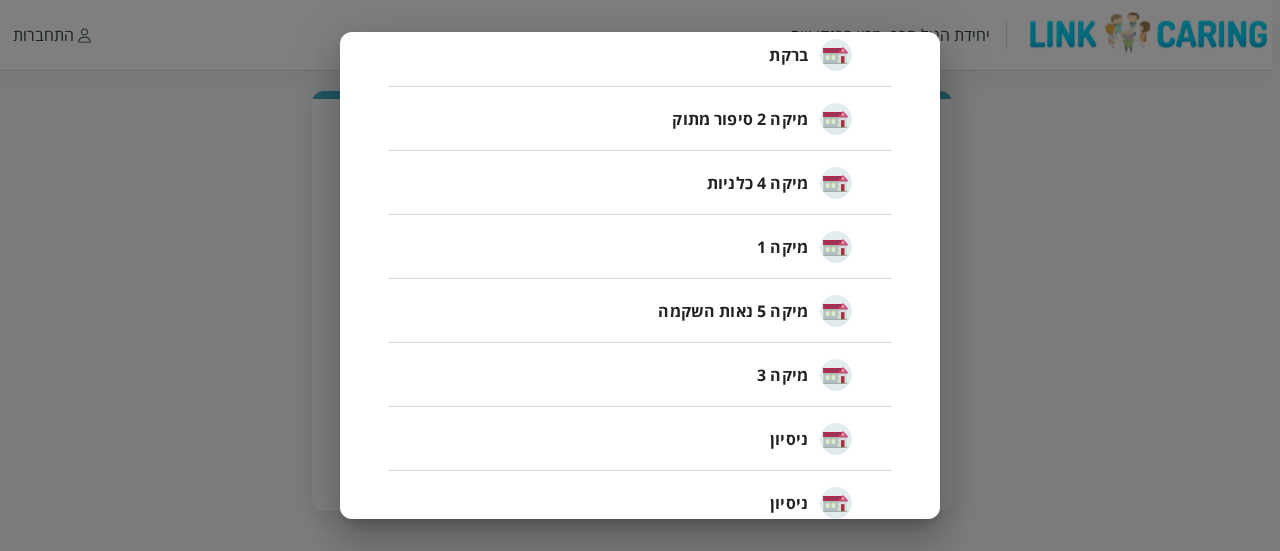 click on "מיקה 3" at bounding box center (804, 375) 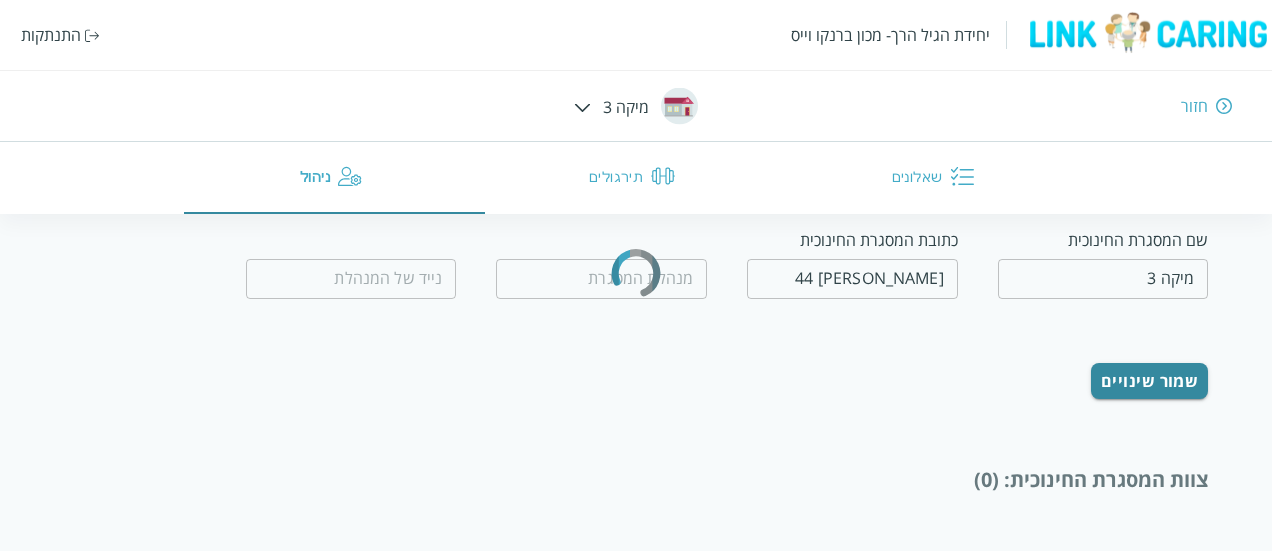 type on "[DEMOGRAPHIC_DATA][PERSON_NAME]" 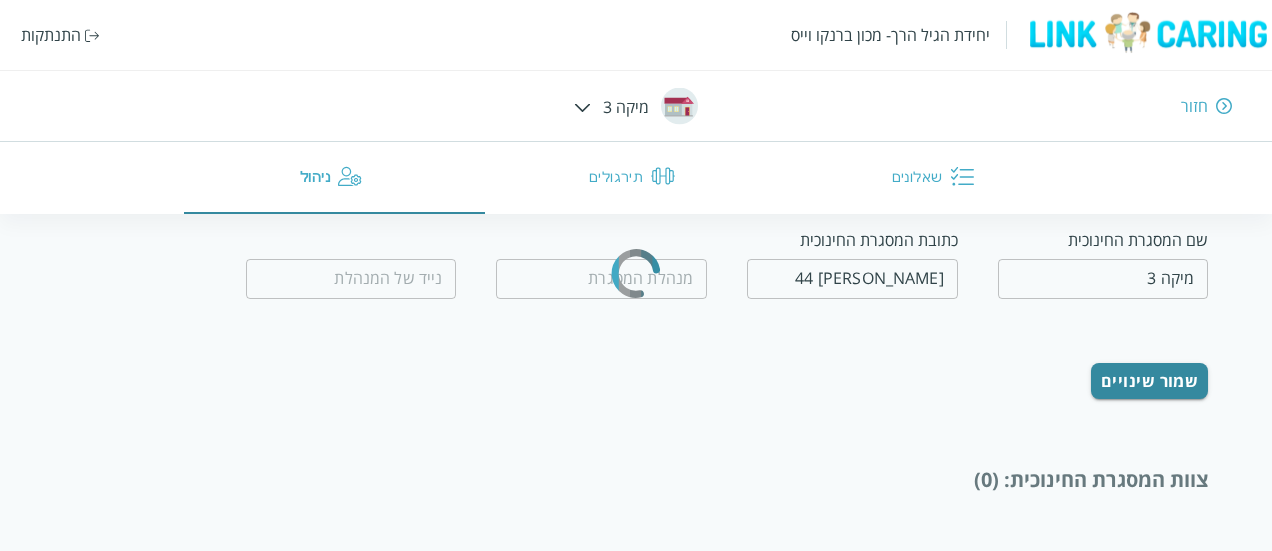 type on "0533454737" 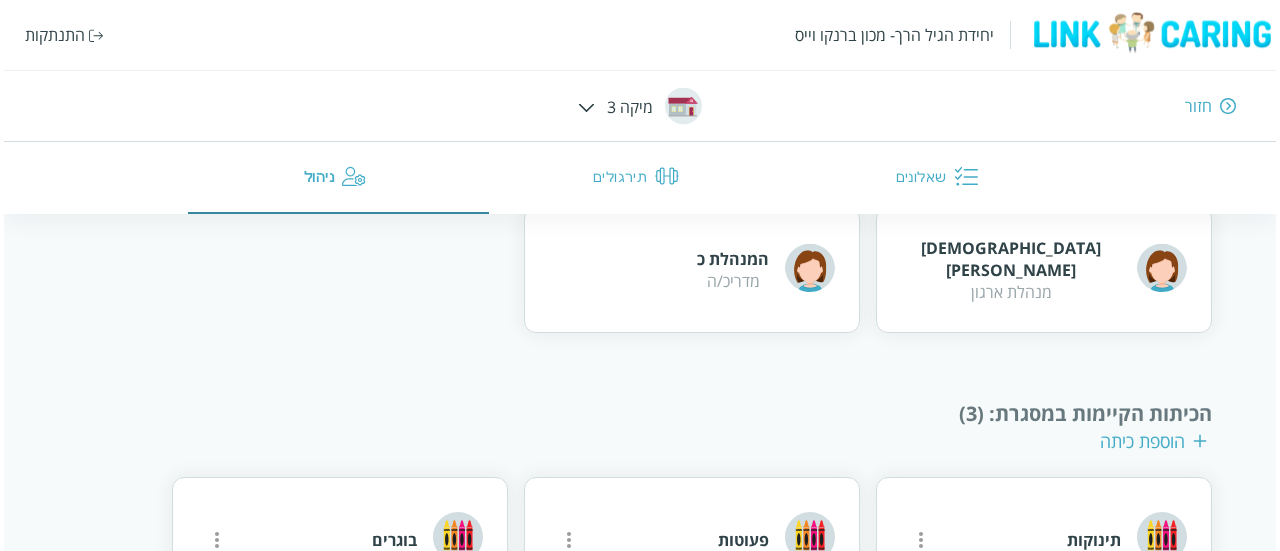 scroll, scrollTop: 1095, scrollLeft: 0, axis: vertical 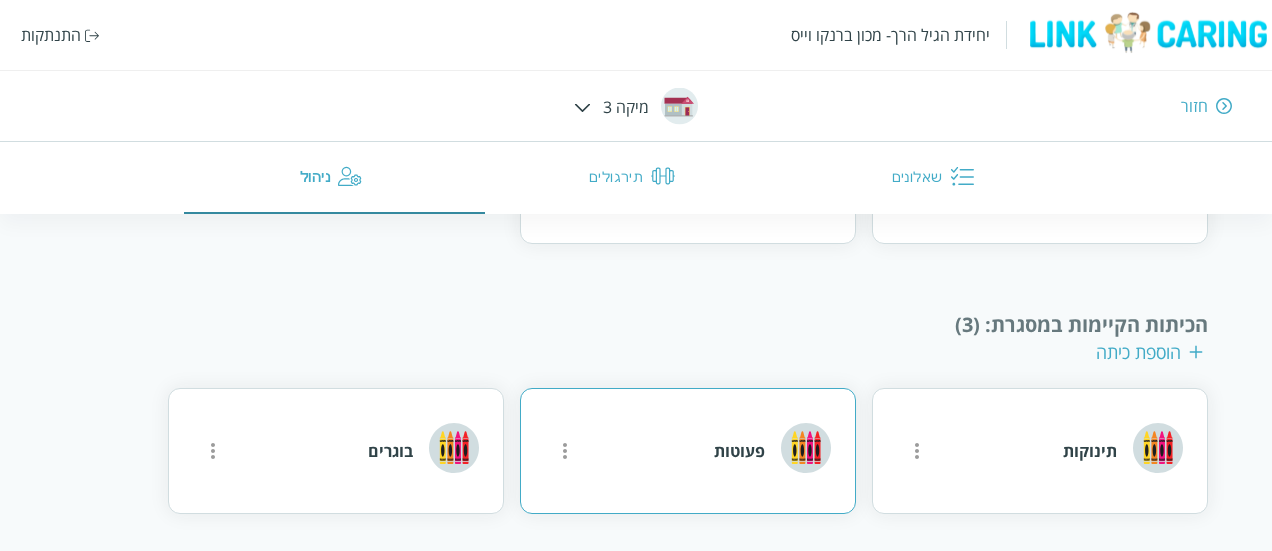 click 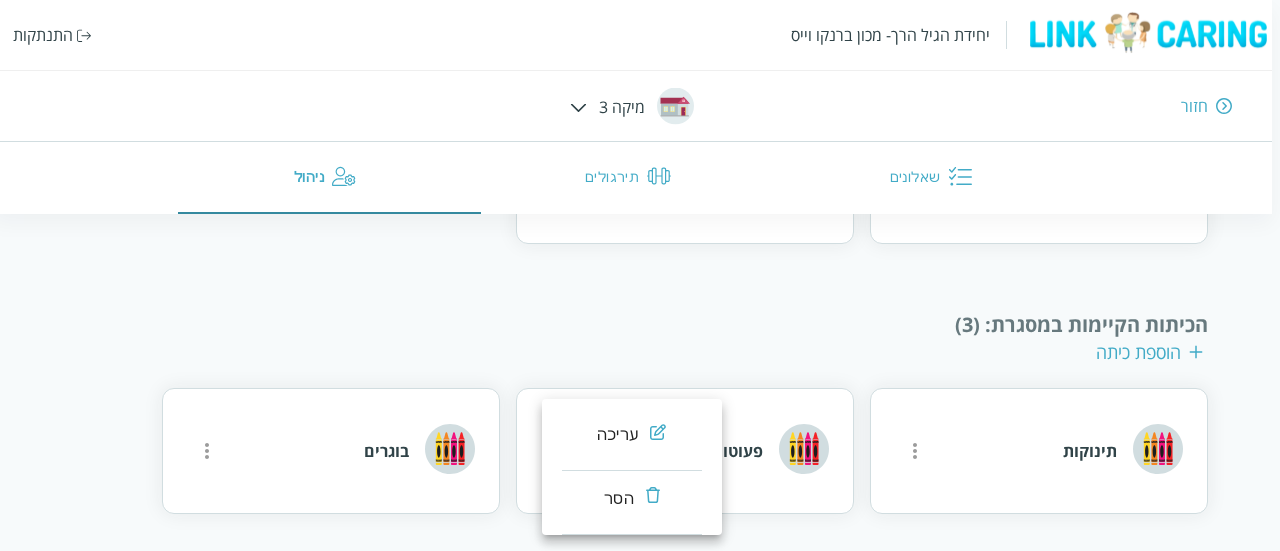click on "עריכה" at bounding box center [617, 435] 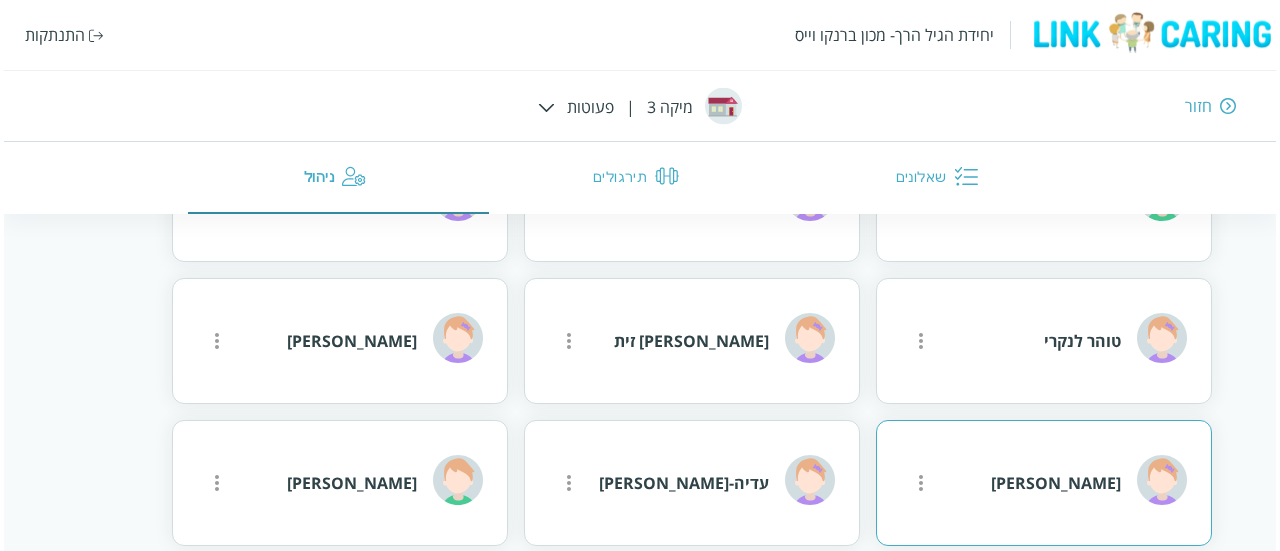 scroll, scrollTop: 1486, scrollLeft: 0, axis: vertical 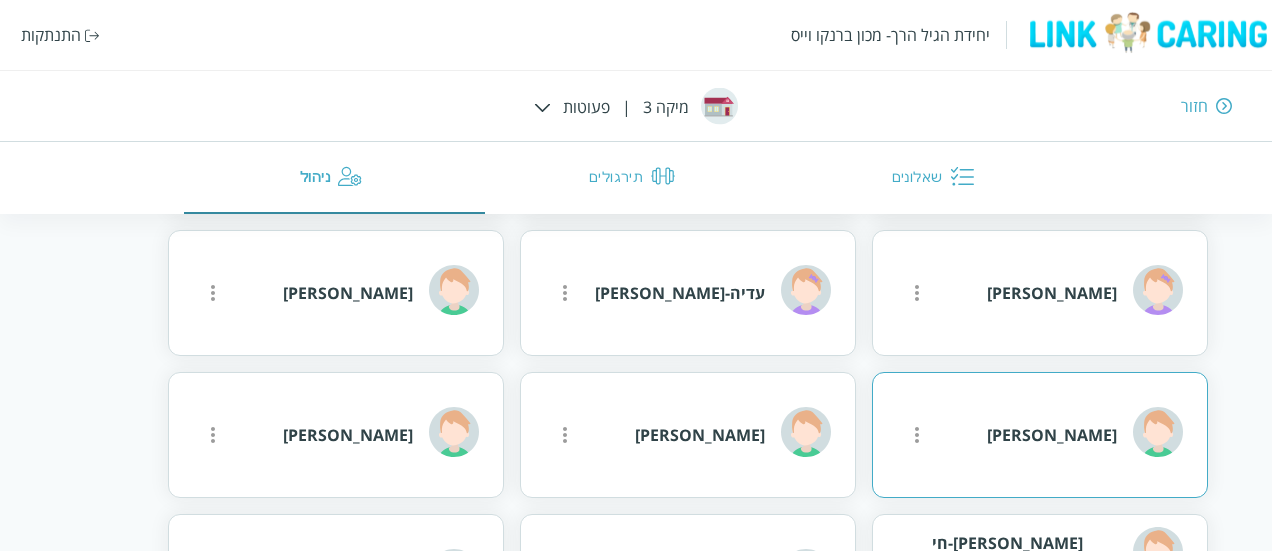 click 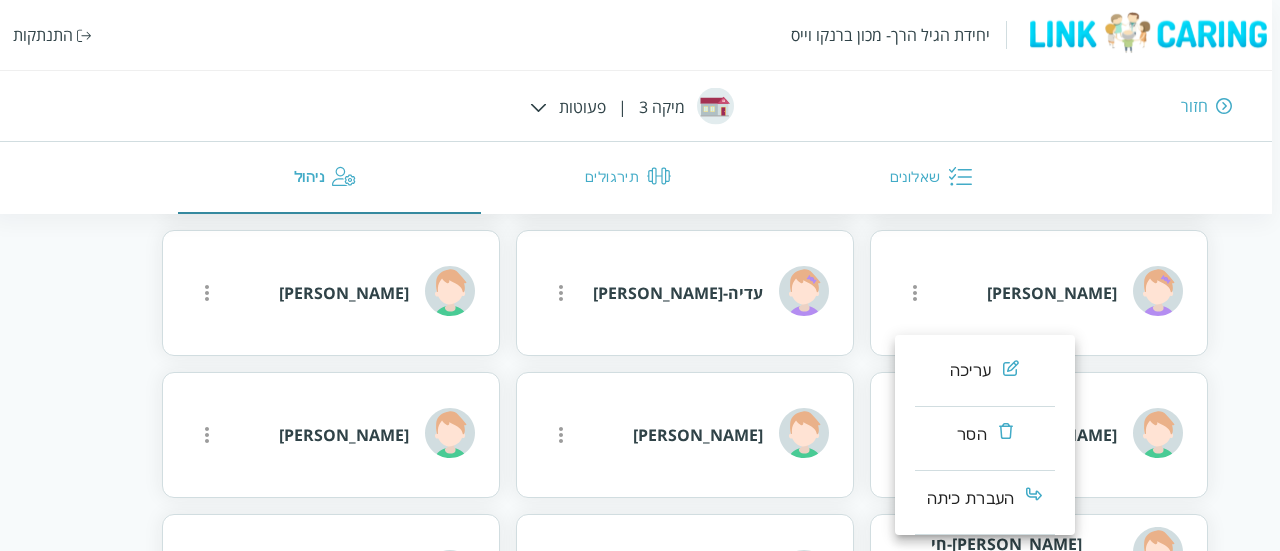 click on "עריכה" at bounding box center (970, 371) 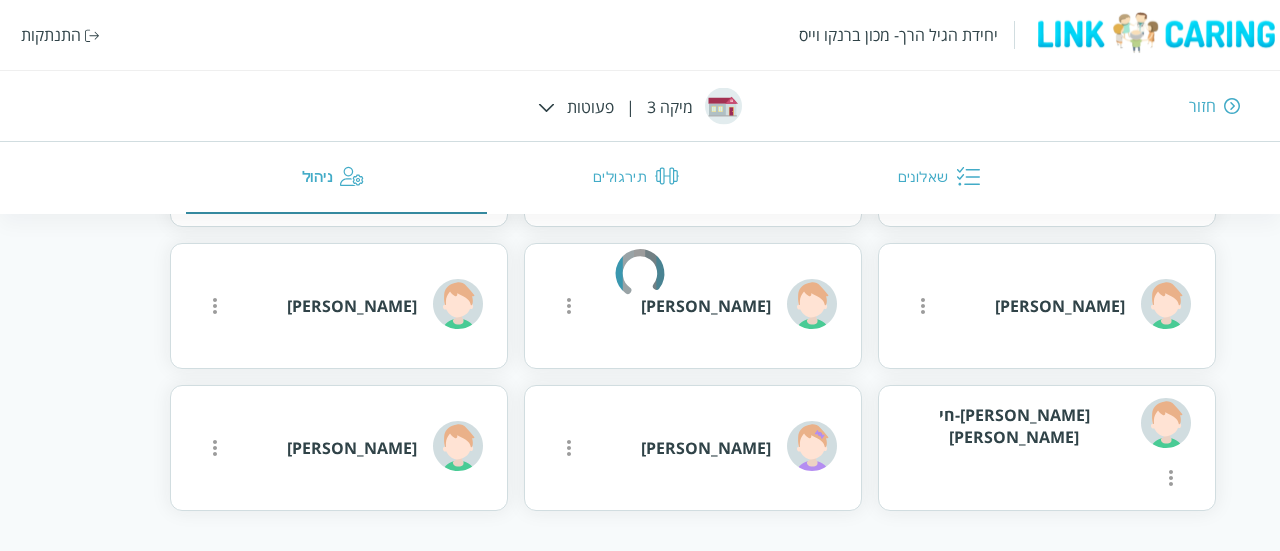 scroll, scrollTop: 1287, scrollLeft: 0, axis: vertical 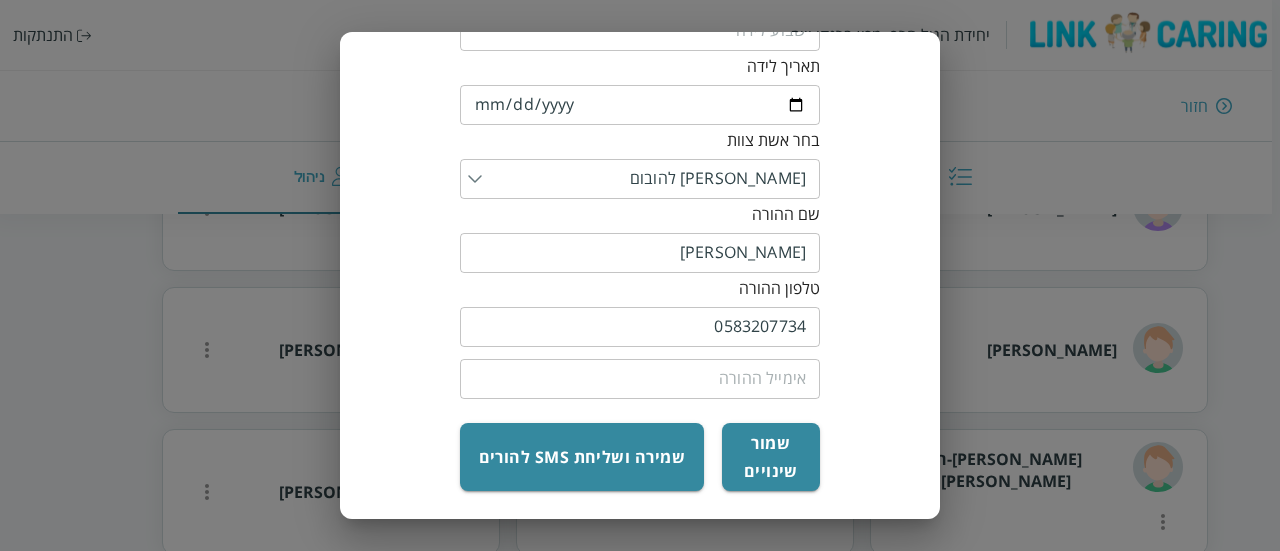 click on "0583207734" at bounding box center [640, 327] 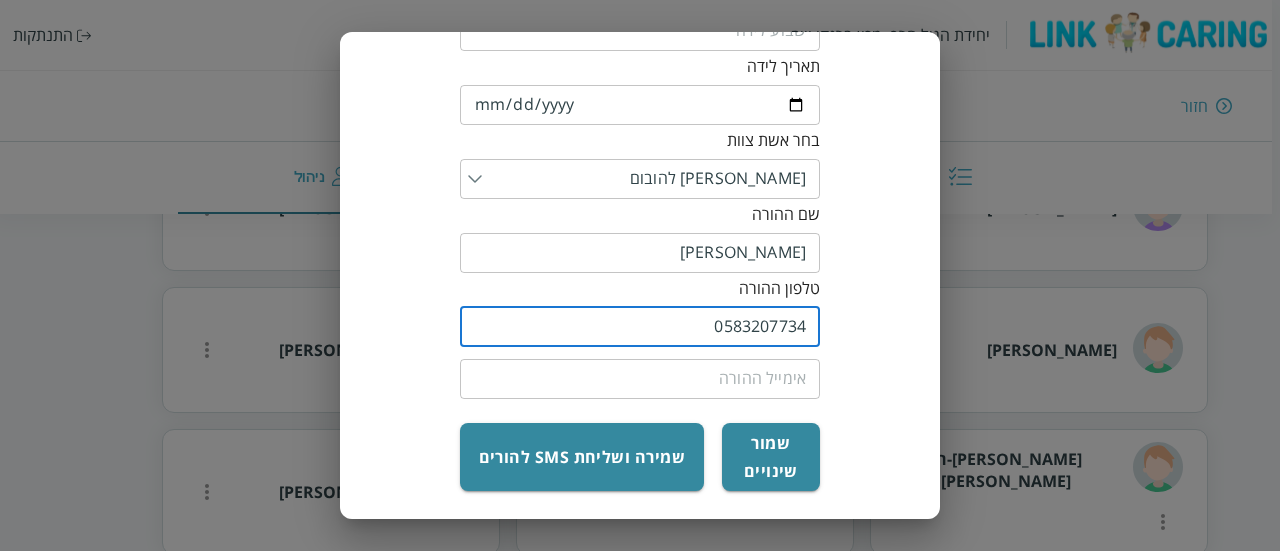 click on "0583207734" at bounding box center [640, 327] 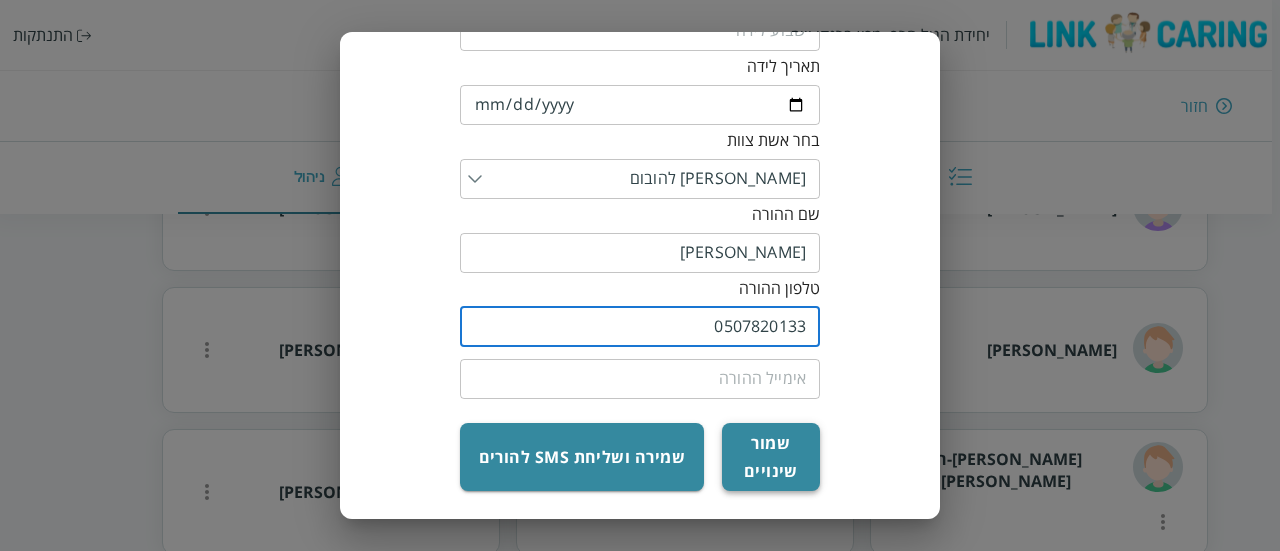 type on "0507820133" 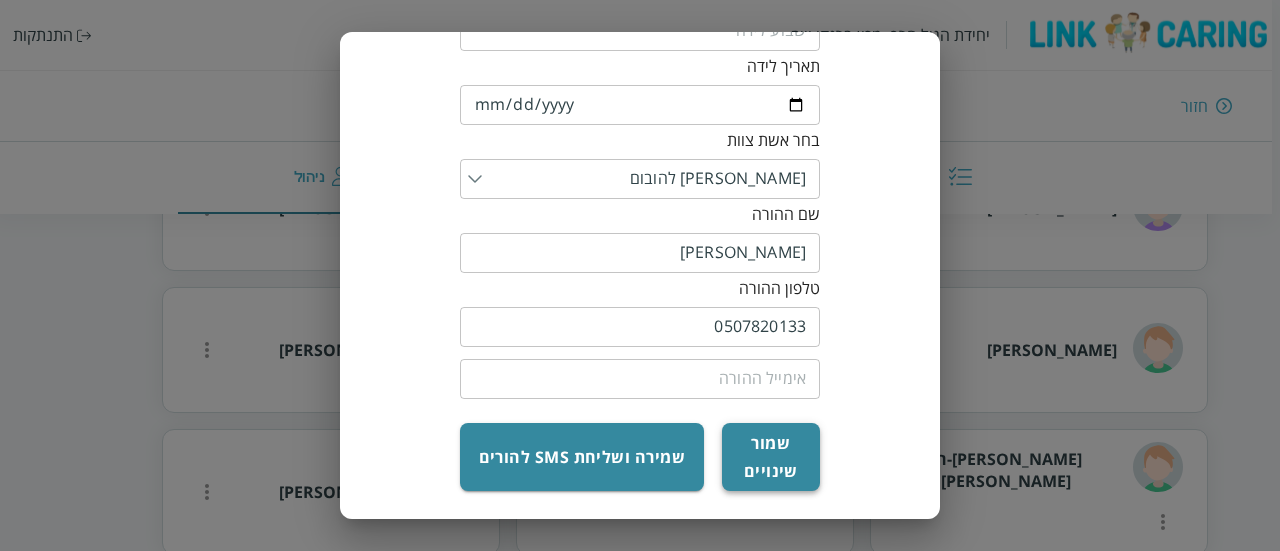 scroll, scrollTop: 1610, scrollLeft: 0, axis: vertical 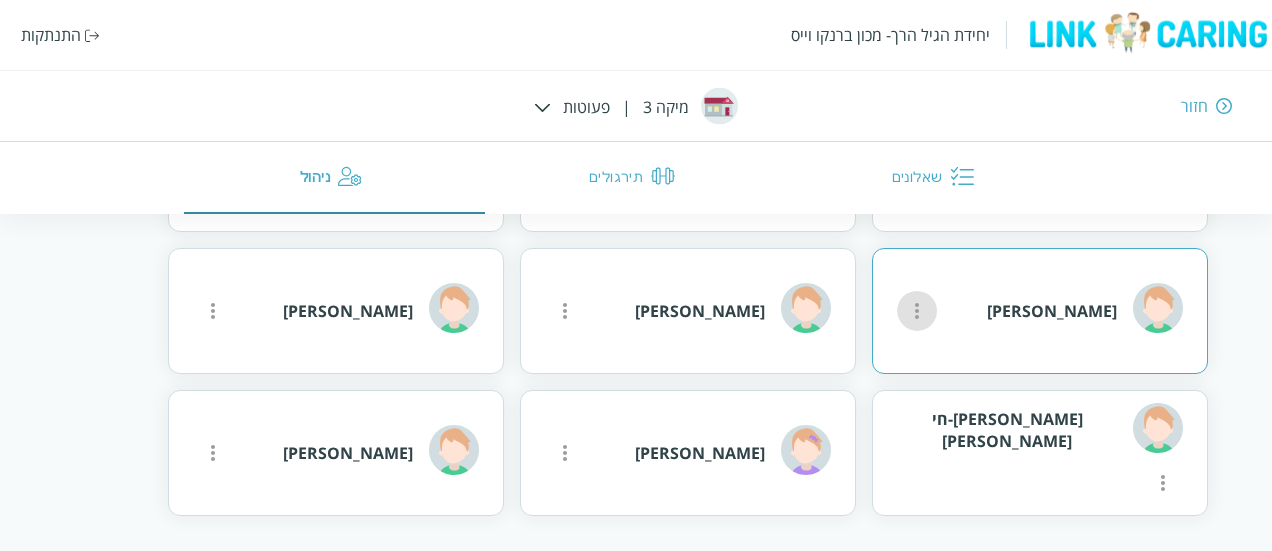 click 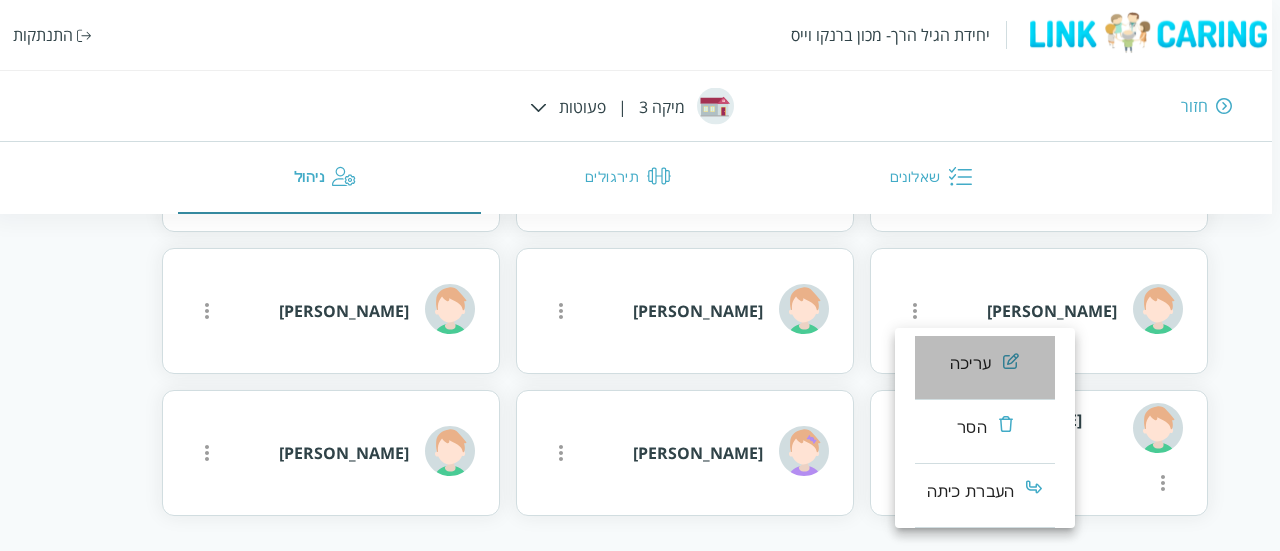 click on "עריכה" at bounding box center (970, 364) 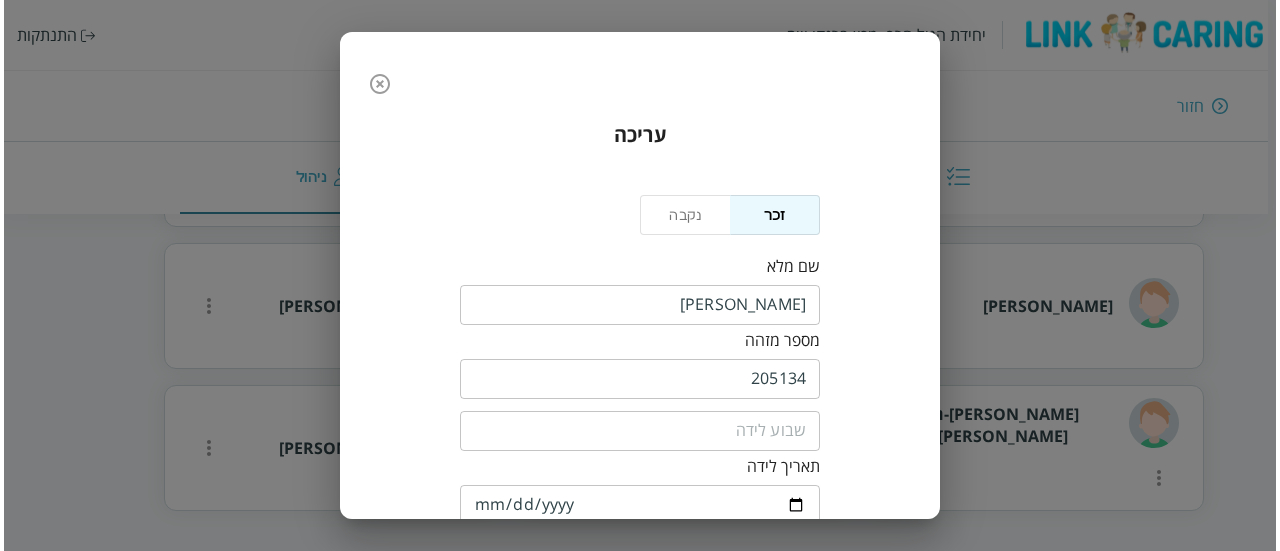scroll, scrollTop: 1412, scrollLeft: 0, axis: vertical 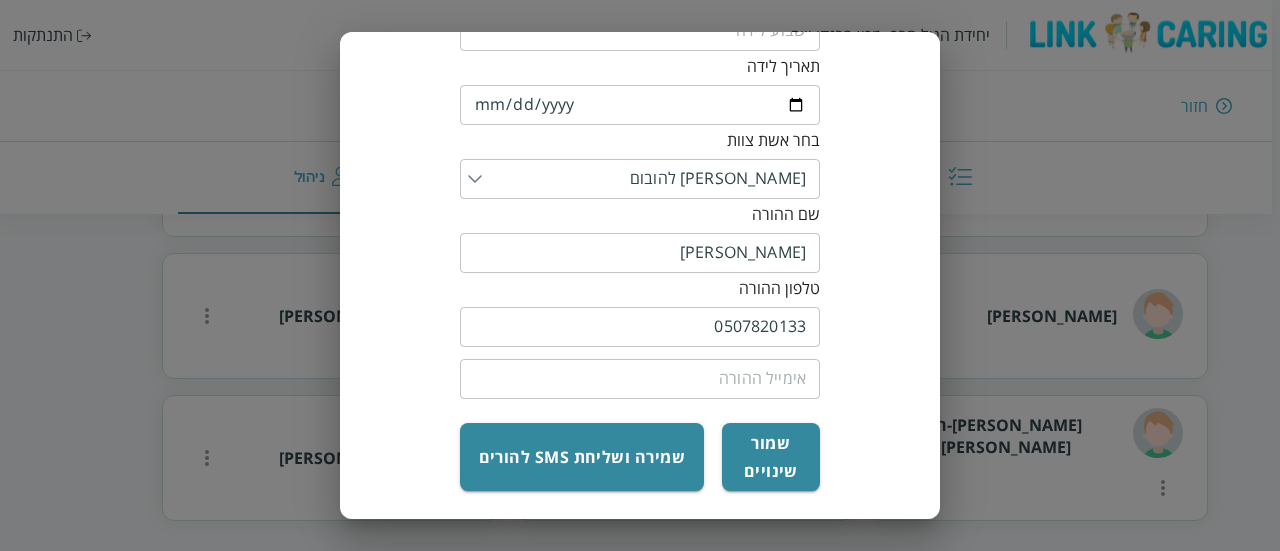 type 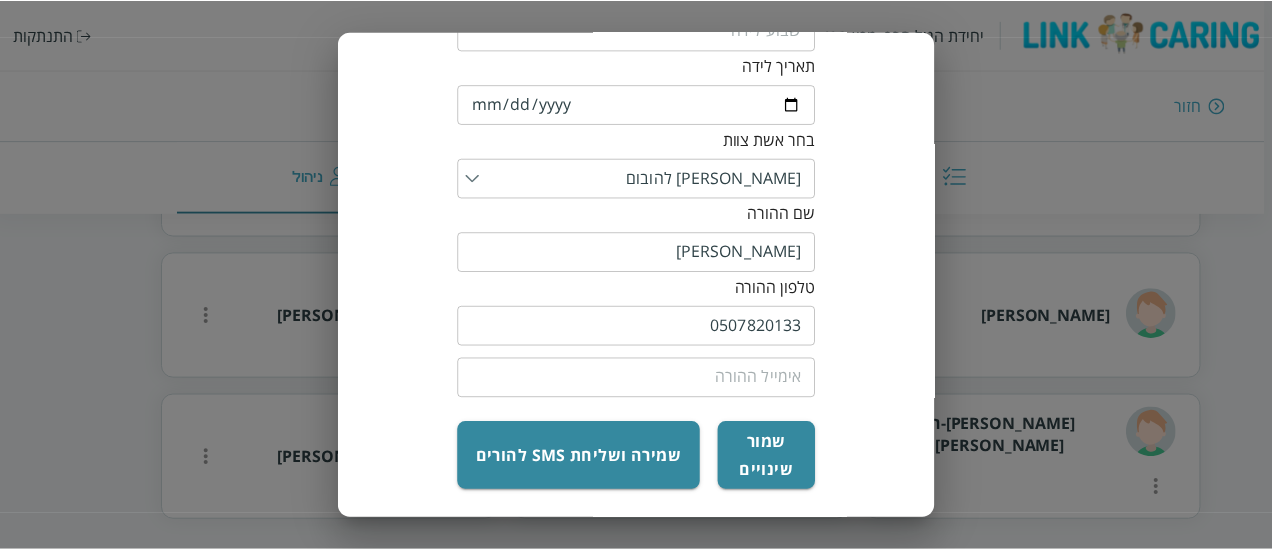 scroll, scrollTop: 1610, scrollLeft: 0, axis: vertical 